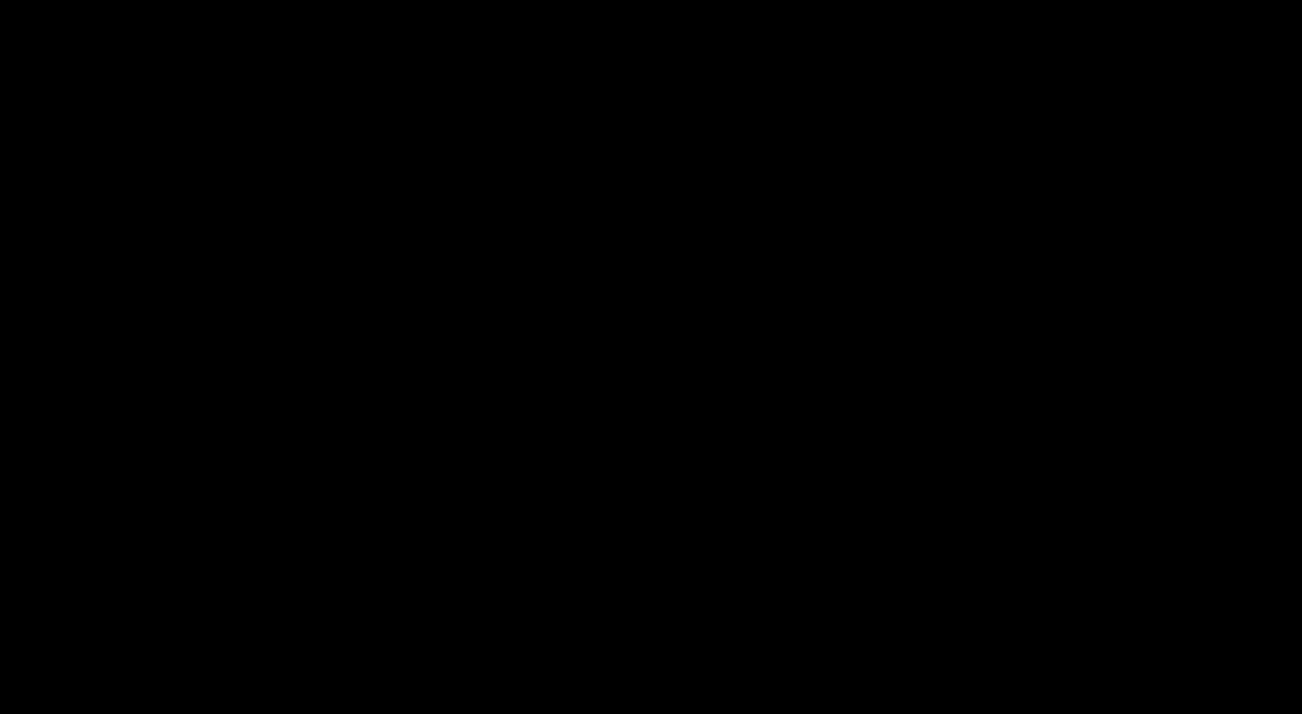 scroll, scrollTop: 0, scrollLeft: 0, axis: both 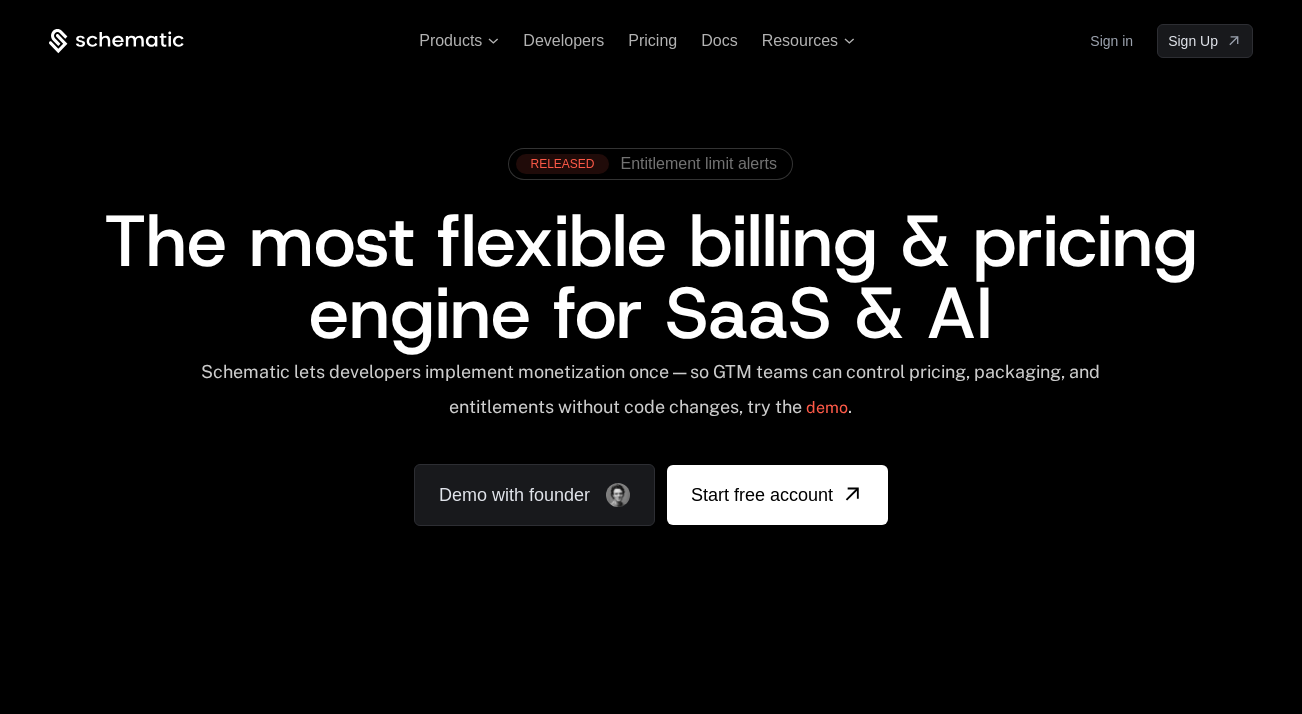 click on "Sign in" at bounding box center (1111, 41) 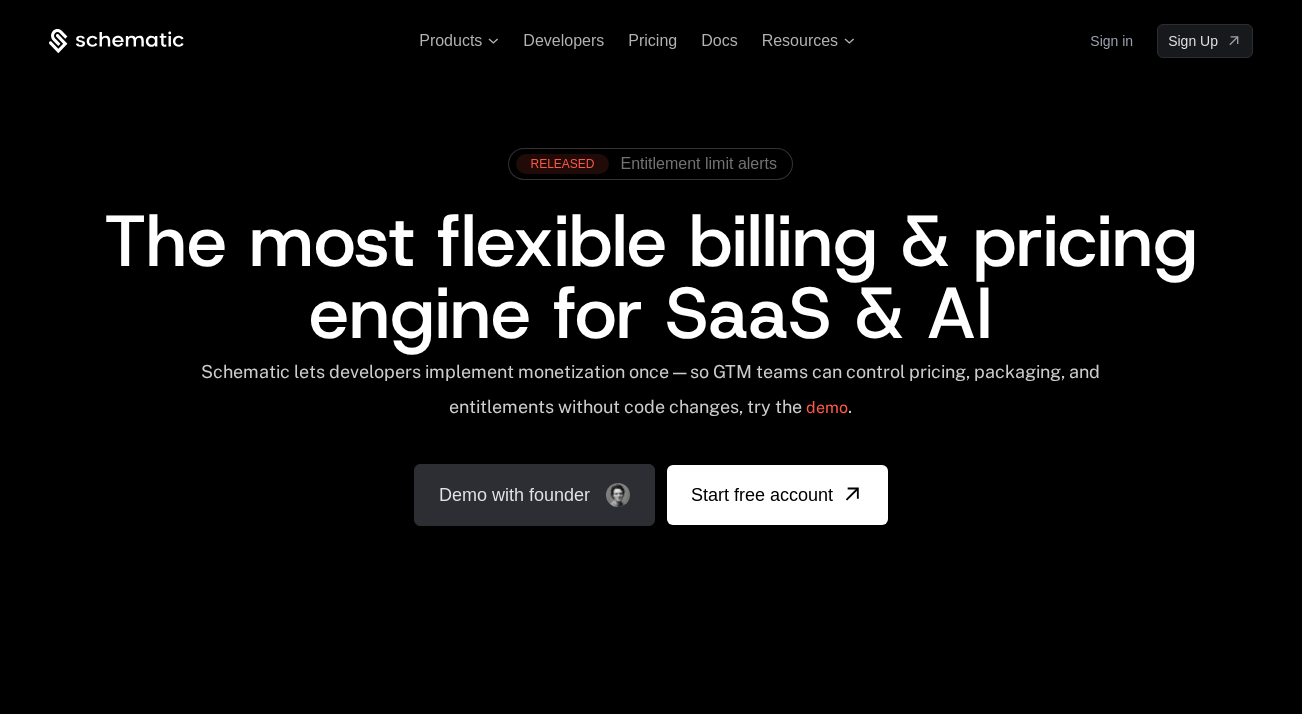 click on "Demo with founder" at bounding box center [534, 495] 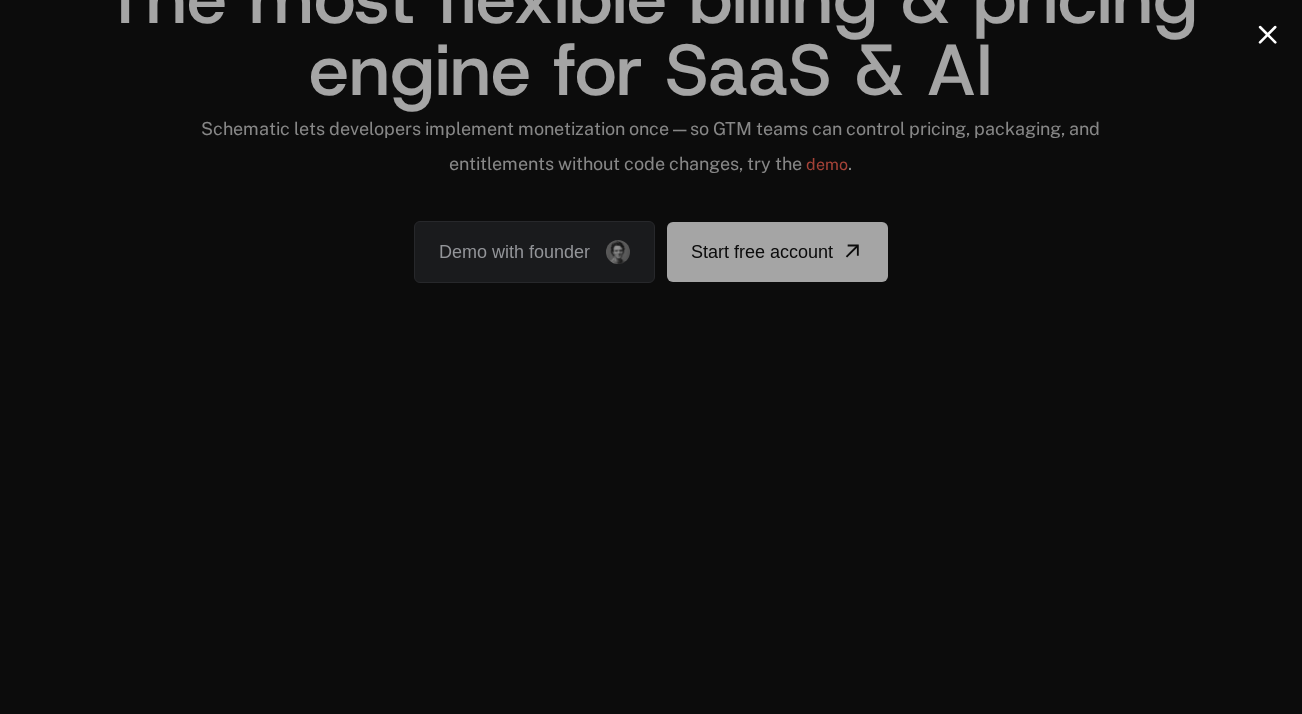 scroll, scrollTop: 52, scrollLeft: 0, axis: vertical 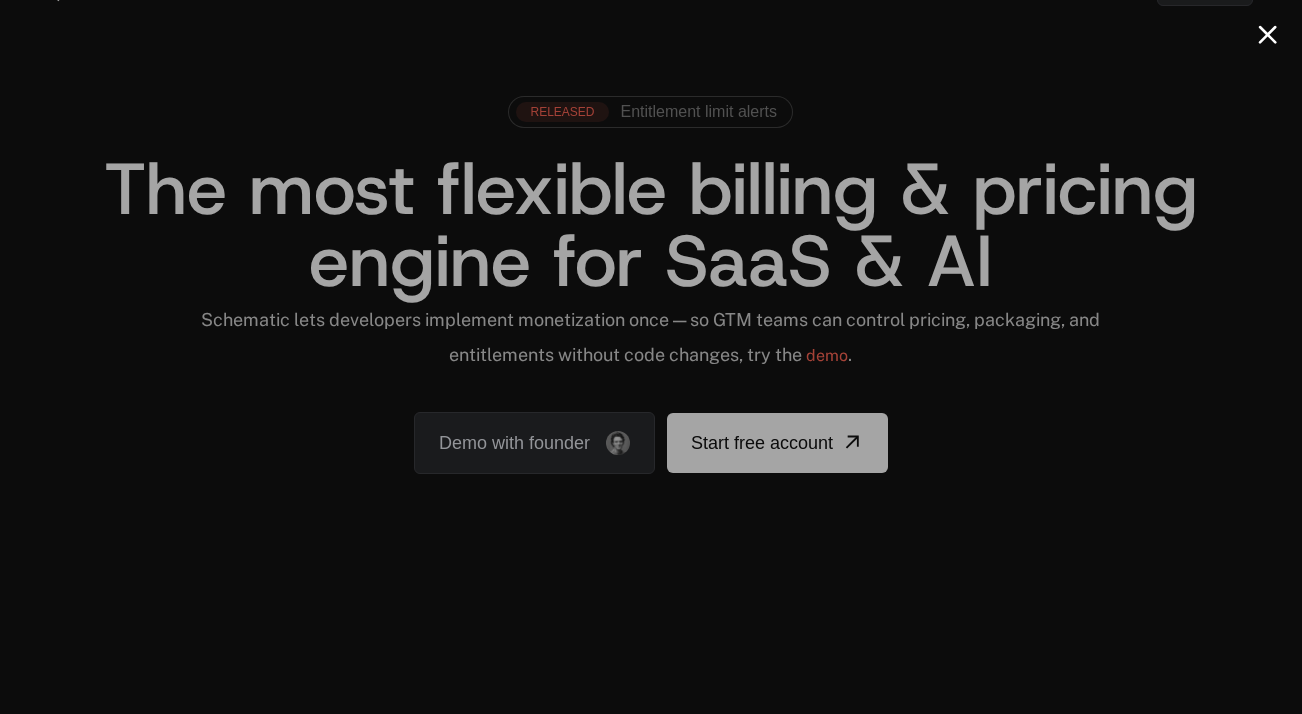 click at bounding box center [1267, 34] 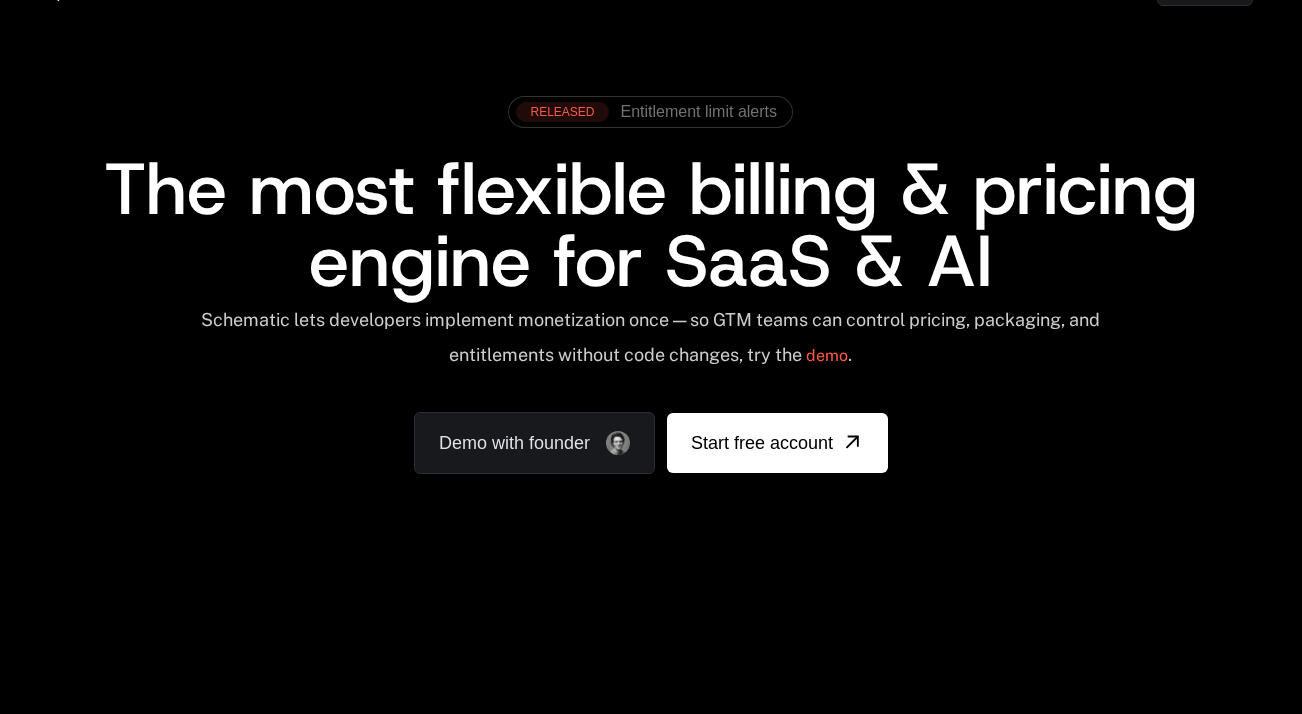scroll, scrollTop: 0, scrollLeft: 0, axis: both 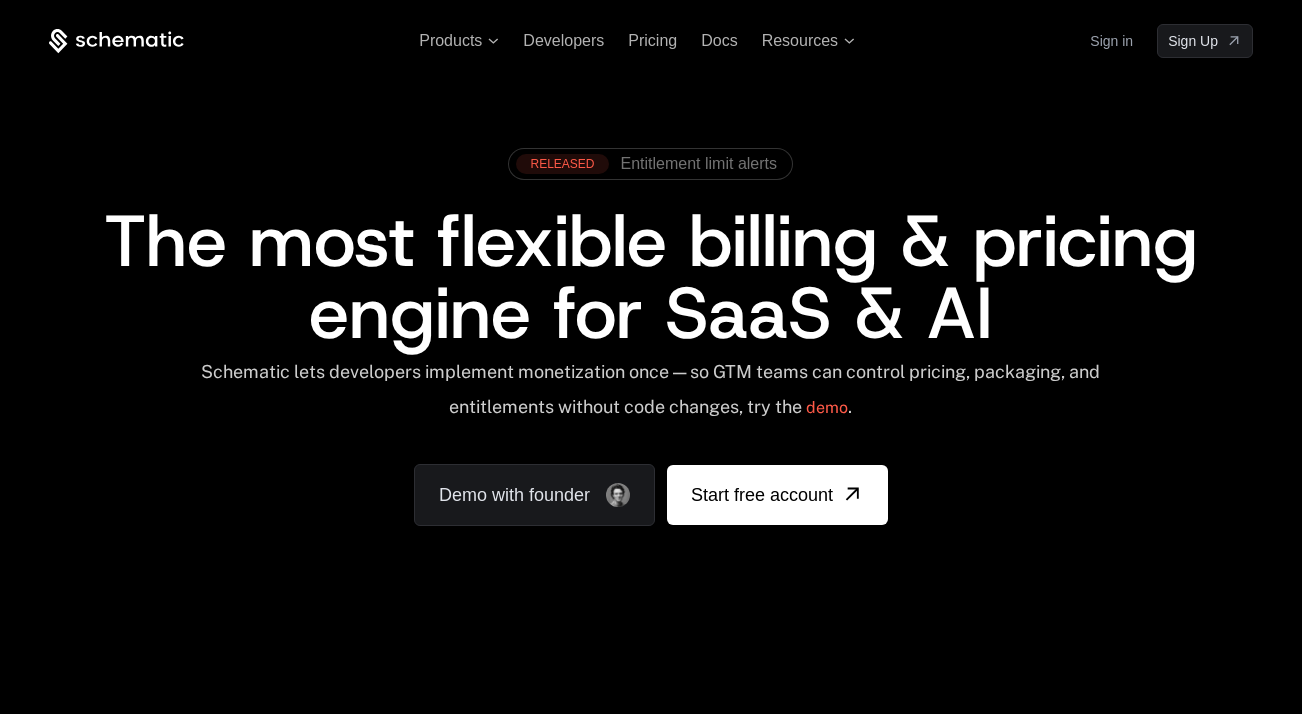 click on "Sign in" at bounding box center (1111, 41) 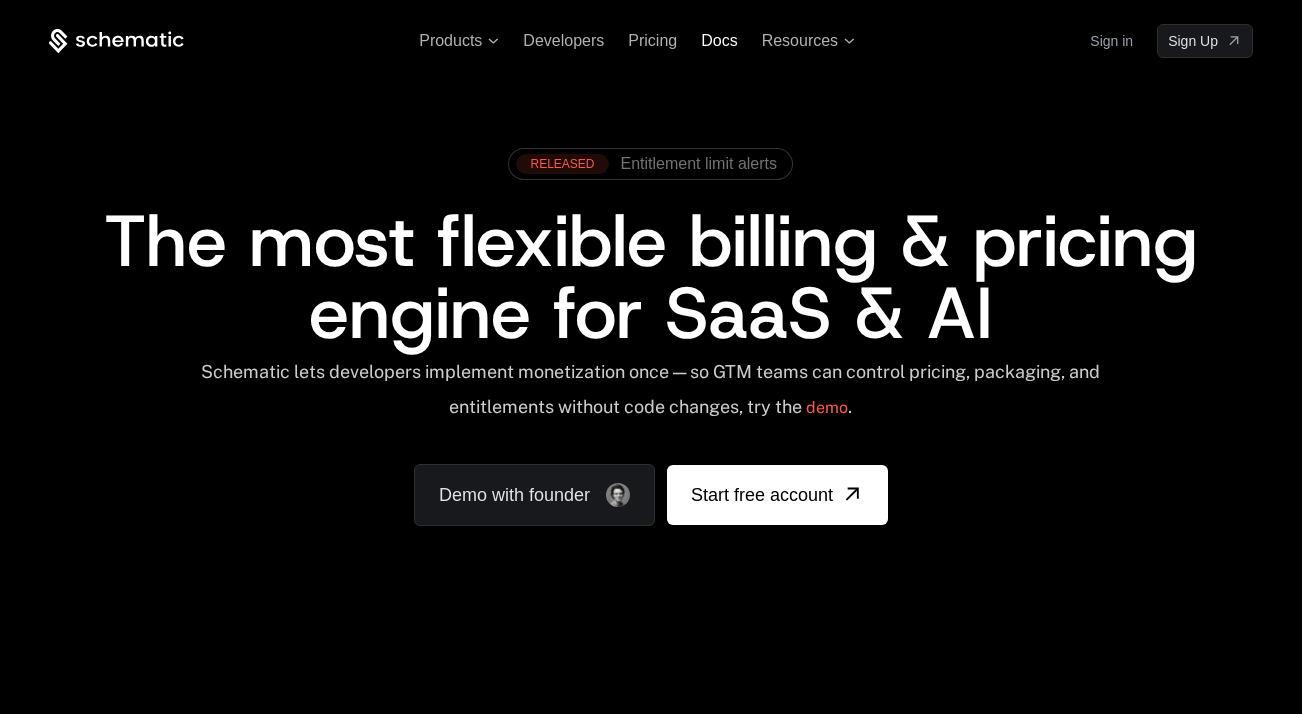 click on "Docs" at bounding box center [719, 40] 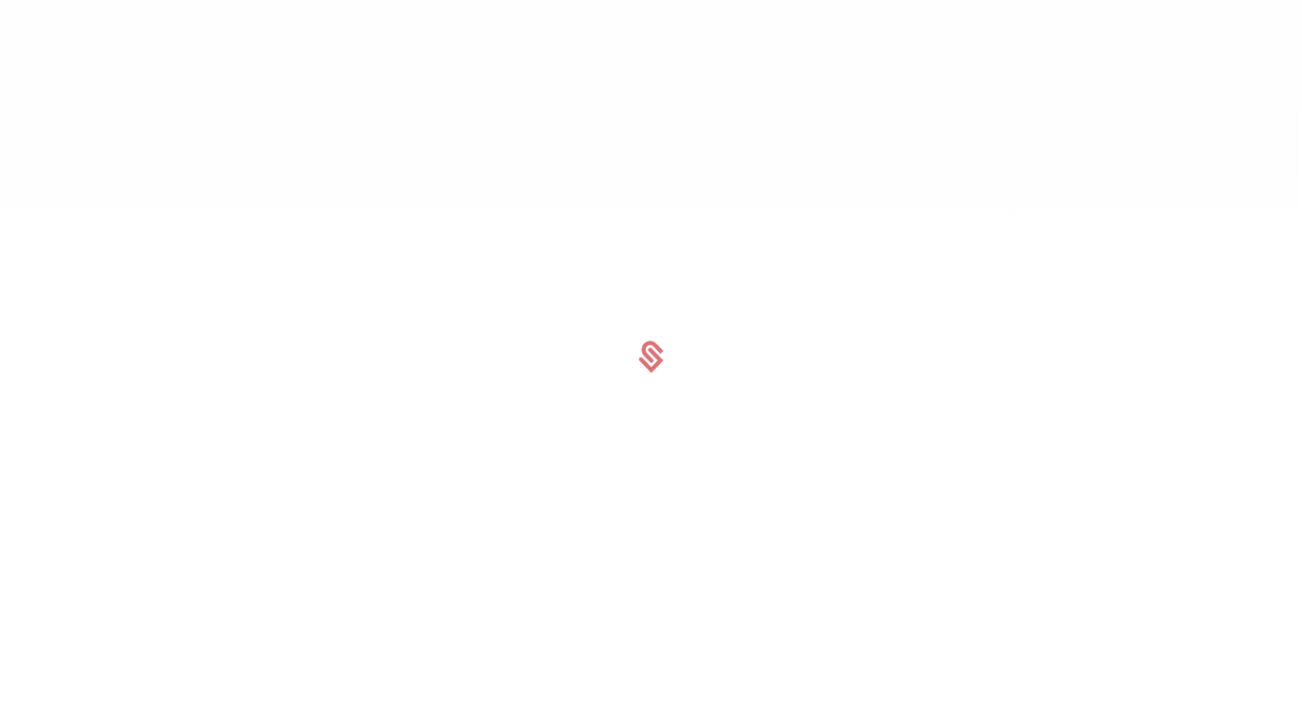 scroll, scrollTop: 0, scrollLeft: 0, axis: both 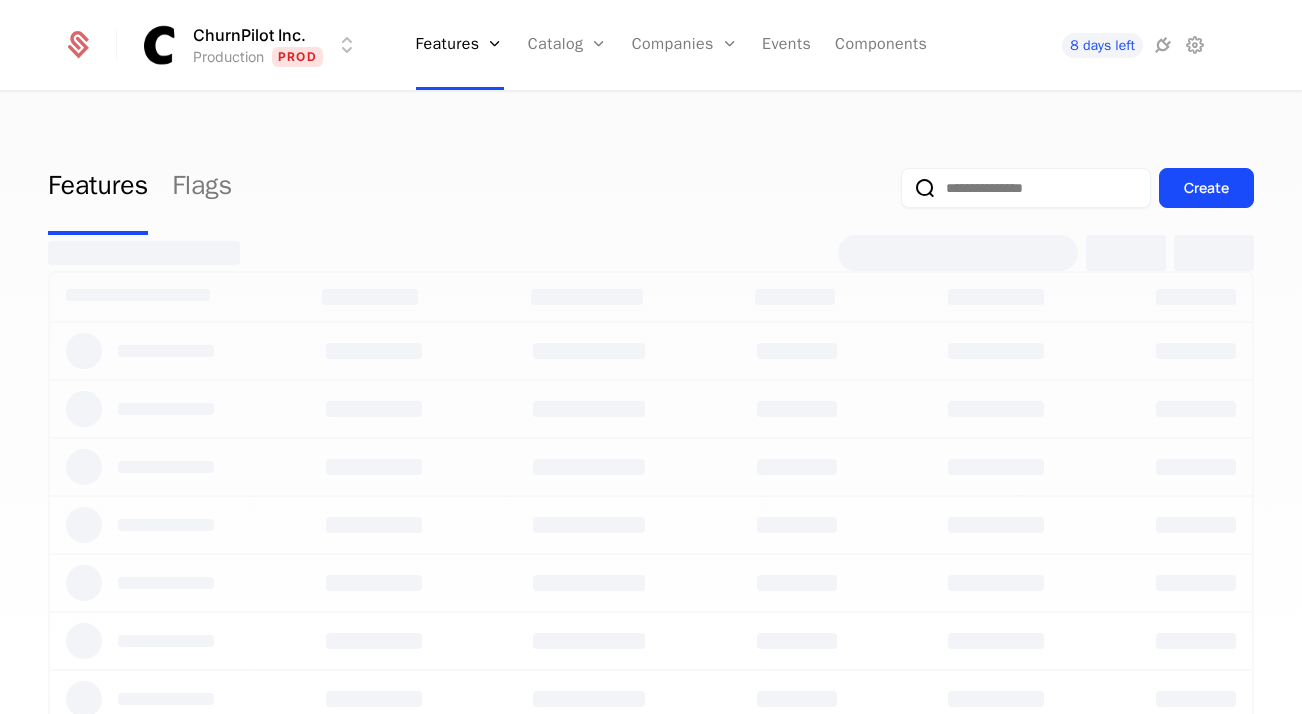 select on "**" 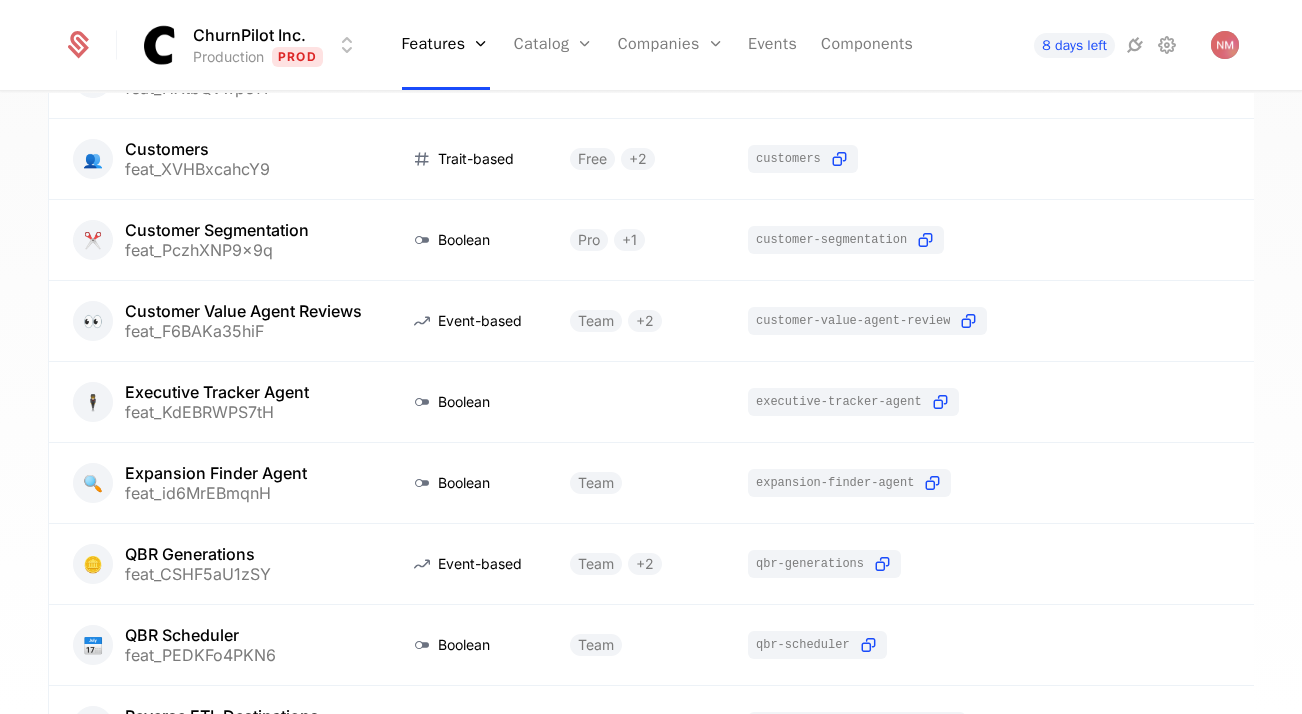 scroll, scrollTop: 0, scrollLeft: 0, axis: both 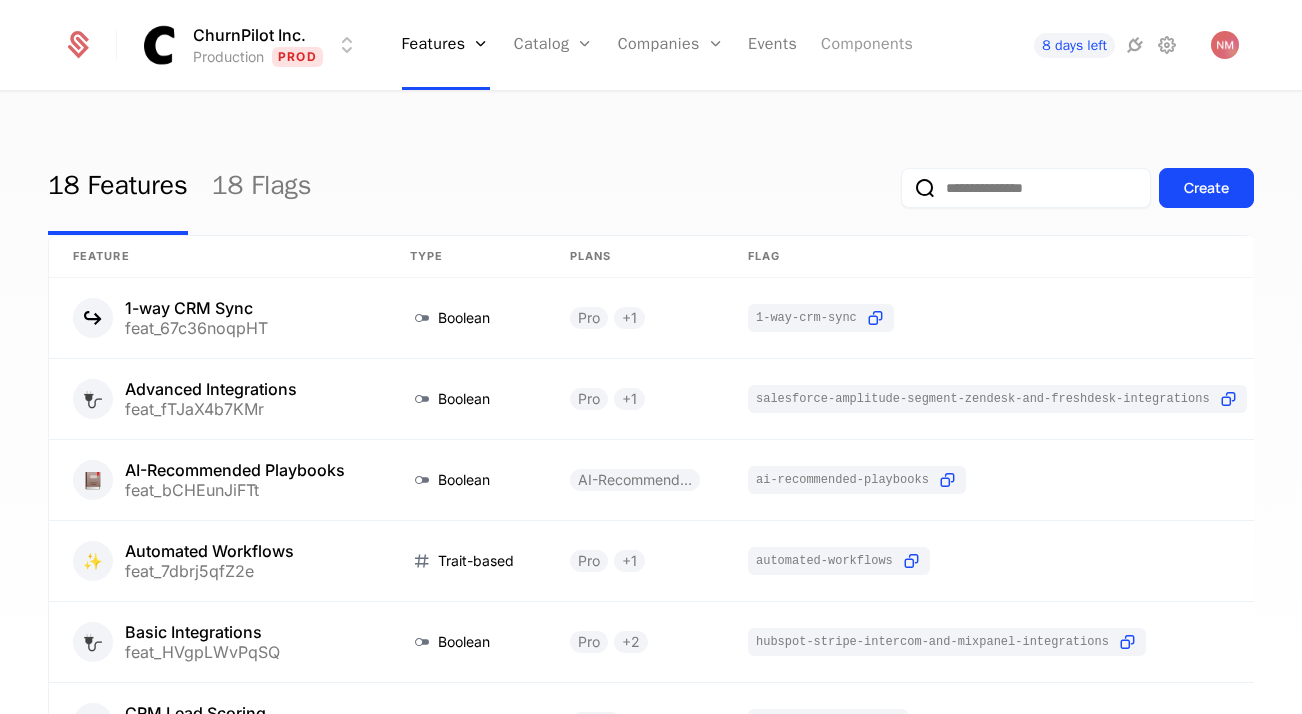 click on "Components" at bounding box center (867, 45) 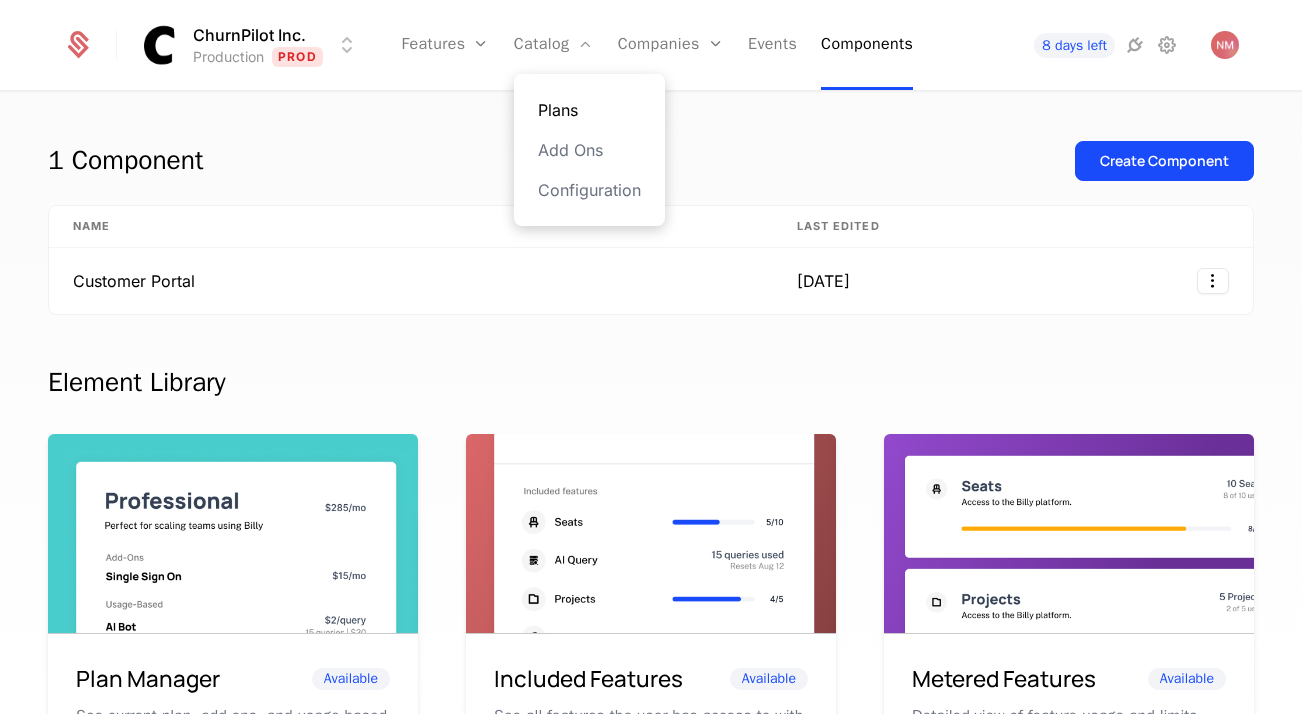 click on "Plans" at bounding box center (589, 110) 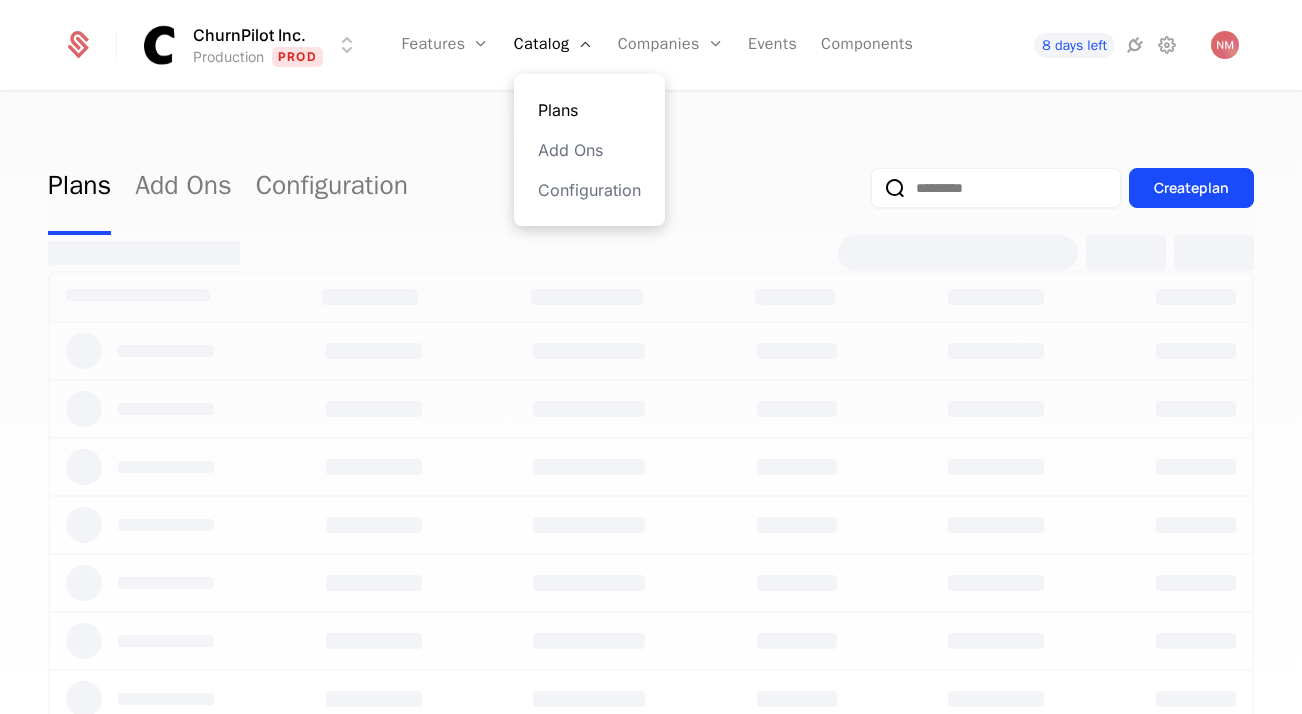 select on "**" 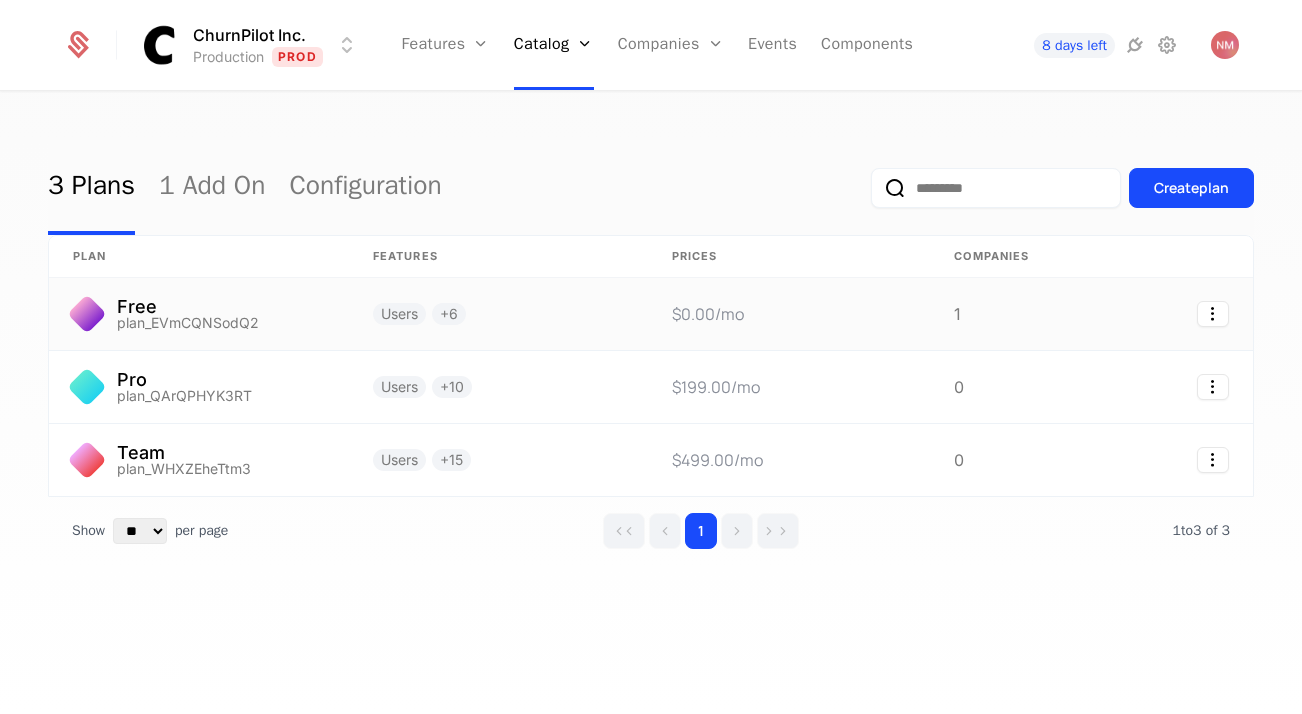 click at bounding box center [1171, 314] 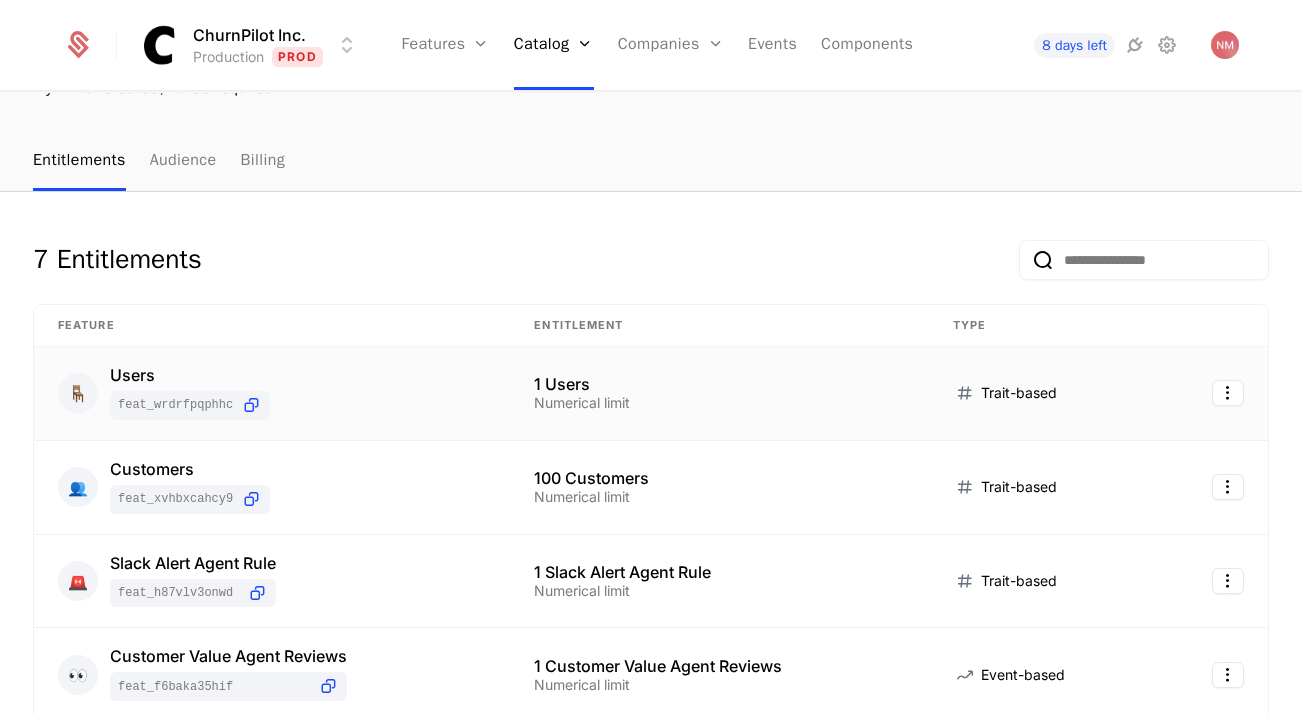 scroll, scrollTop: 184, scrollLeft: 0, axis: vertical 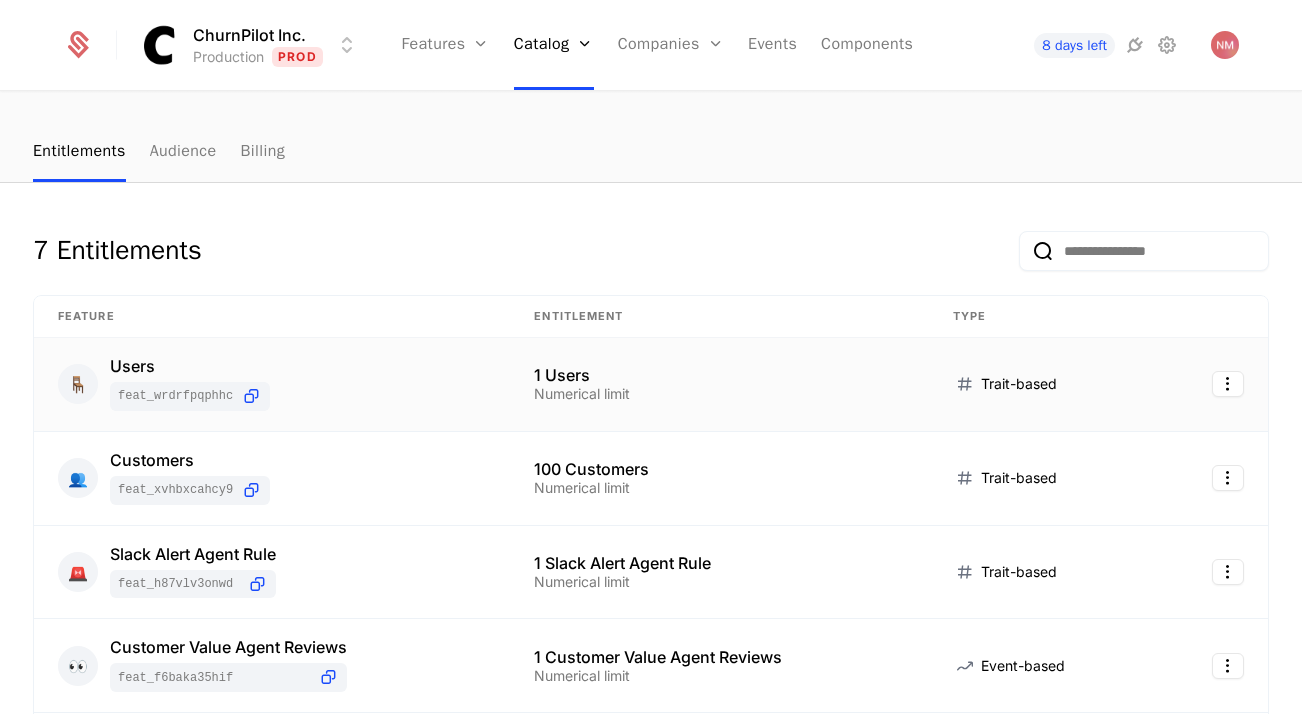 click on "Trait-based" at bounding box center [1042, 385] 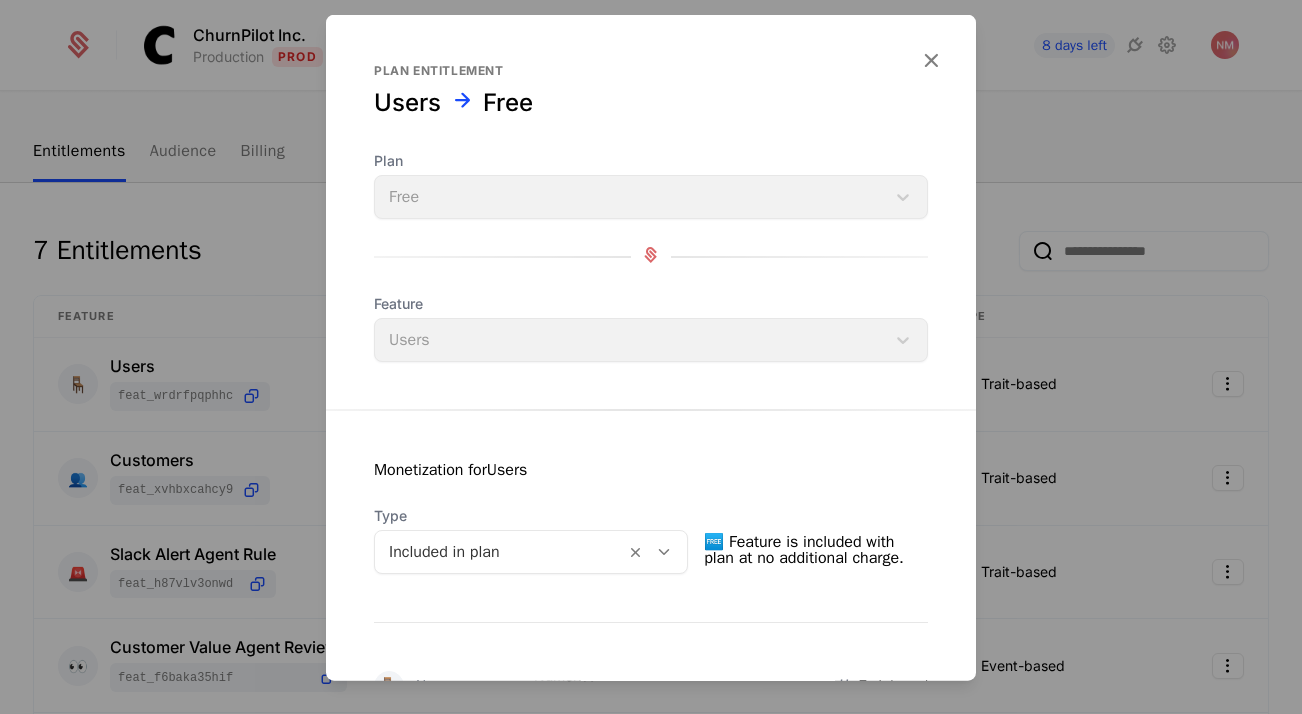 click on "Plan Free" at bounding box center (651, 185) 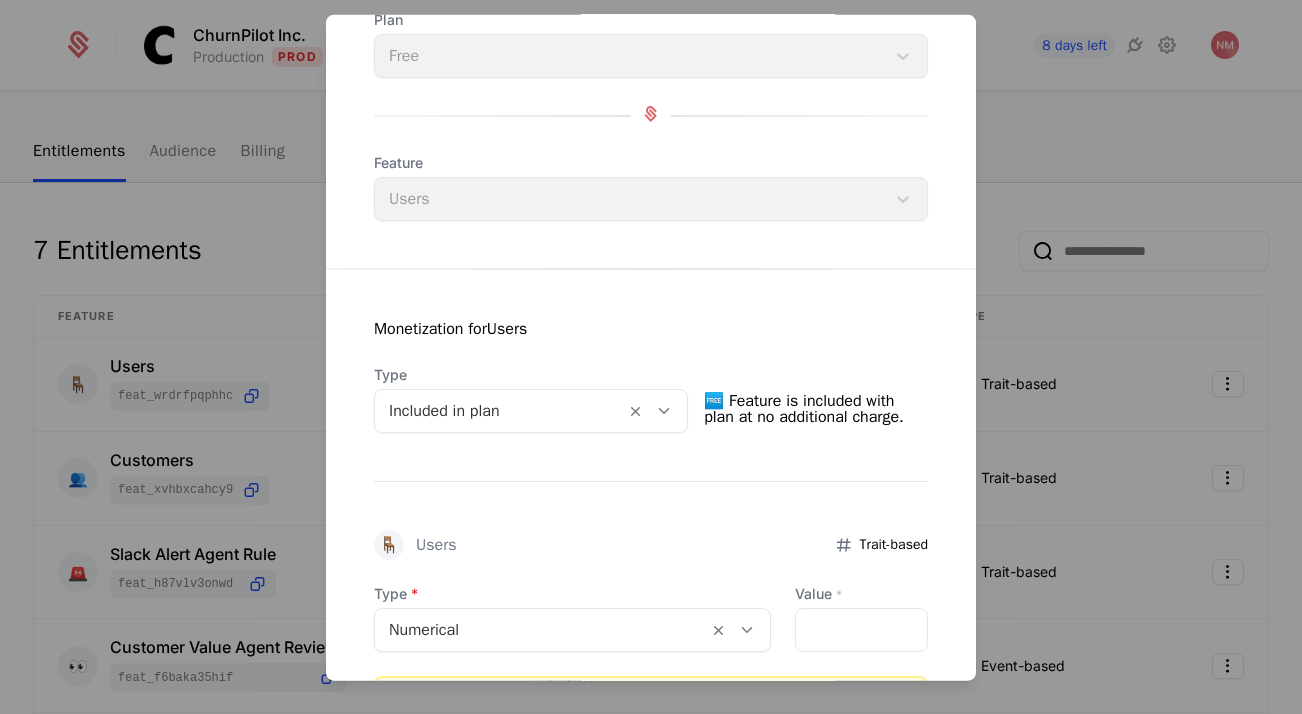 scroll, scrollTop: 0, scrollLeft: 0, axis: both 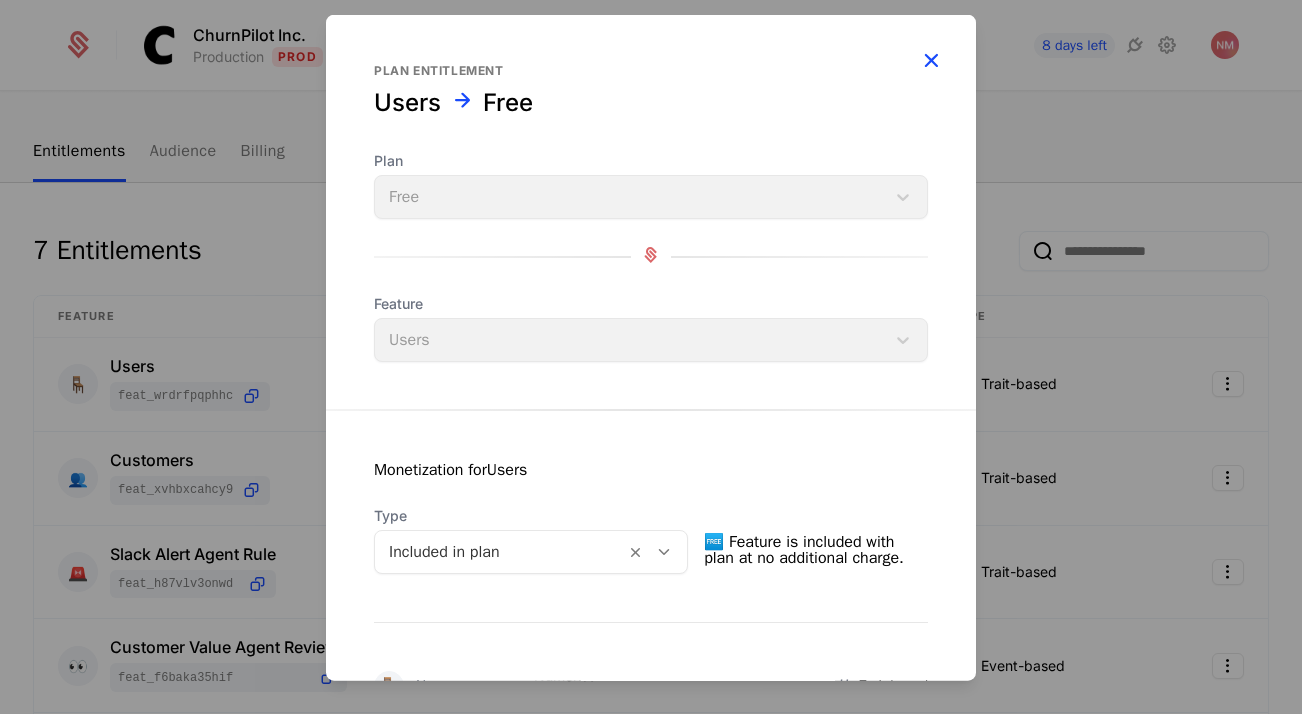 click at bounding box center (931, 60) 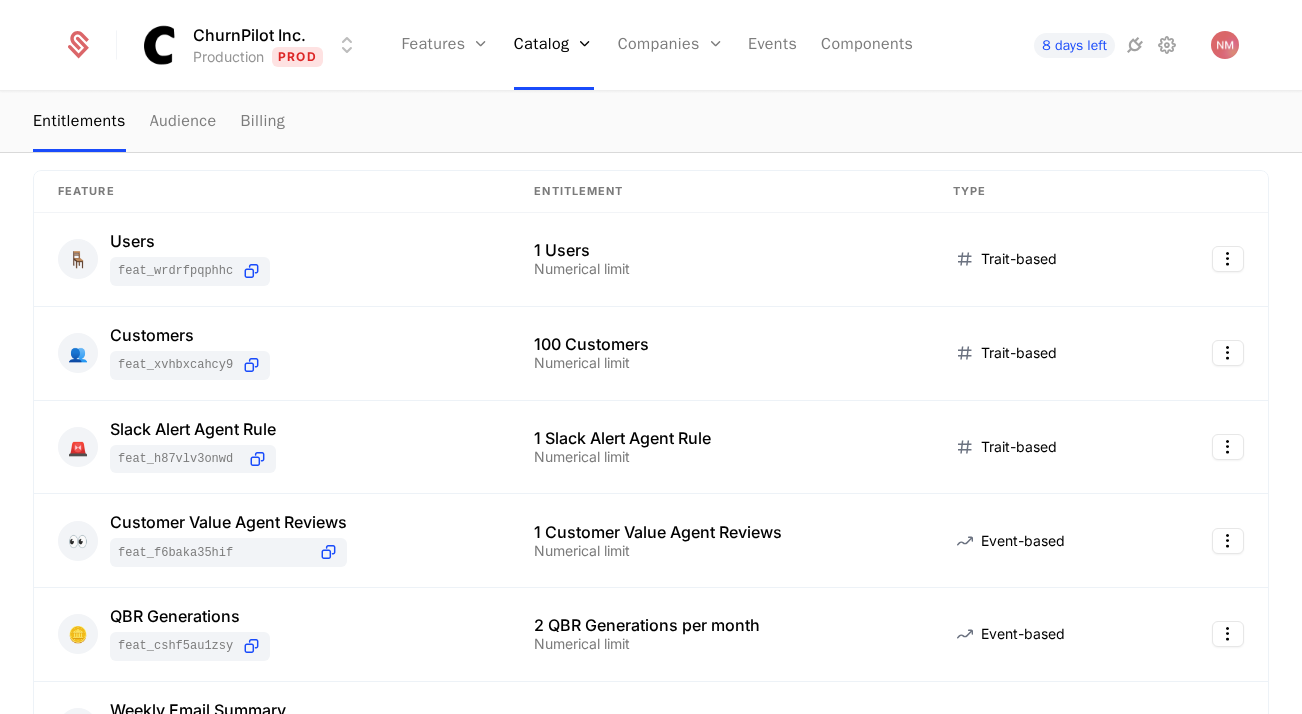 scroll, scrollTop: 347, scrollLeft: 0, axis: vertical 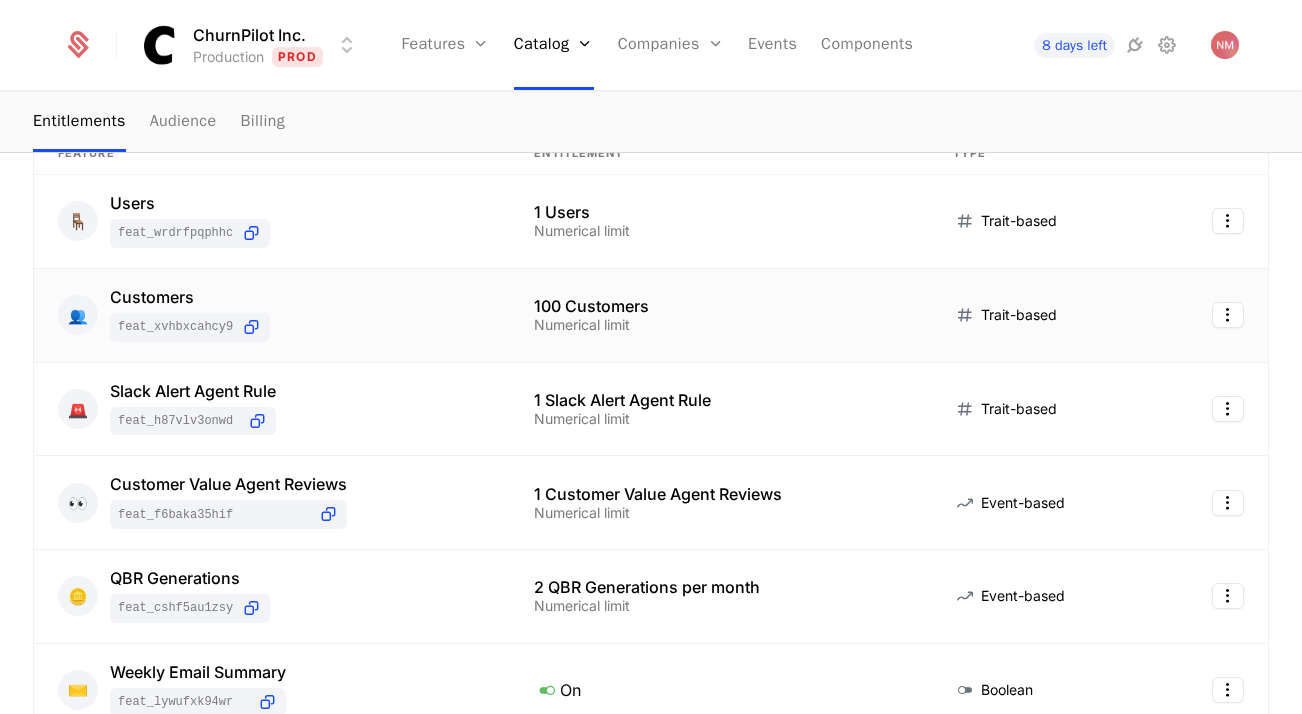 click on "Numerical limit" at bounding box center (591, 325) 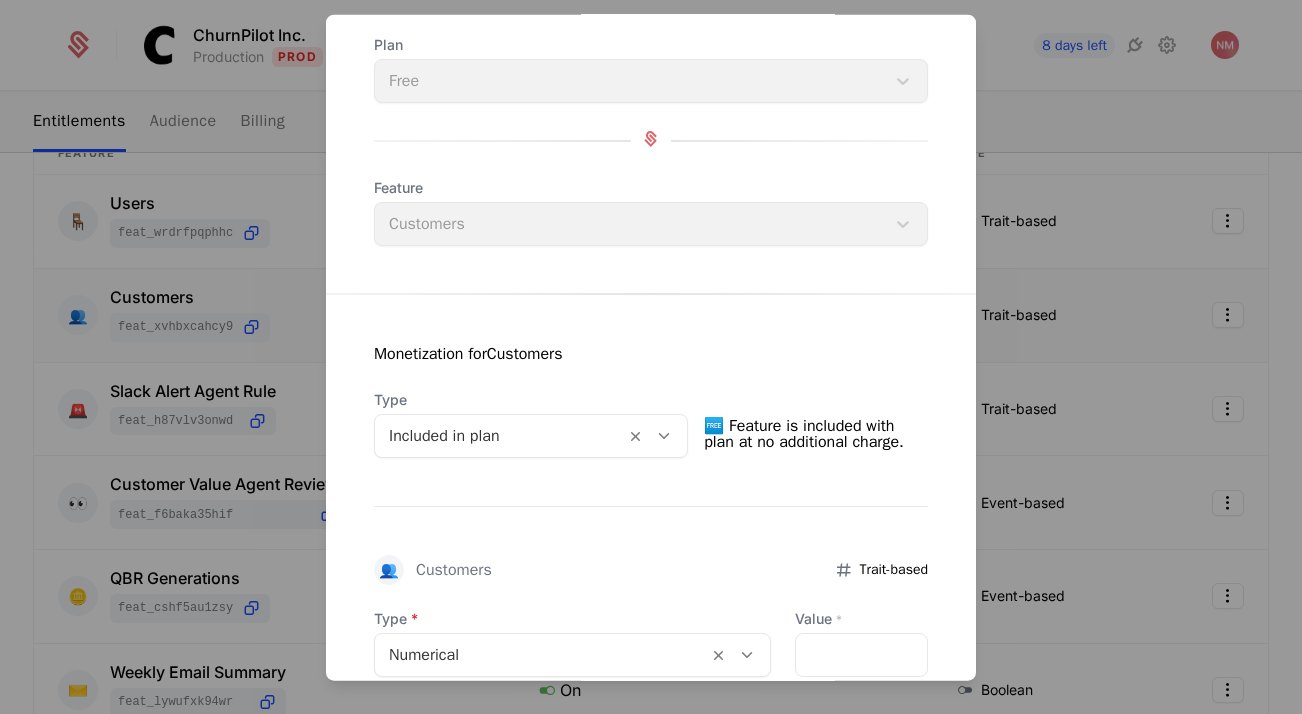 scroll, scrollTop: 0, scrollLeft: 0, axis: both 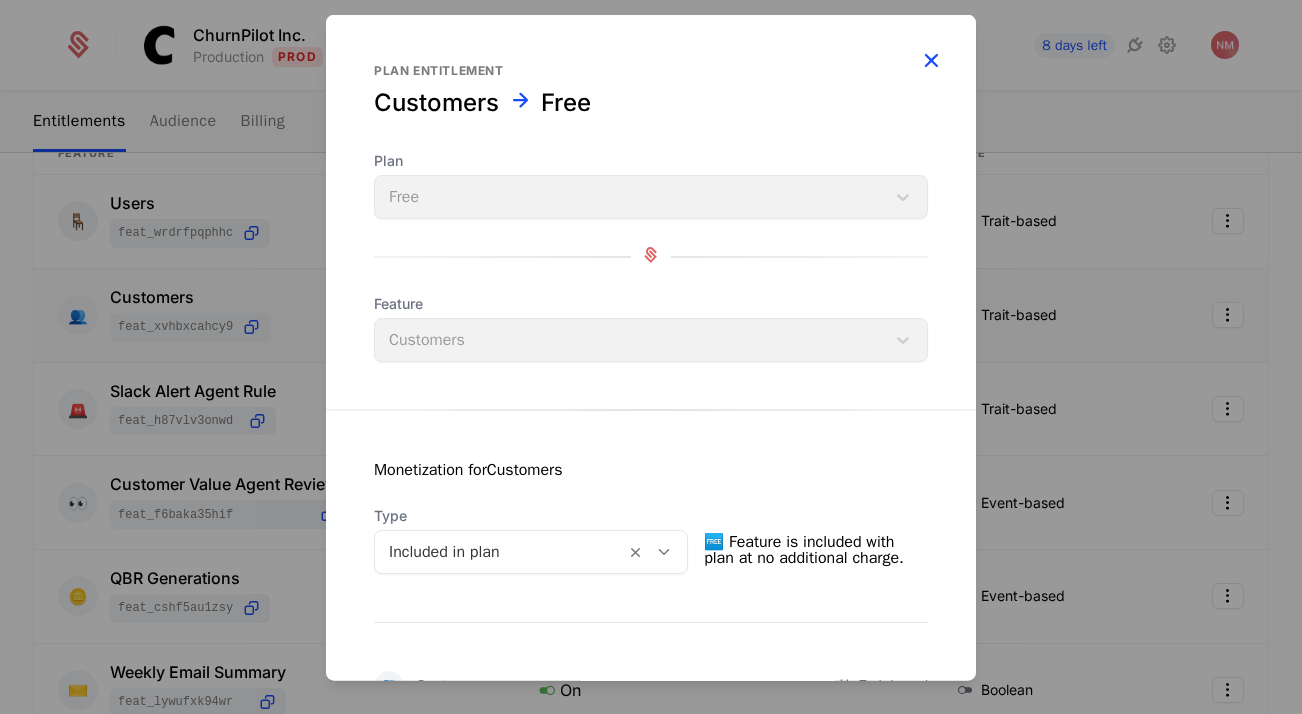 click at bounding box center [931, 60] 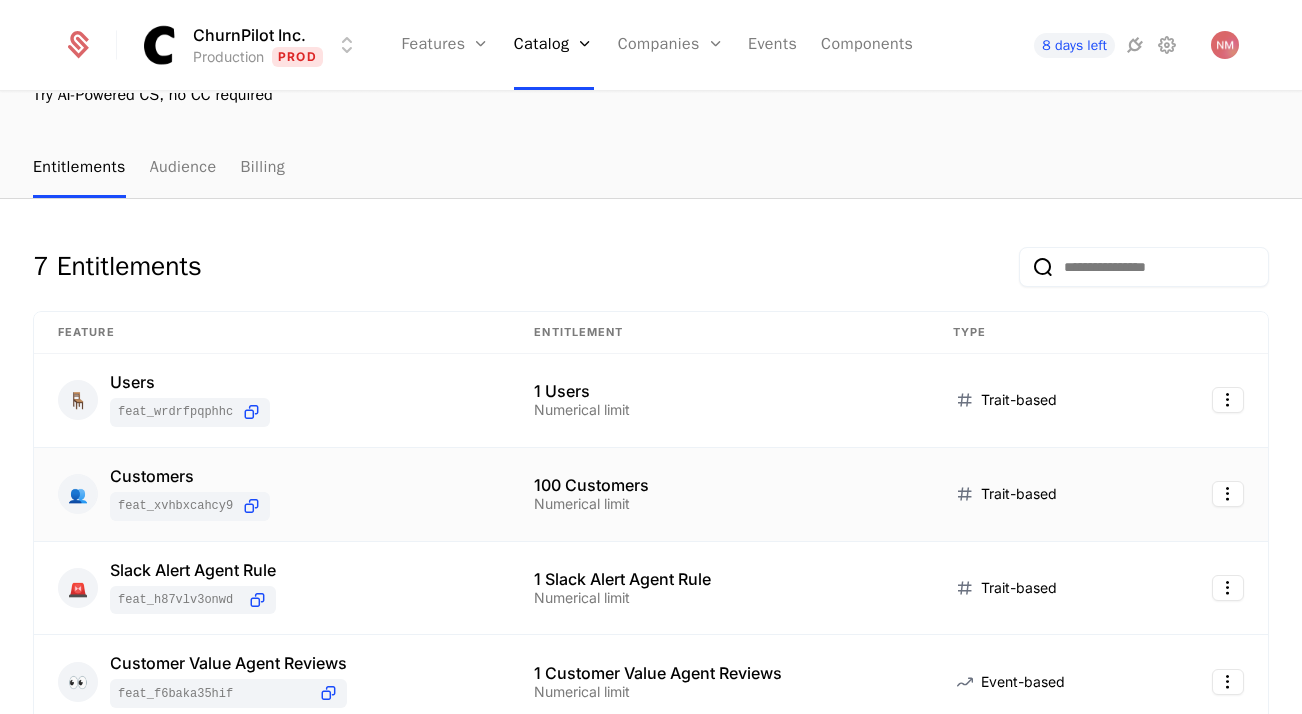 scroll, scrollTop: 0, scrollLeft: 0, axis: both 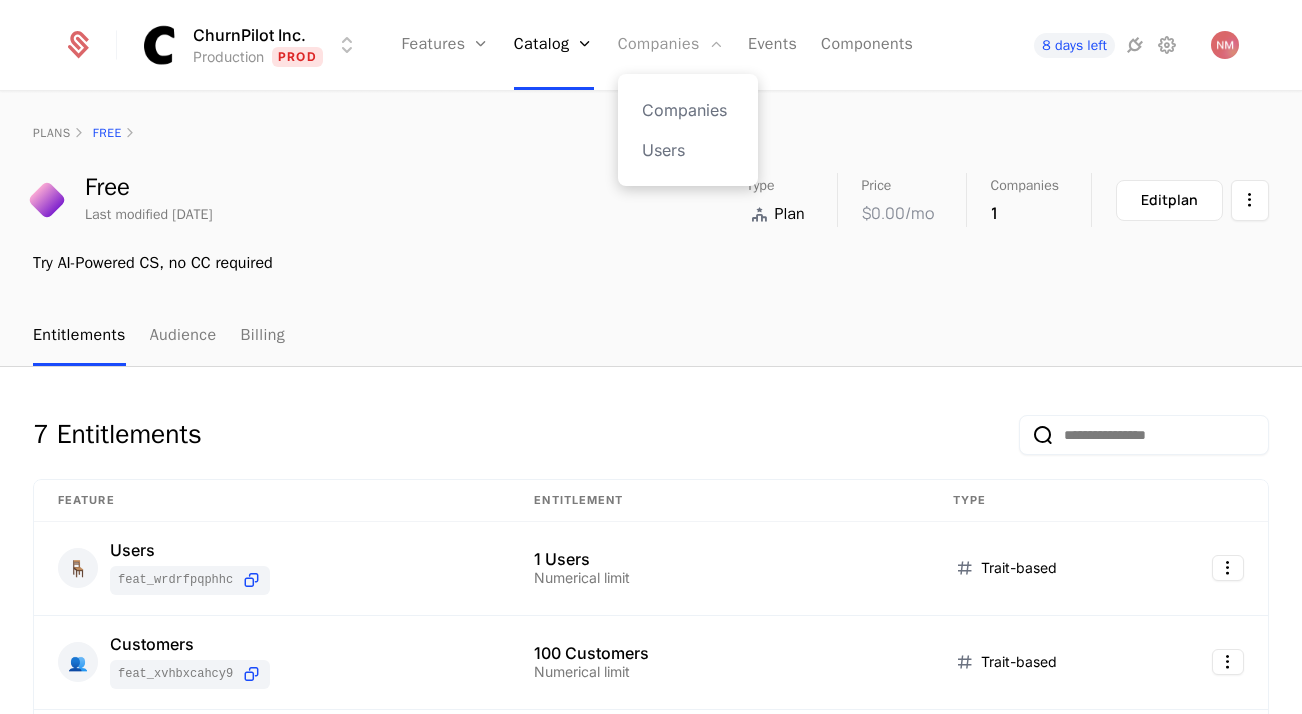 click on "Companies" at bounding box center [671, 45] 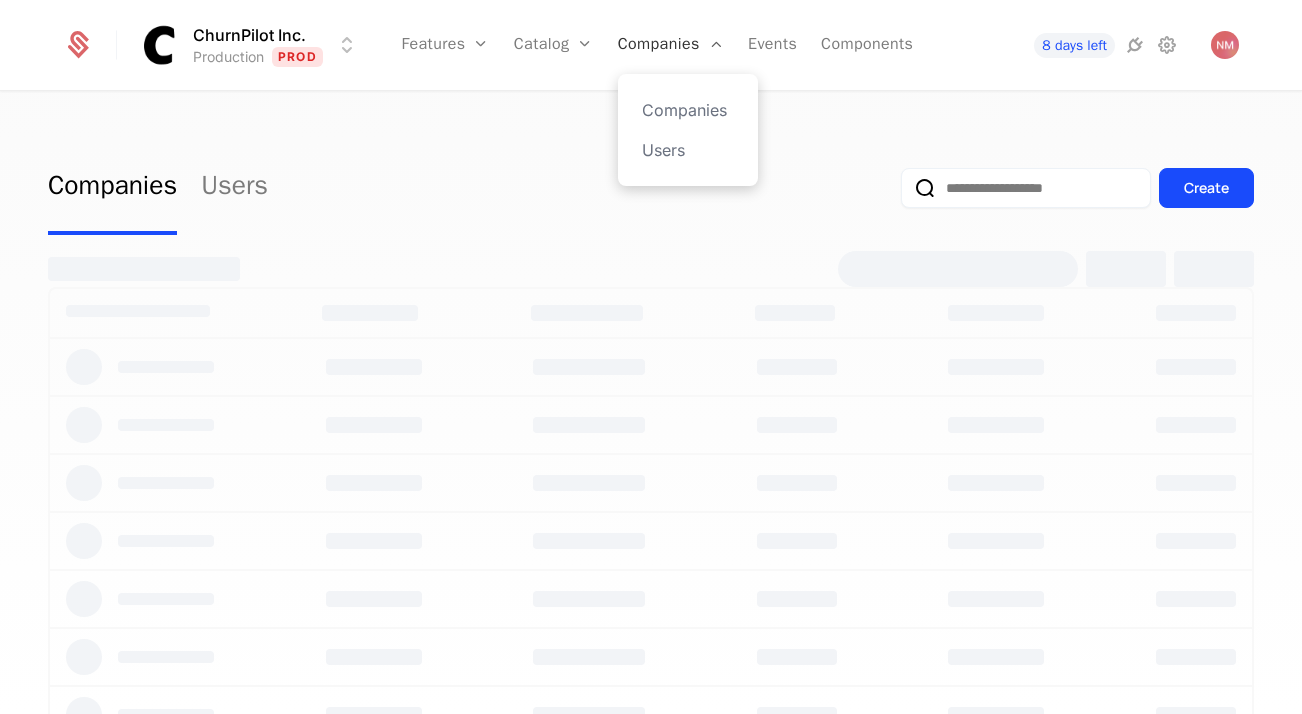 select on "**" 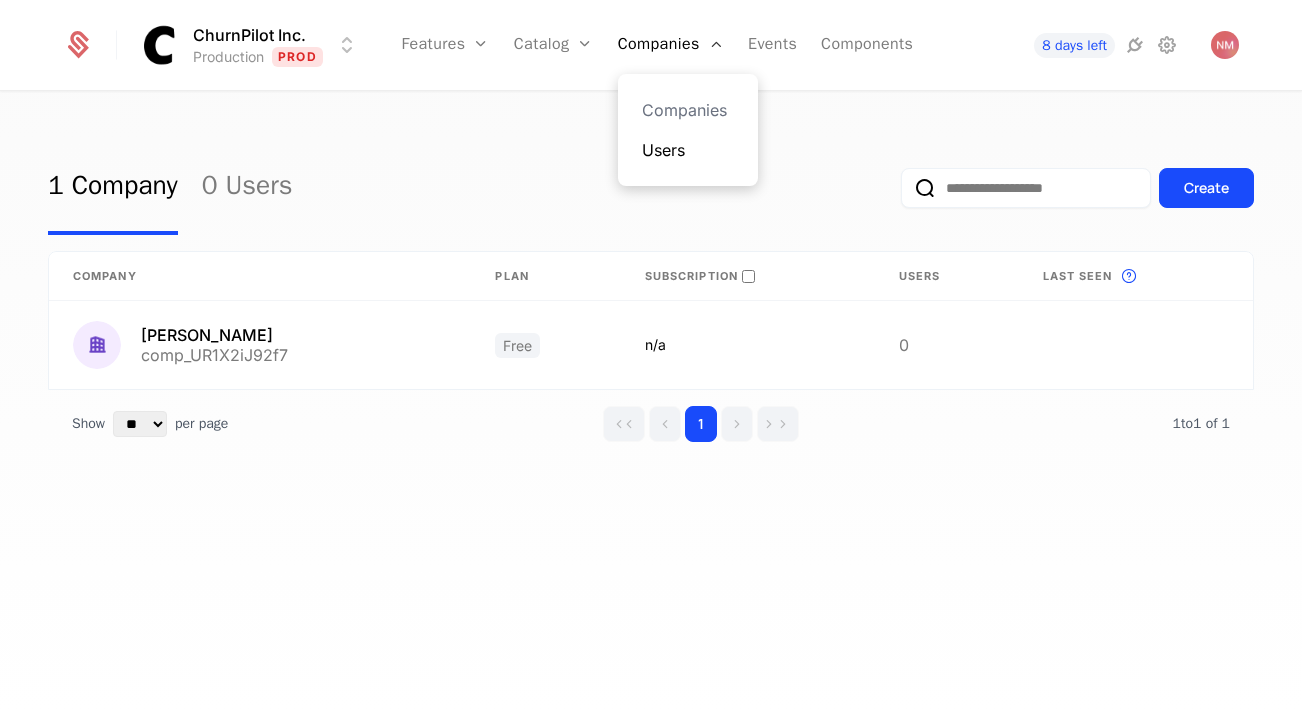 click on "Users" at bounding box center (688, 150) 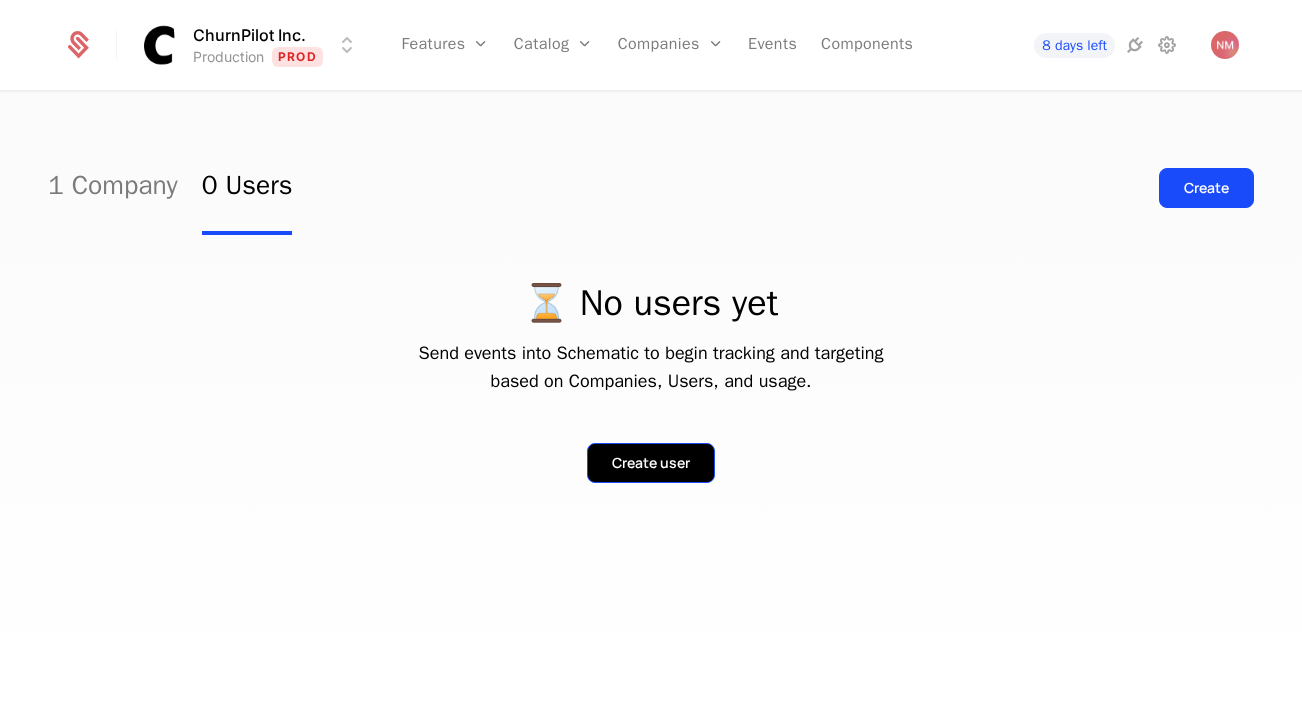 click on "Create user" at bounding box center [651, 463] 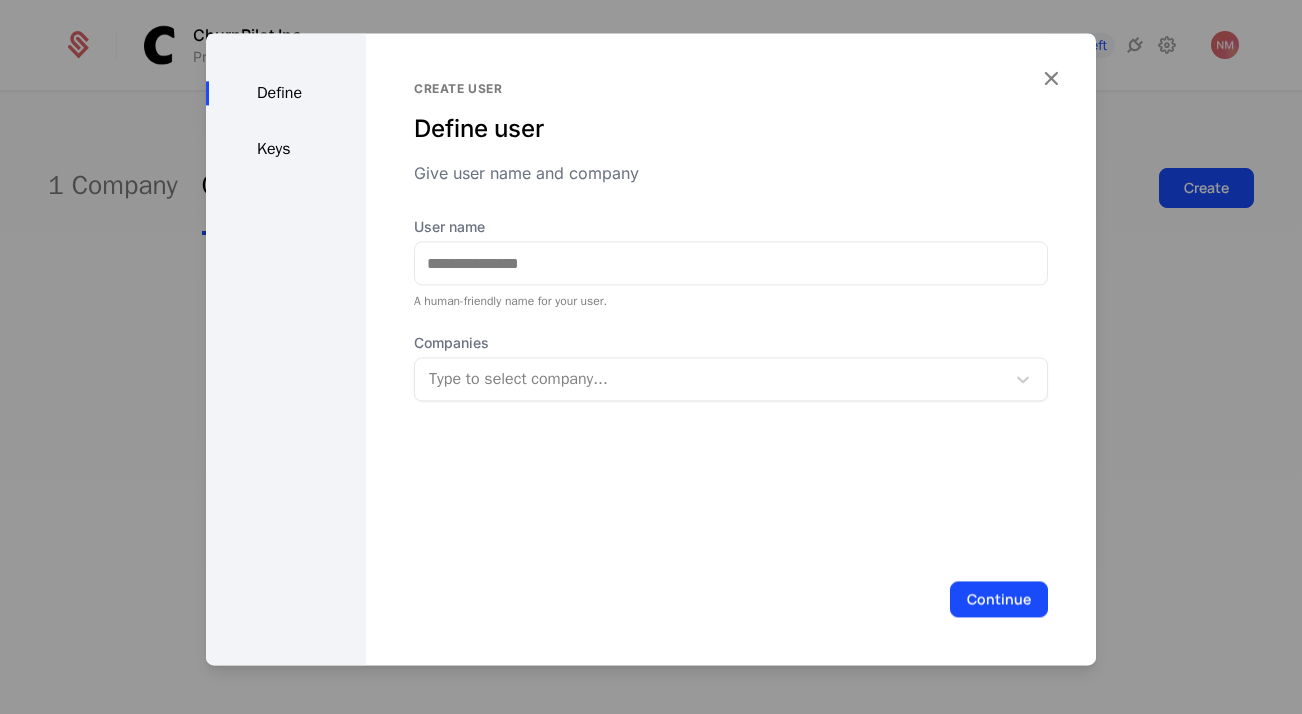 click on "User name A human-friendly name for your user." at bounding box center (731, 263) 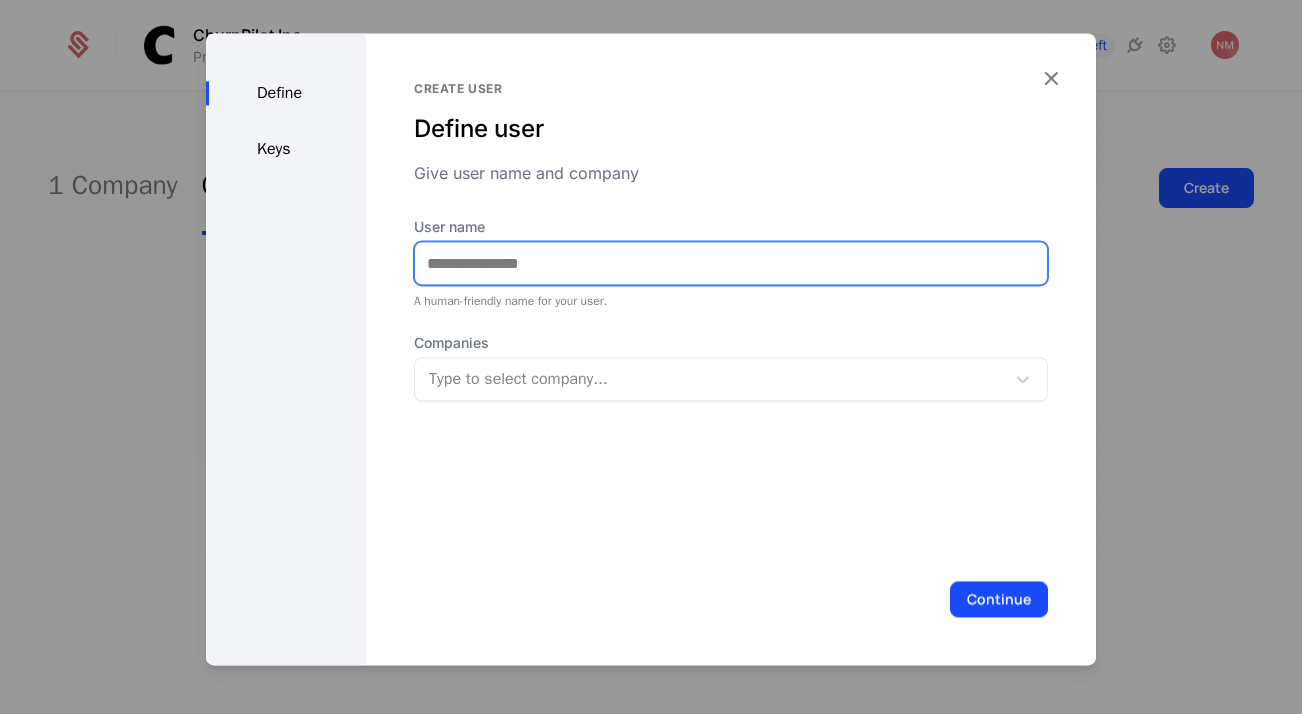 click on "User name" at bounding box center [731, 263] 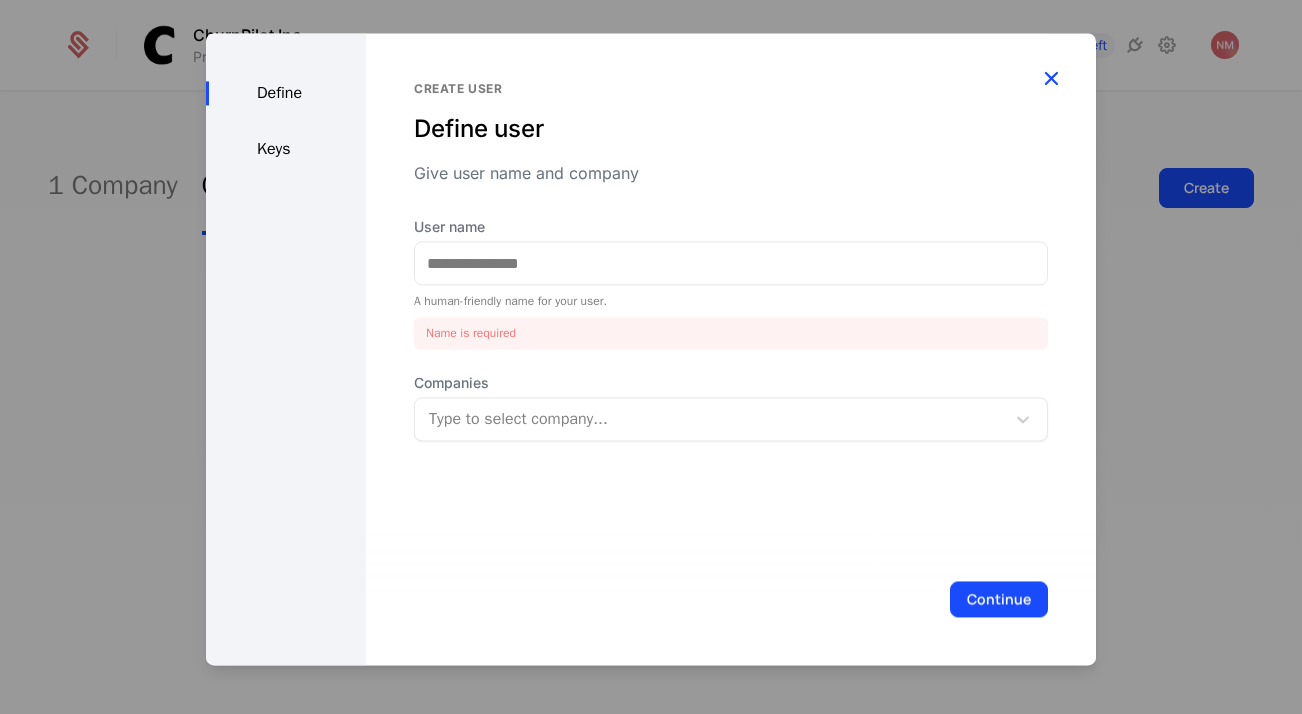 click at bounding box center (1051, 78) 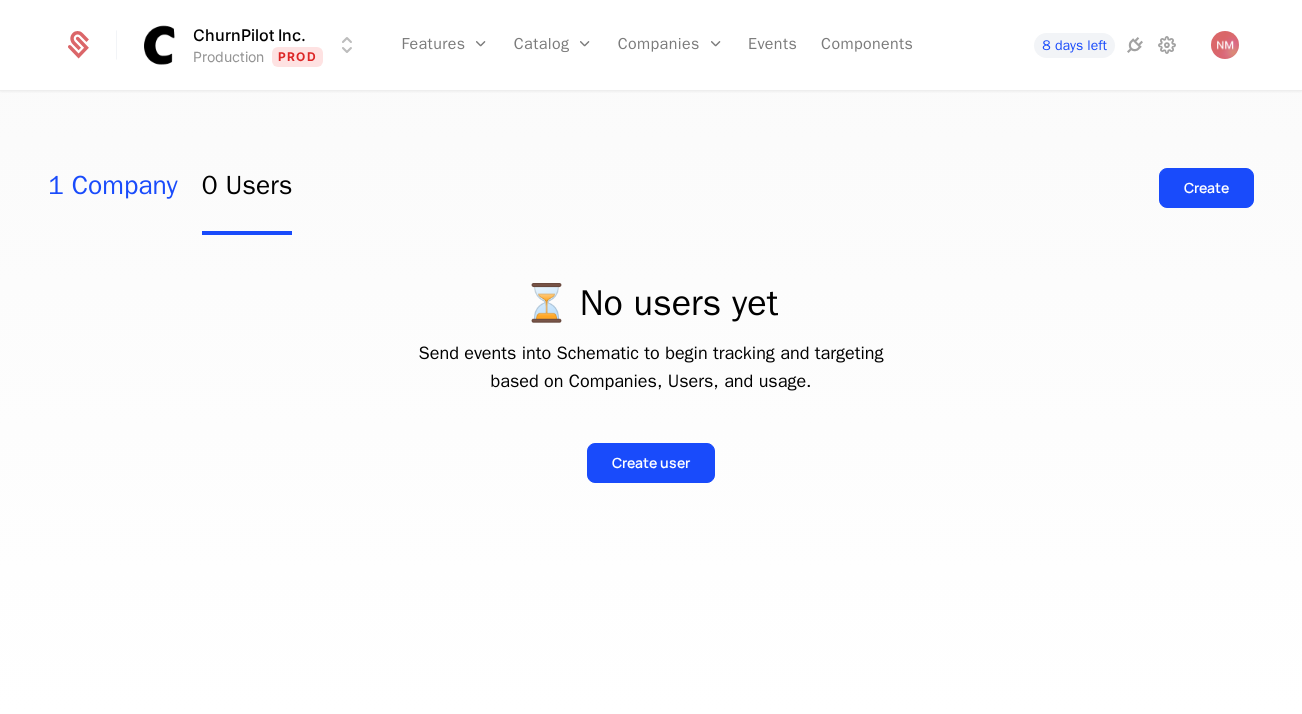 click on "1 Company" at bounding box center [113, 188] 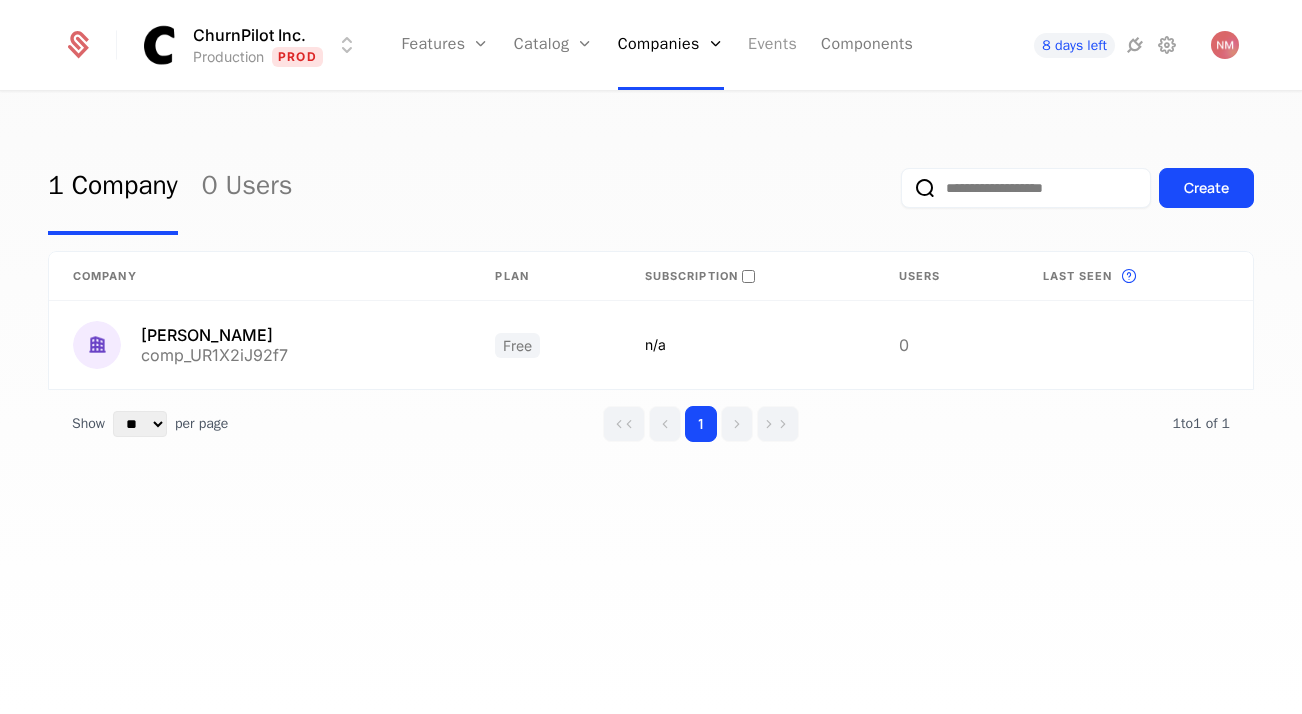 click on "Events" at bounding box center (772, 45) 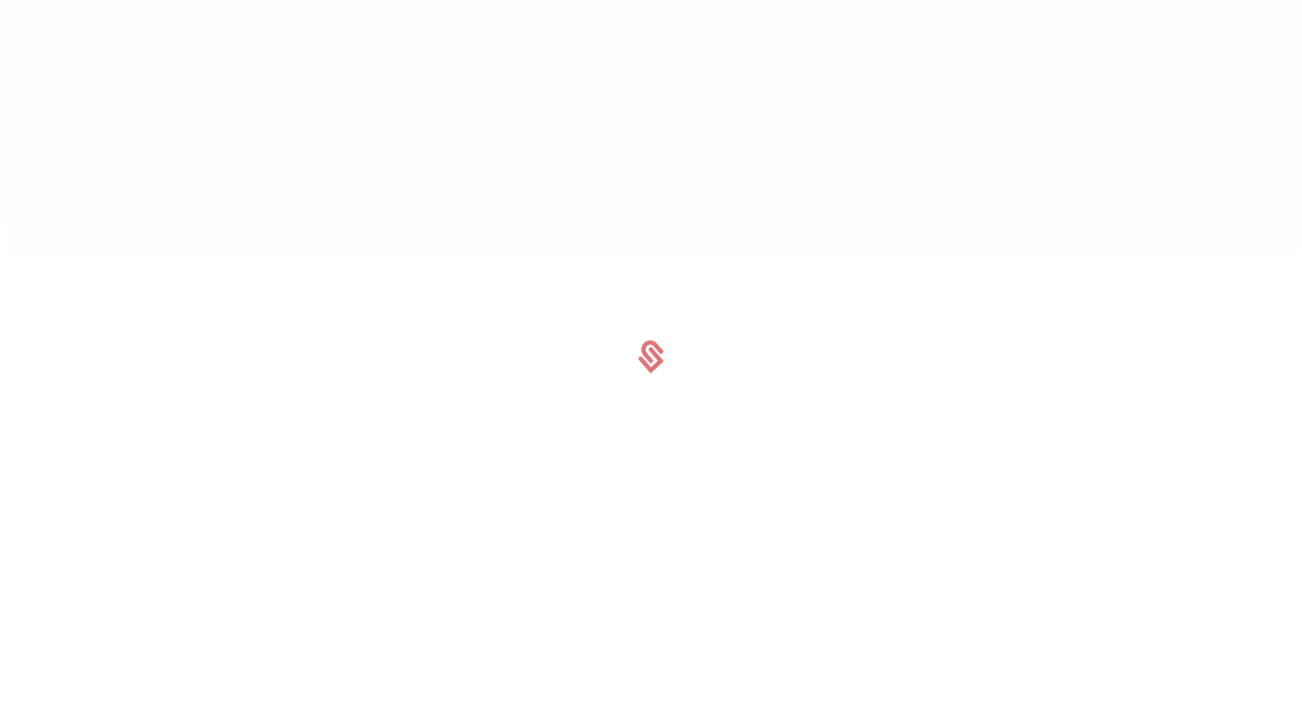 scroll, scrollTop: 0, scrollLeft: 0, axis: both 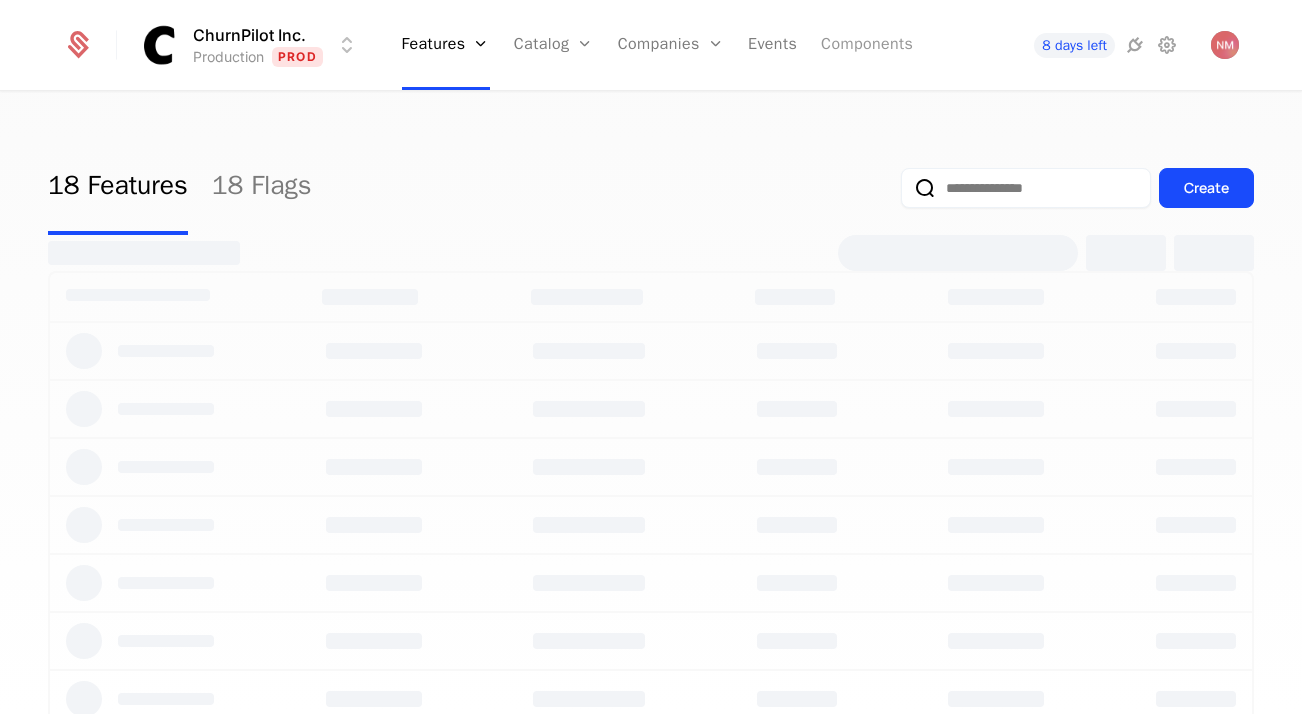 select on "**" 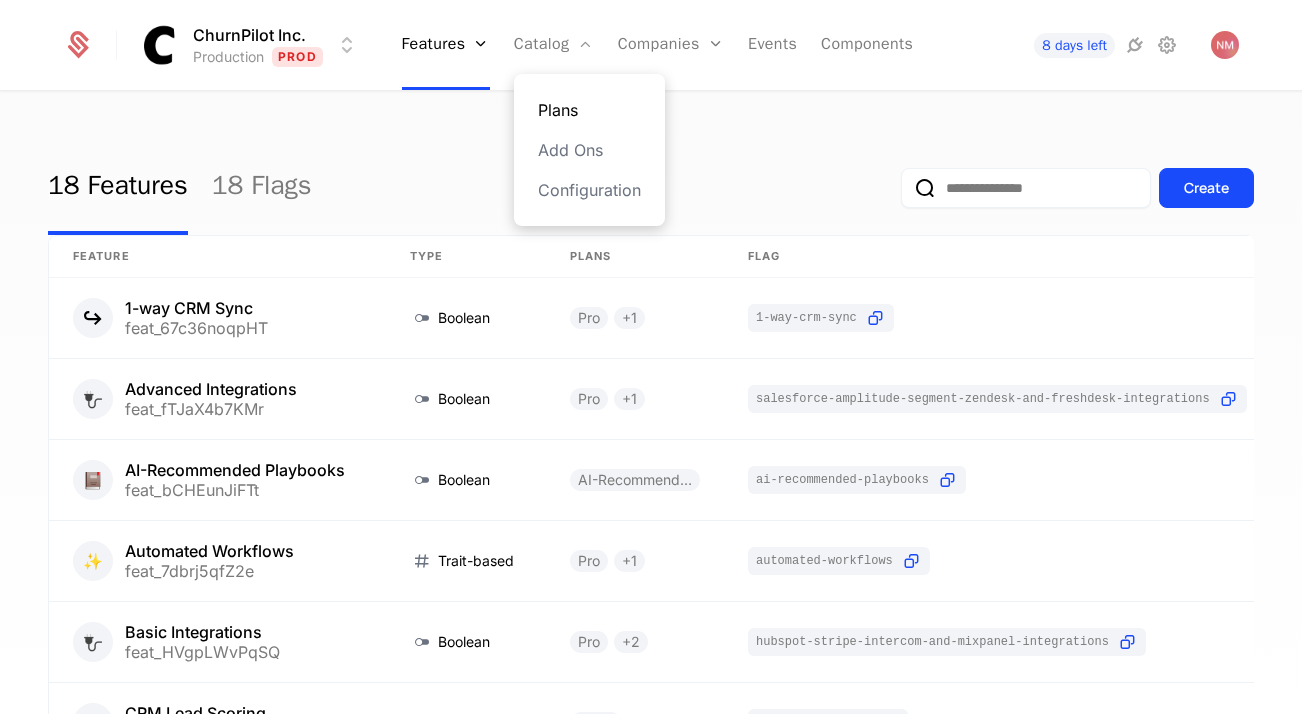 click on "Plans" at bounding box center [589, 110] 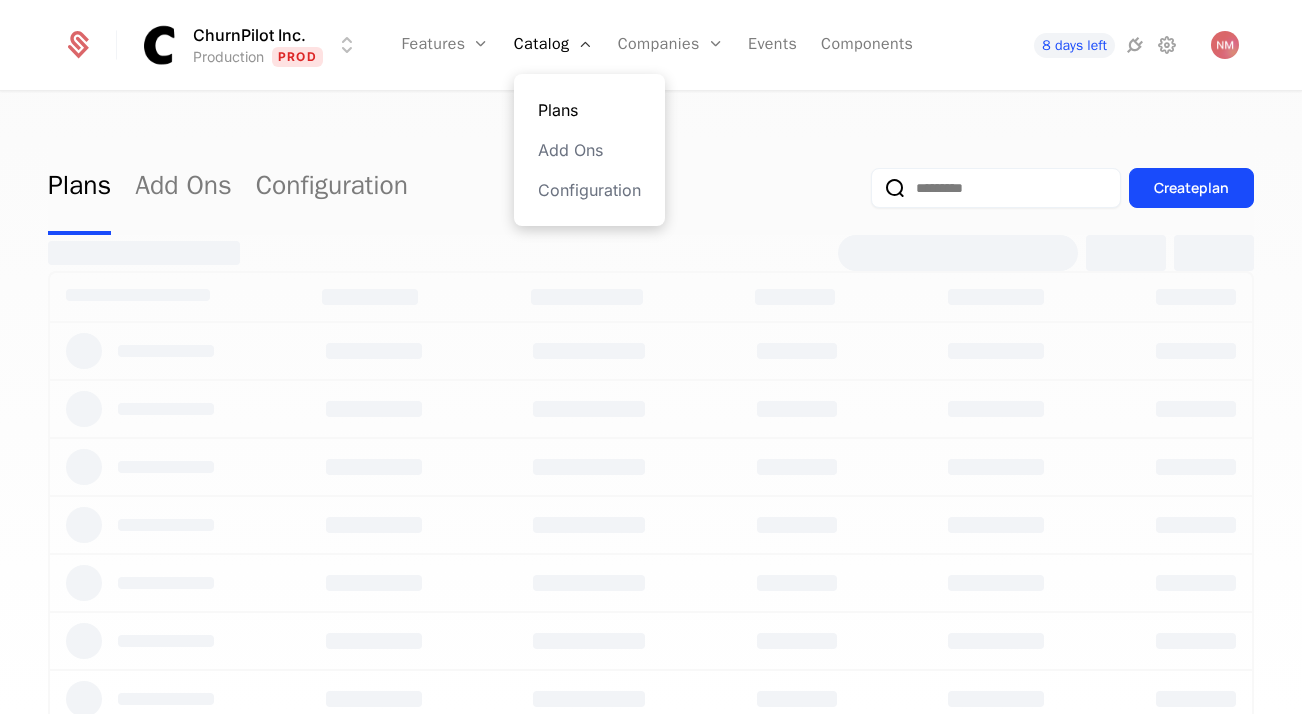 select on "**" 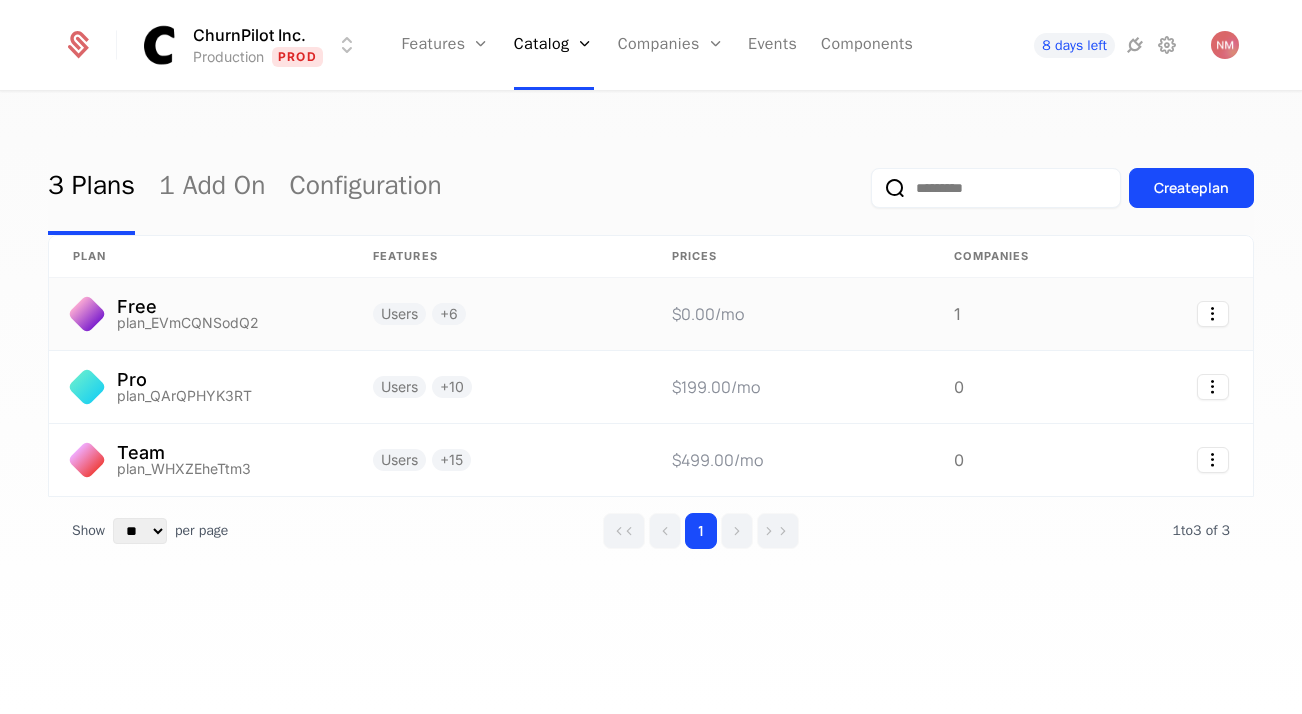 click on "Users + 6" at bounding box center [498, 314] 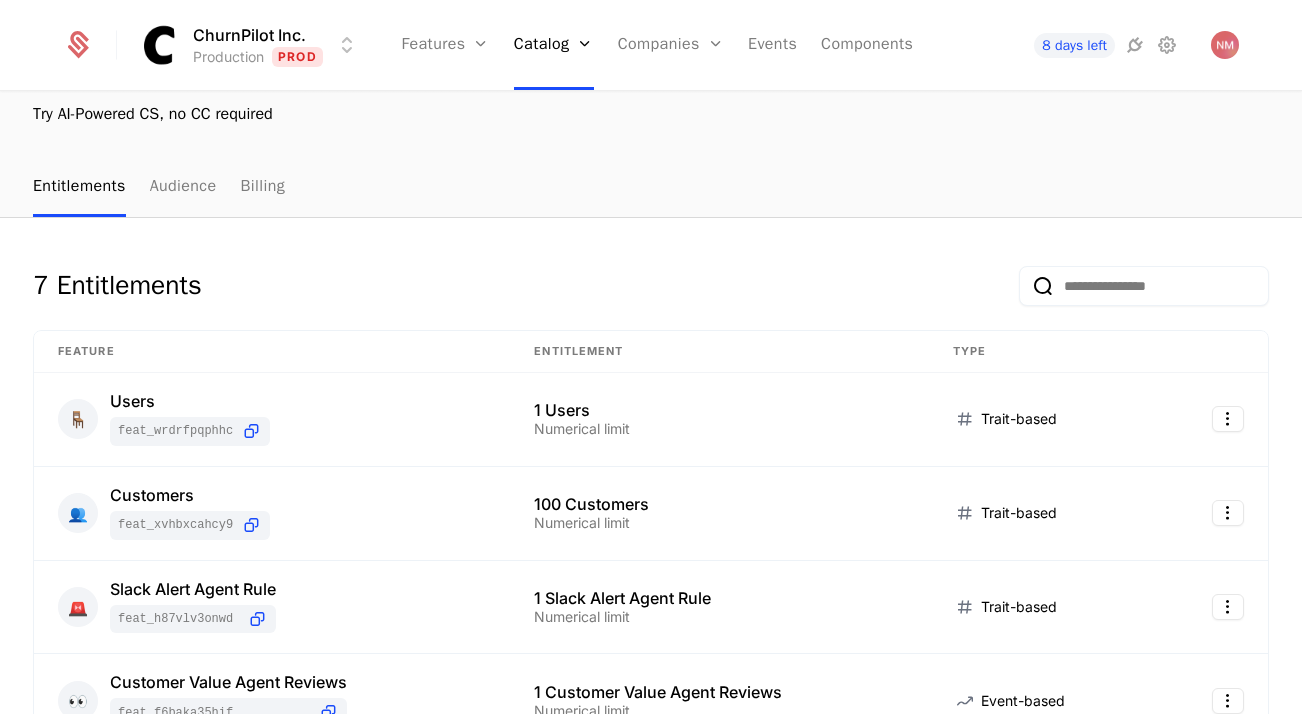 scroll, scrollTop: 0, scrollLeft: 0, axis: both 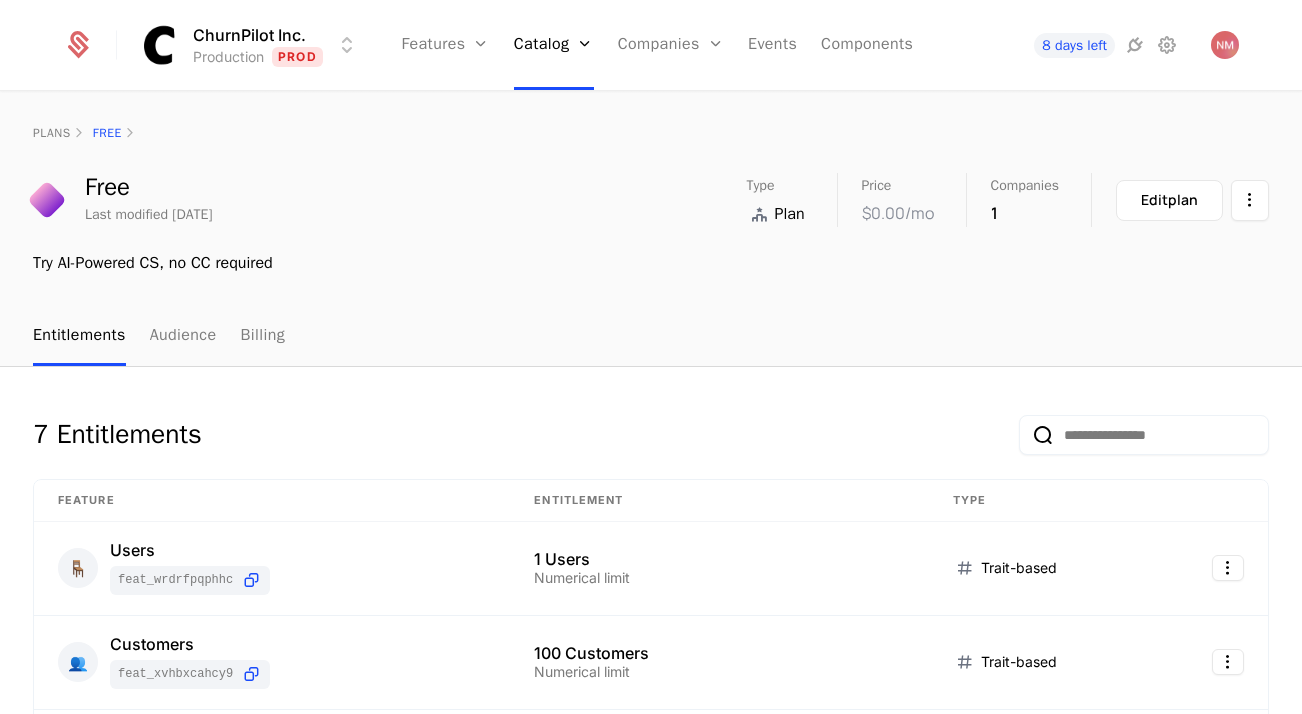 click at bounding box center [759, 214] 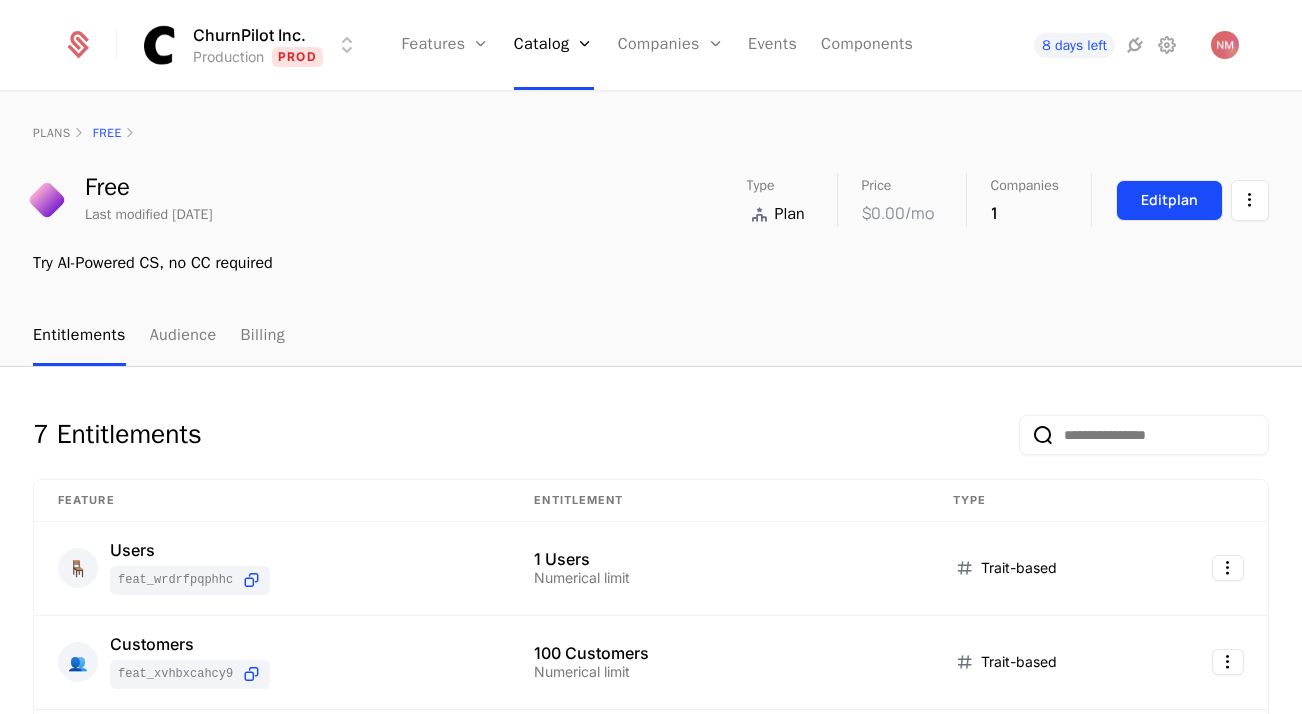 click on "Edit  plan" at bounding box center (1169, 200) 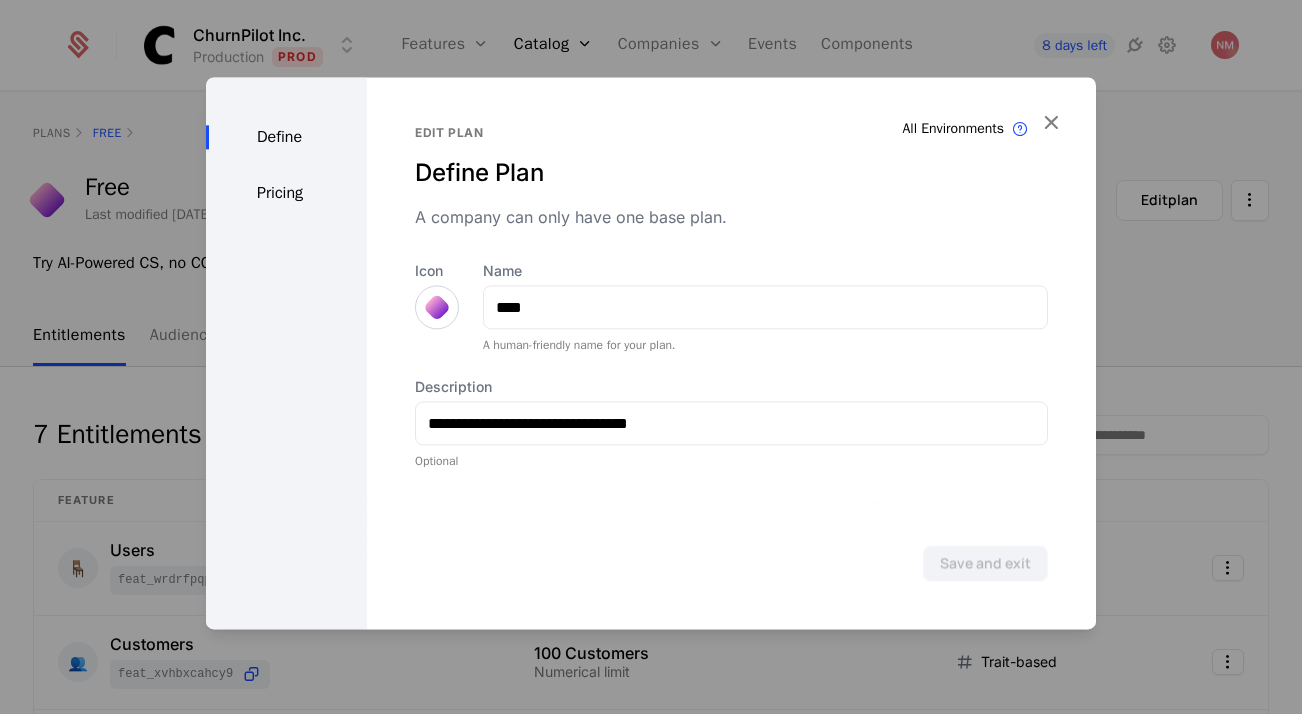 click on "Pricing" at bounding box center [286, 193] 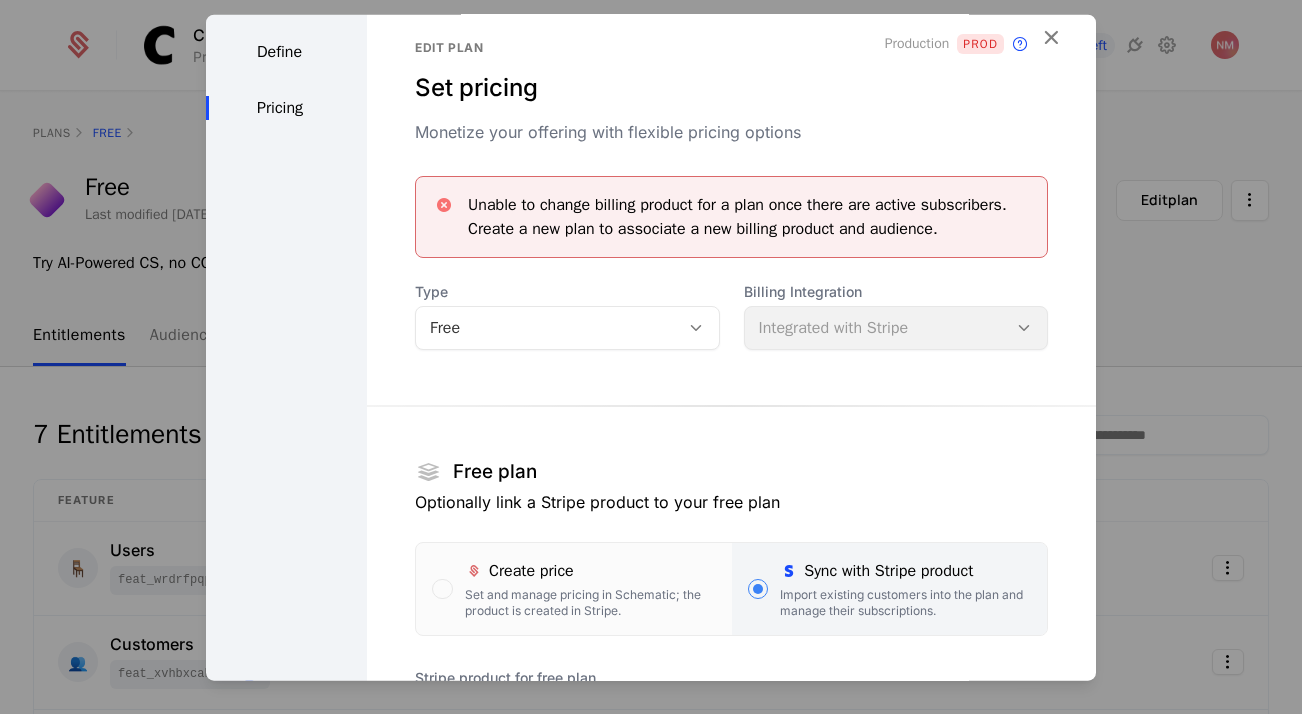 scroll, scrollTop: 0, scrollLeft: 0, axis: both 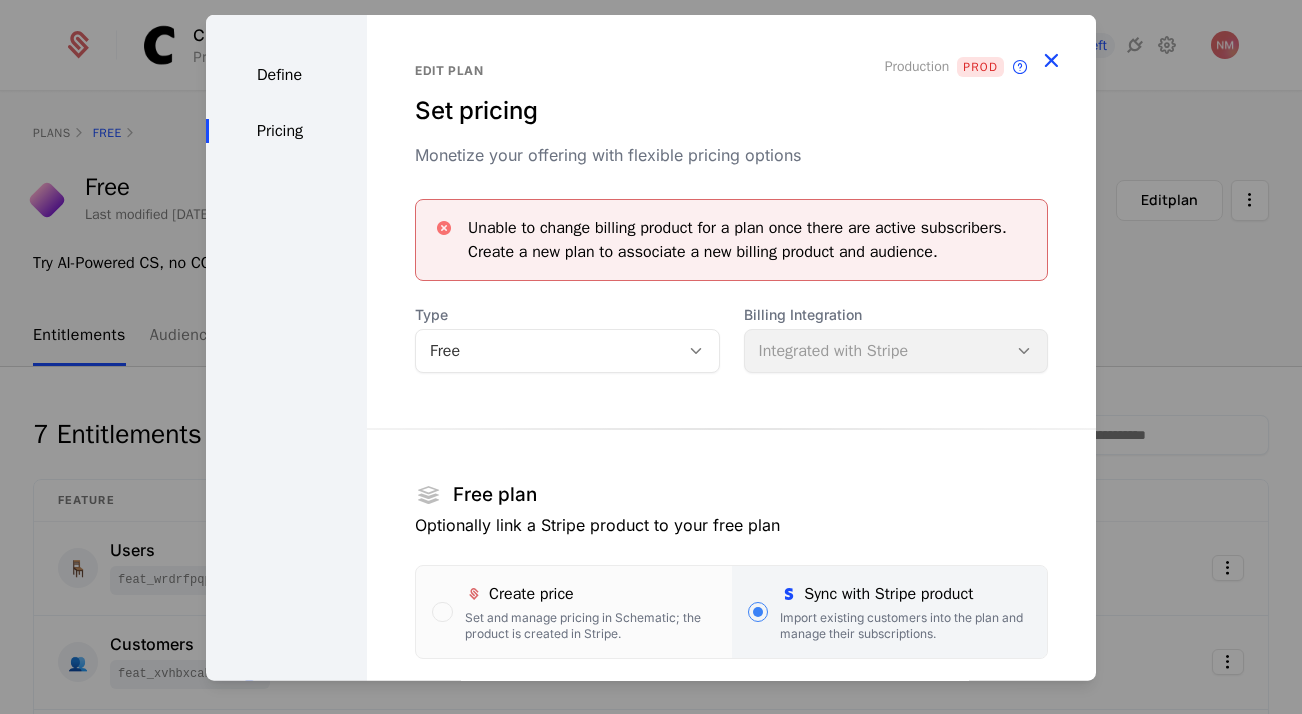 click at bounding box center [1051, 60] 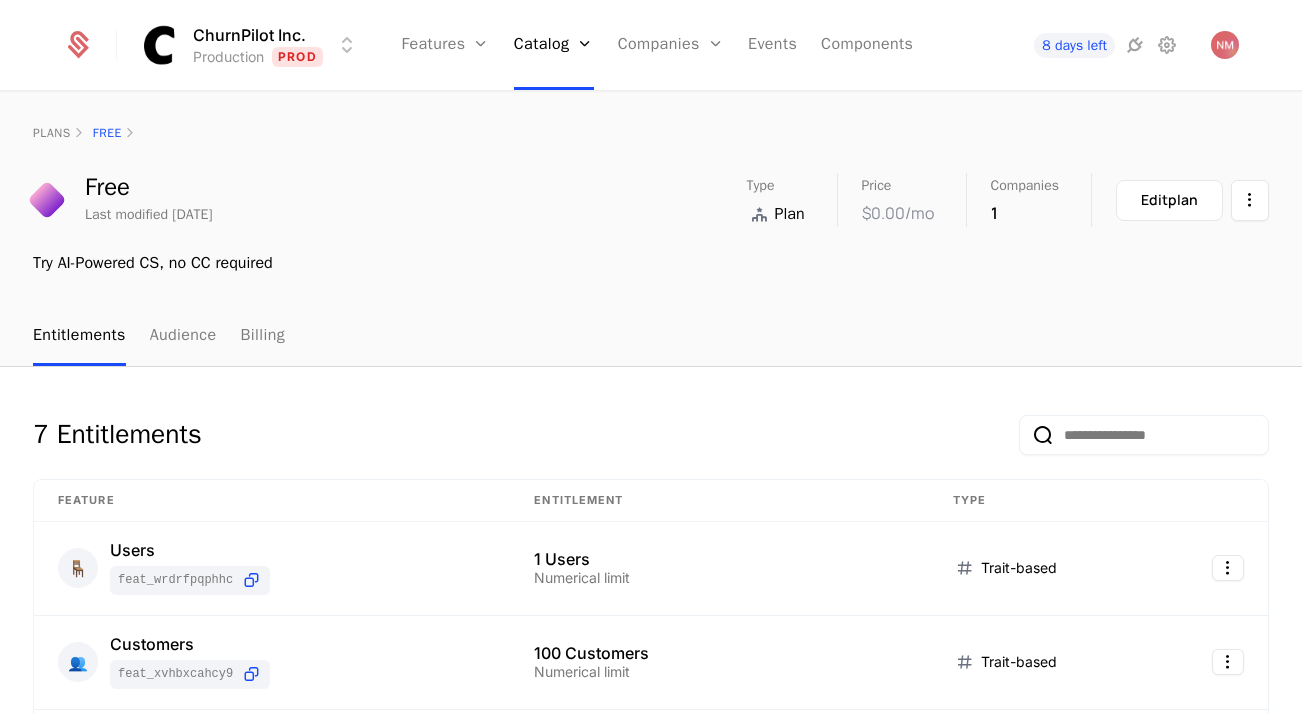 scroll, scrollTop: 0, scrollLeft: 0, axis: both 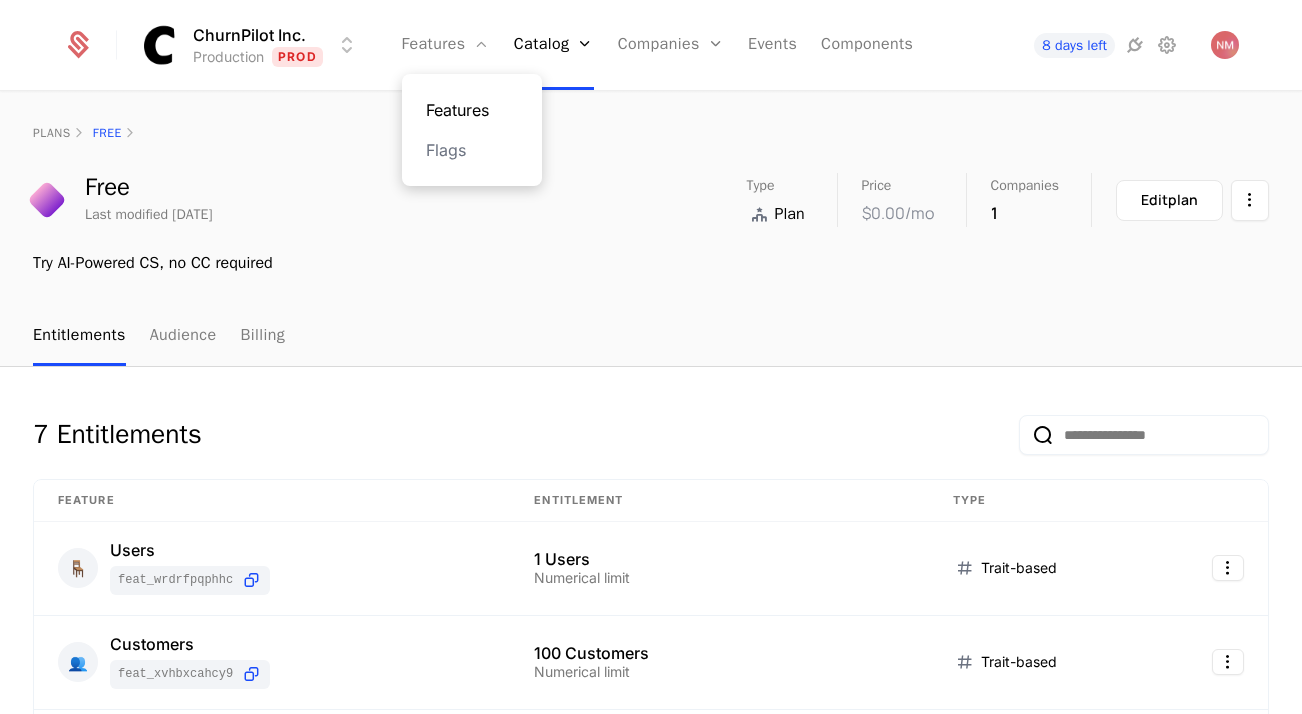 click on "Features" at bounding box center [472, 110] 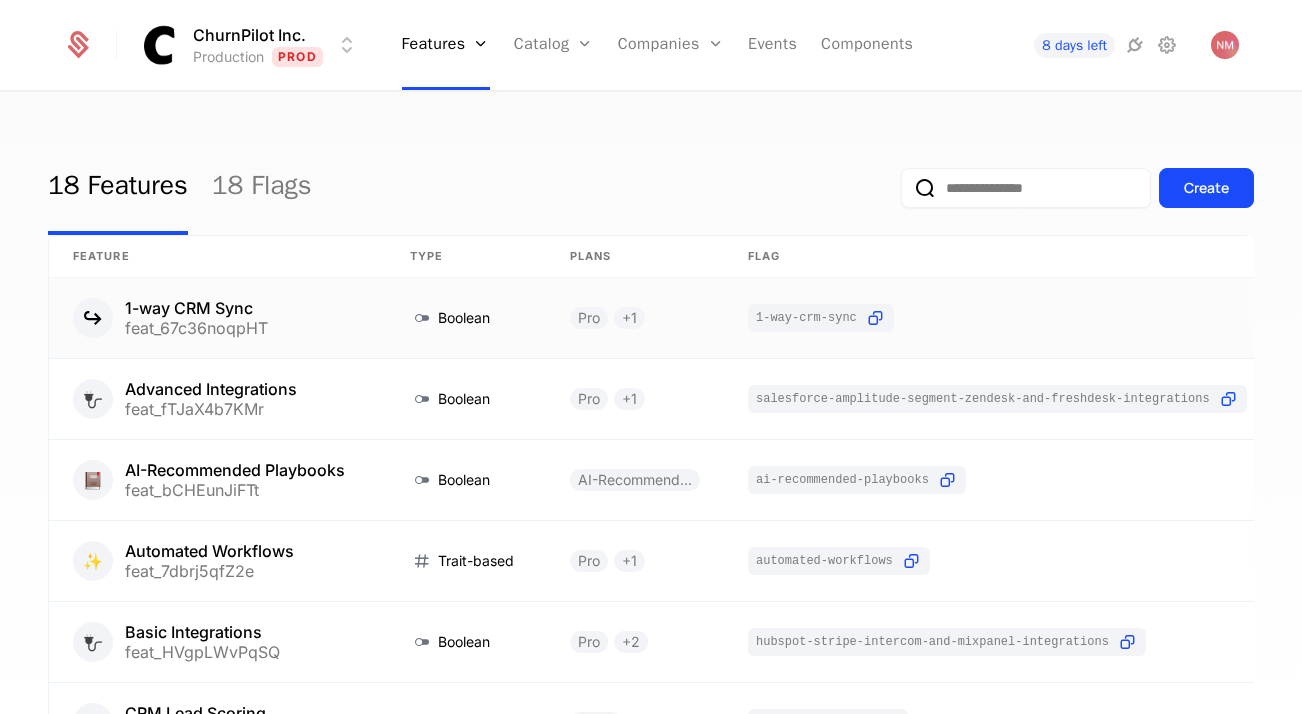 click on "1-way CRM Sync feat_67c36noqpHT" at bounding box center (217, 318) 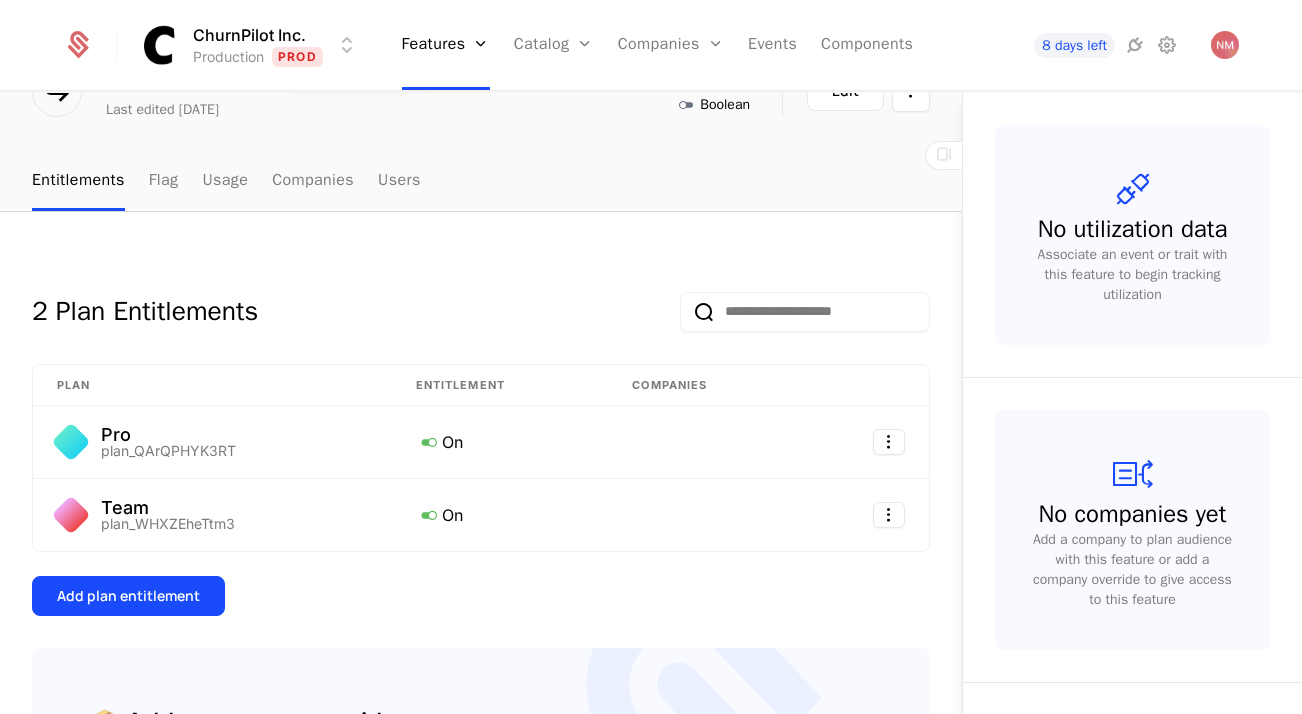scroll, scrollTop: 111, scrollLeft: 0, axis: vertical 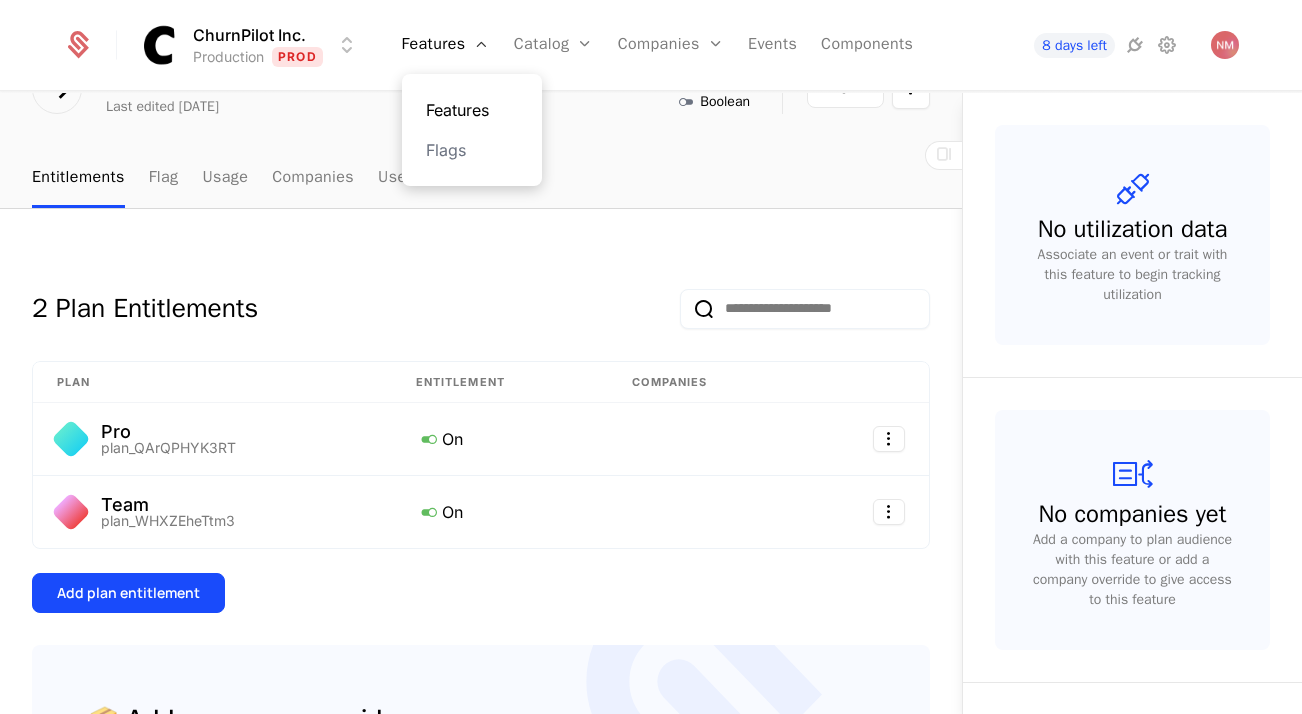 click on "Features" at bounding box center [472, 110] 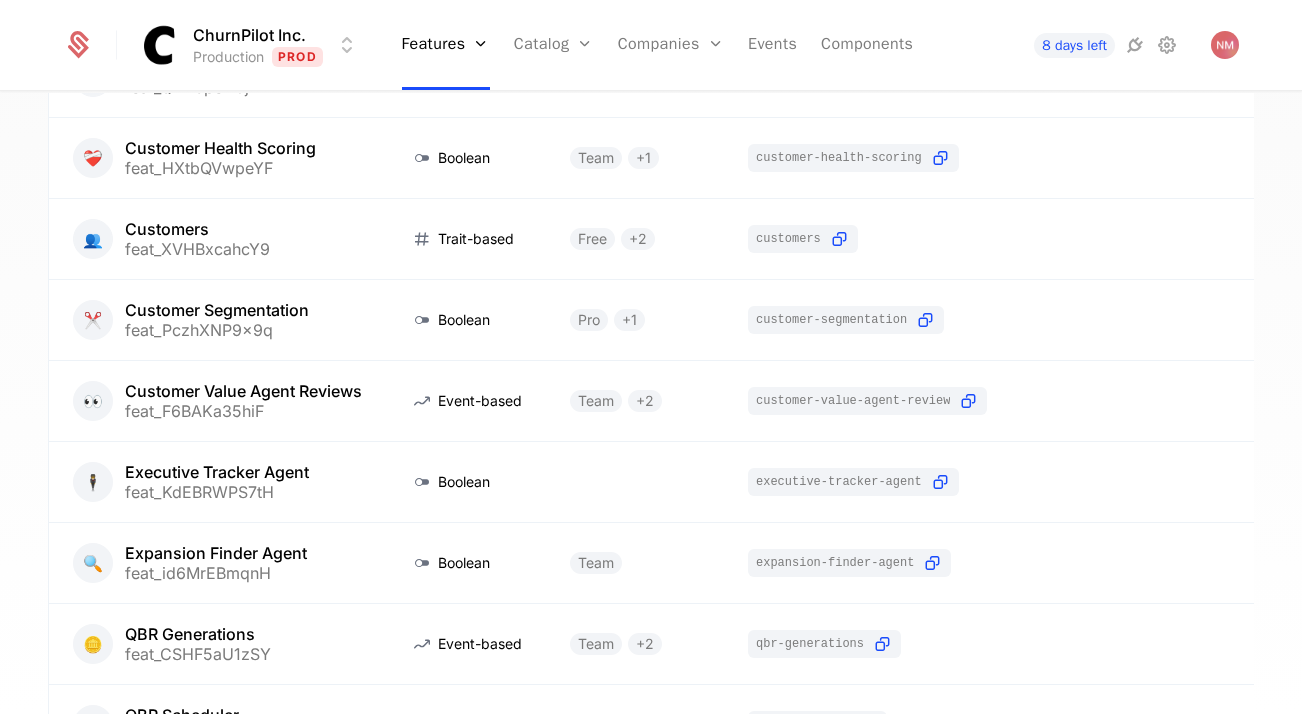 scroll, scrollTop: 625, scrollLeft: 0, axis: vertical 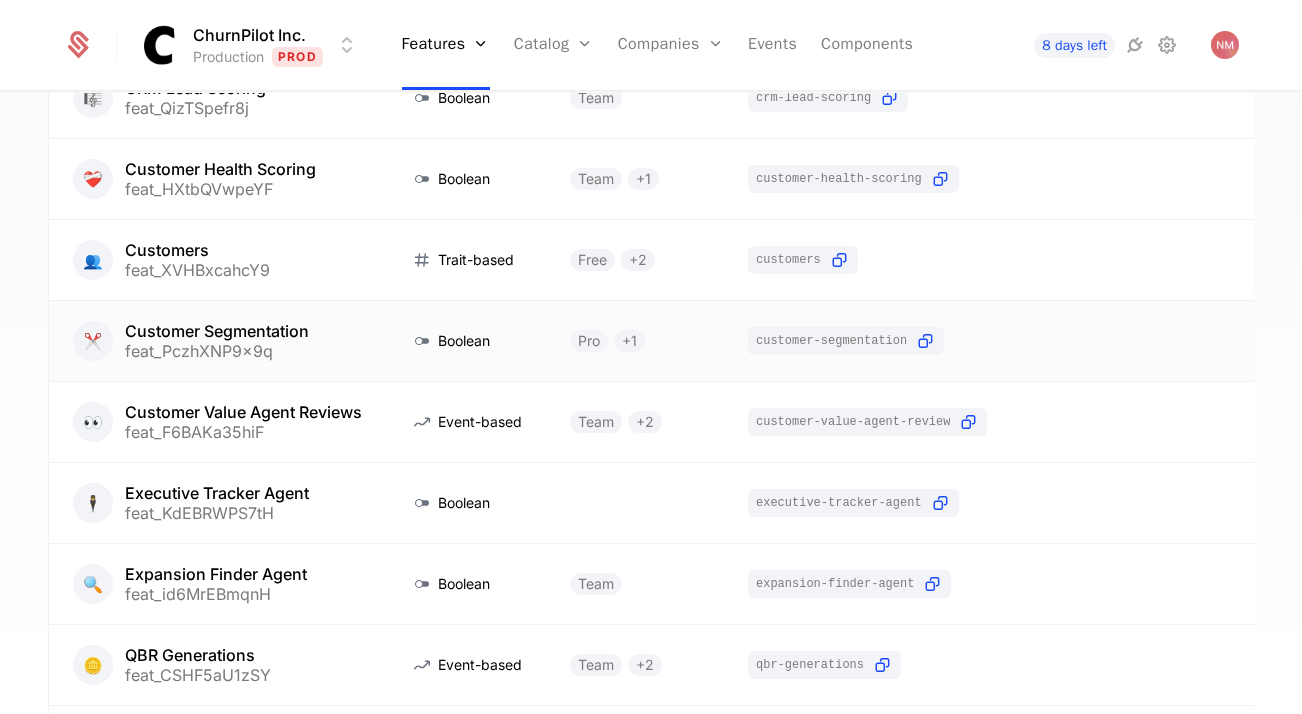 click on "Boolean" at bounding box center (466, 341) 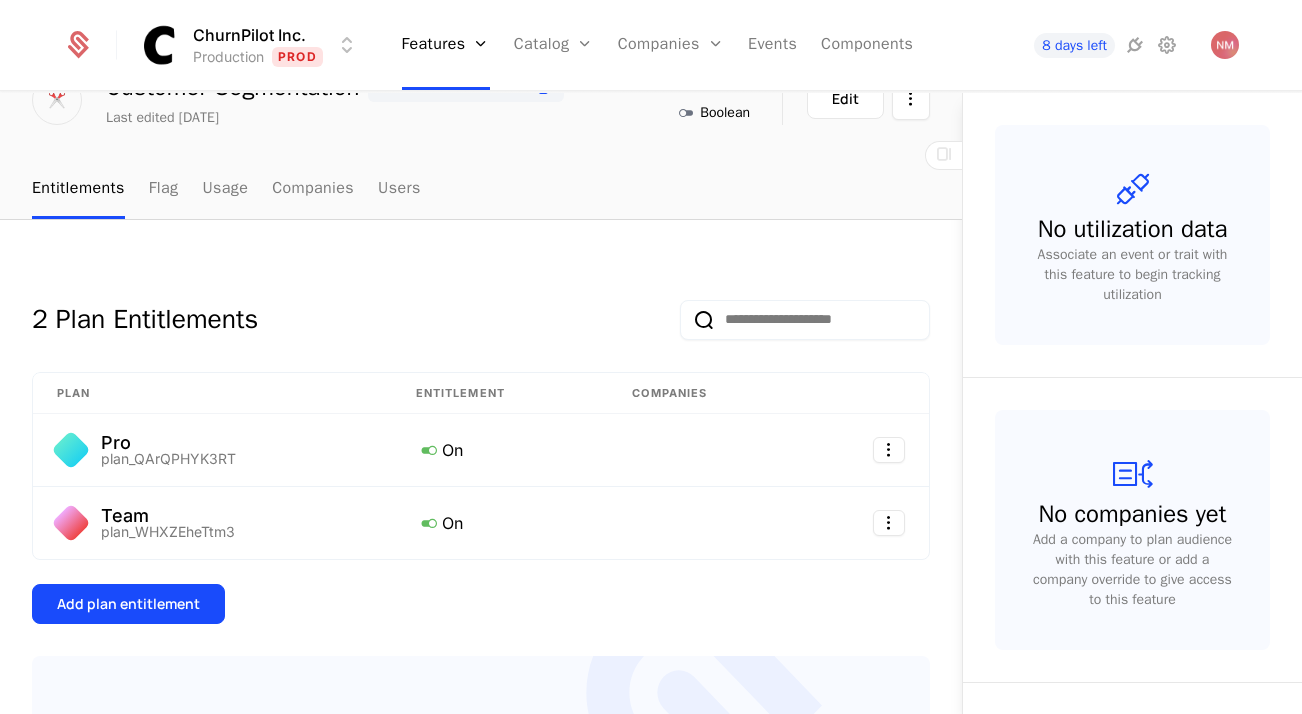 scroll, scrollTop: 108, scrollLeft: 0, axis: vertical 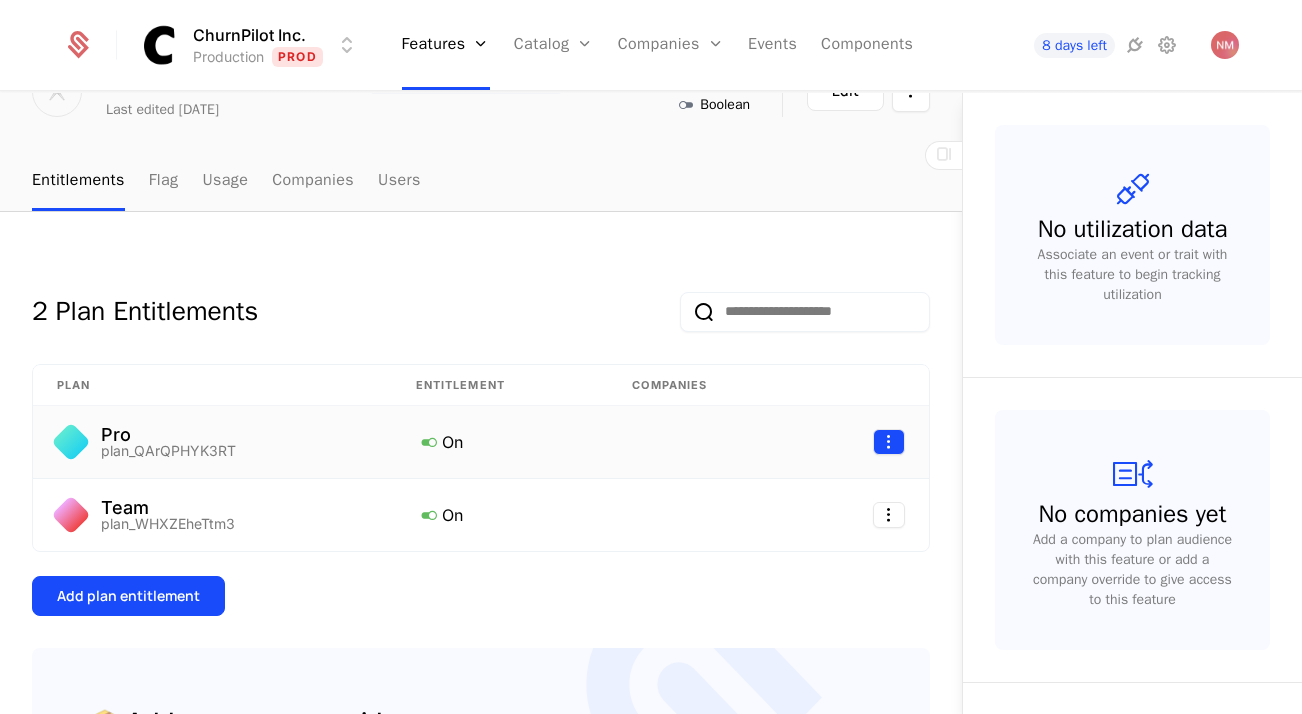 click on "ChurnPilot Inc. Production Prod Features Features Flags Catalog Plans Add Ons Configuration Companies Companies Users Events Components 8 days left features Customer Segmentation ✂️ Customer Segmentation customer-segmentation Last edited 6 days ago Type Boolean Maintainer Nicholas Melillo Edit Entitlements Flag Usage Companies Users 2 Plan Entitlements Plan Entitlement Companies Pro plan_QArQPHYK3RT On Team plan_WHXZEheTtm3 On Add plan entitlement 📦 Add company override Create an override to grant access to a feature specifically for this company.  This override gets evaluated ahead of all other rules. Add company override 0 of 20 Used No utilization data Associate an event or trait with this feature to begin tracking utilization No companies yet Add a company to plan audience with this feature or add a company override to give access to this feature
Best Viewed on Desktop You're currently viewing this on a  mobile device . For the best experience,   Got it" at bounding box center (651, 357) 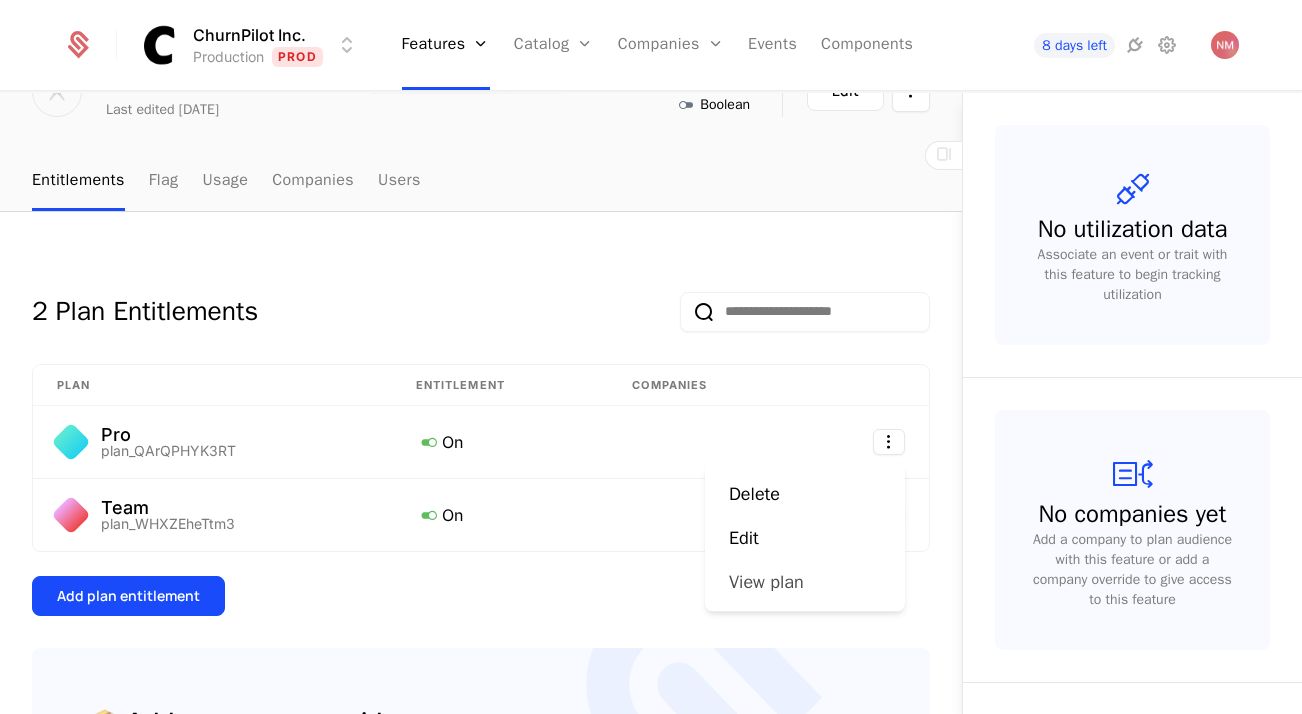click on "View plan" at bounding box center (766, 582) 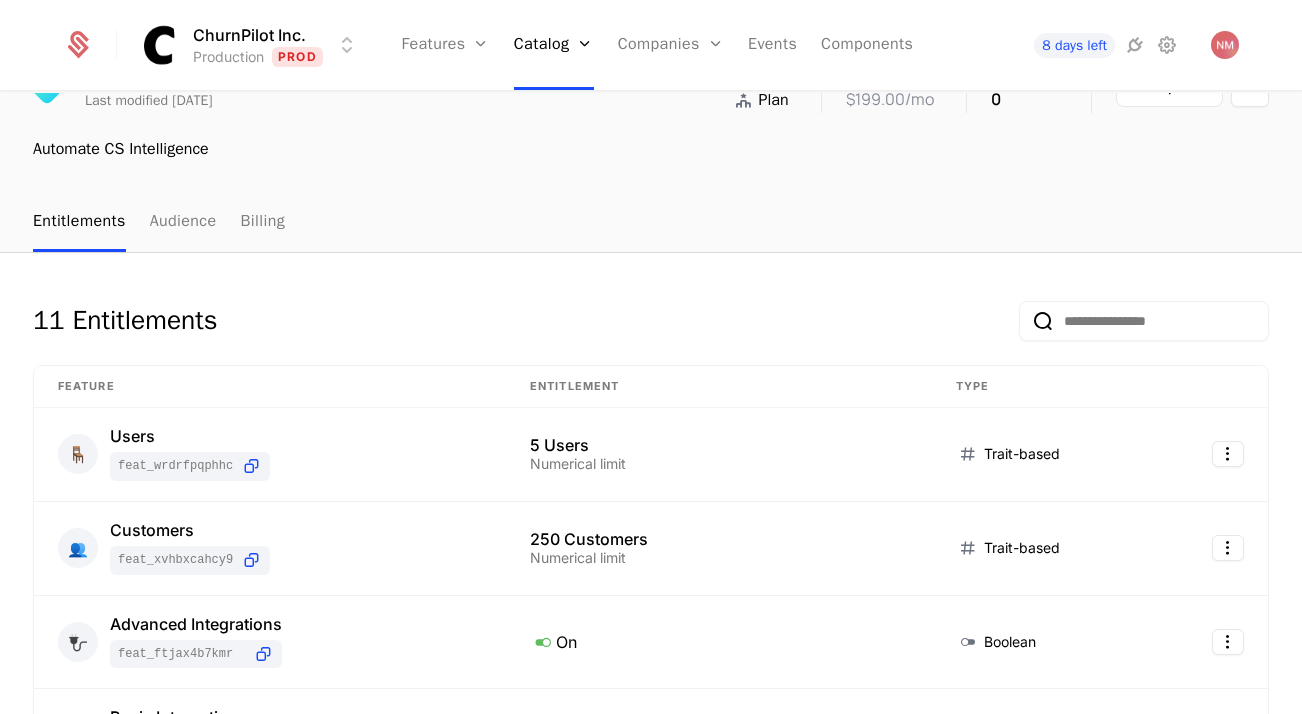 scroll, scrollTop: 0, scrollLeft: 0, axis: both 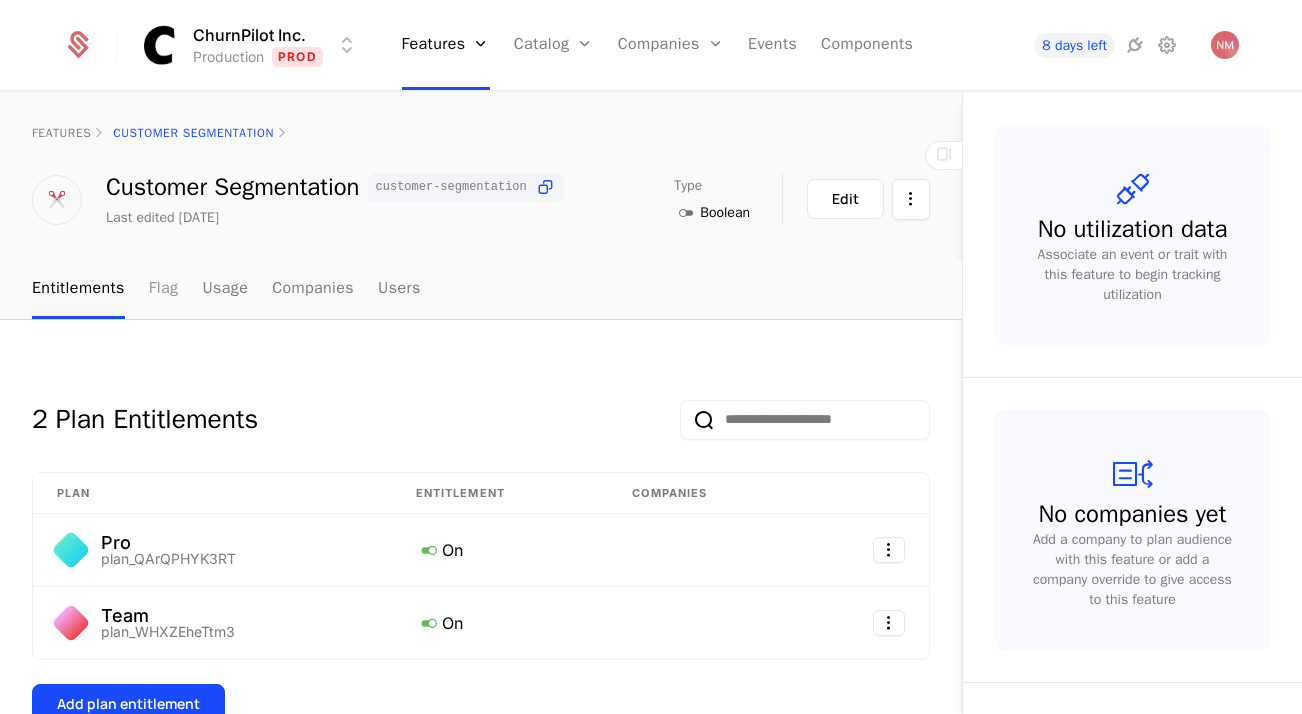 click on "Flag" at bounding box center [164, 289] 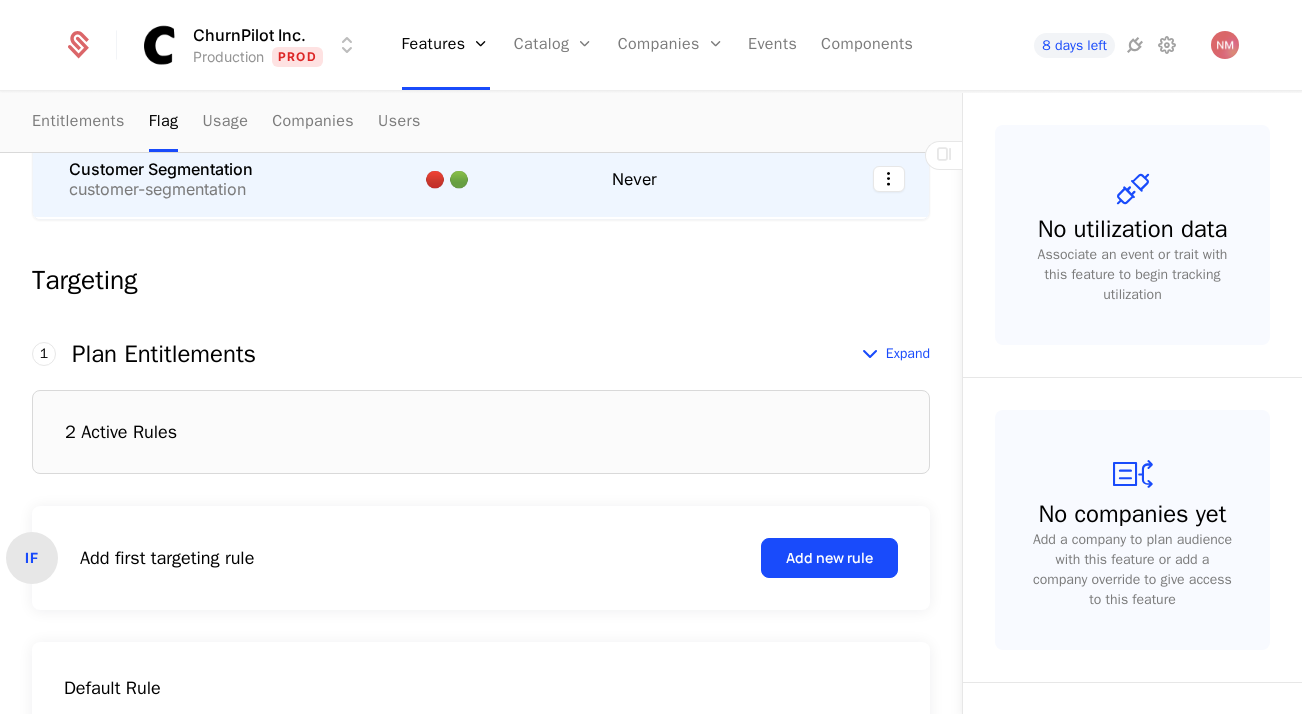 scroll, scrollTop: 0, scrollLeft: 0, axis: both 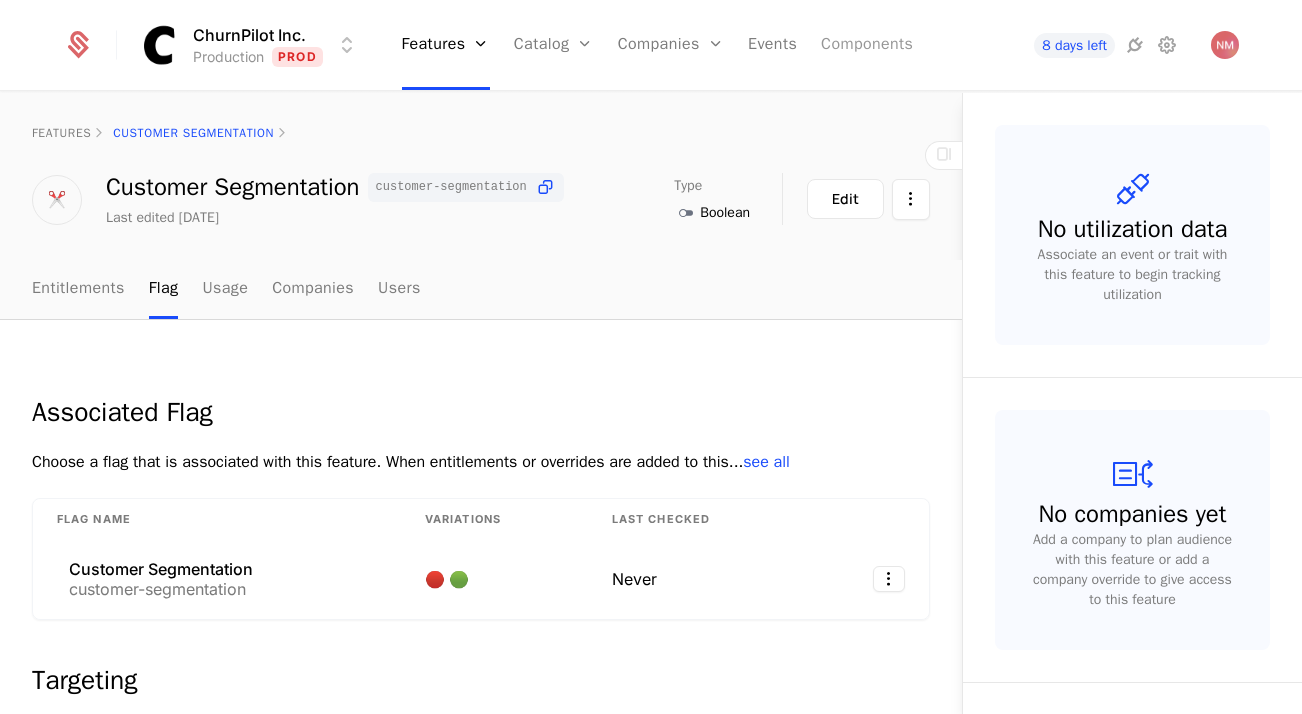 click on "Components" at bounding box center [867, 45] 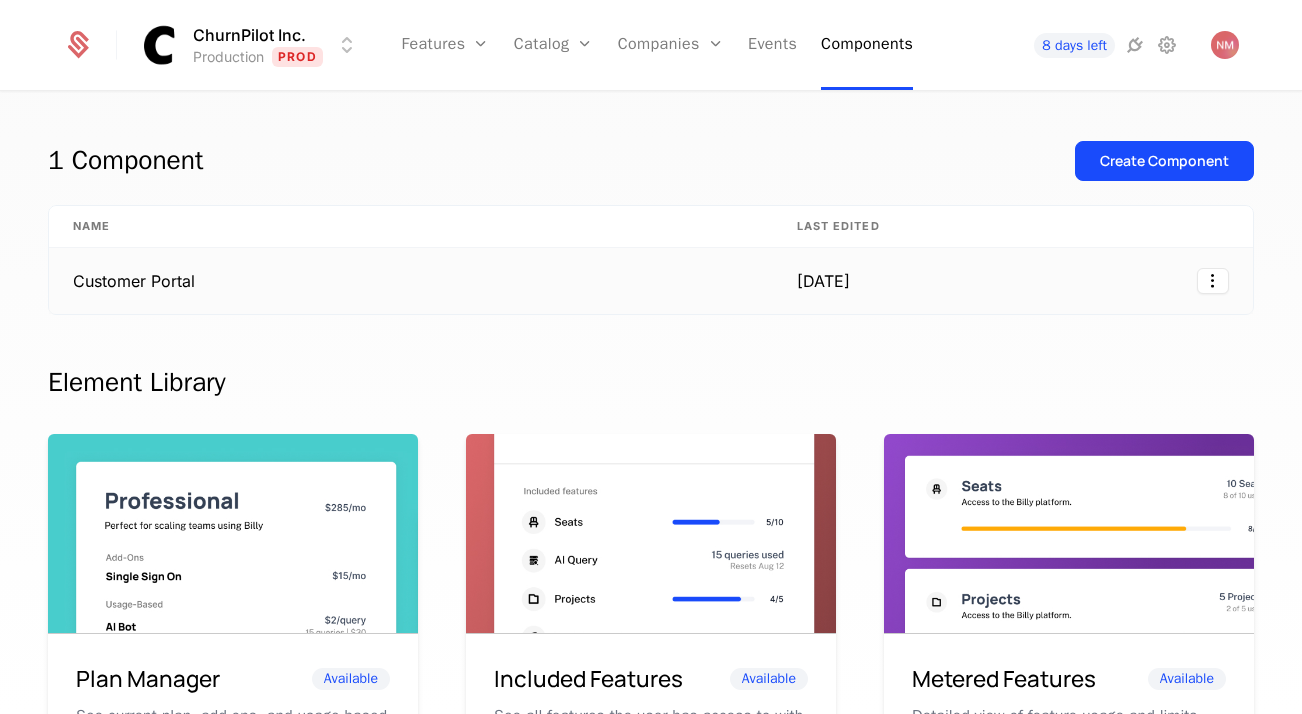 click on "Customer Portal" at bounding box center (411, 281) 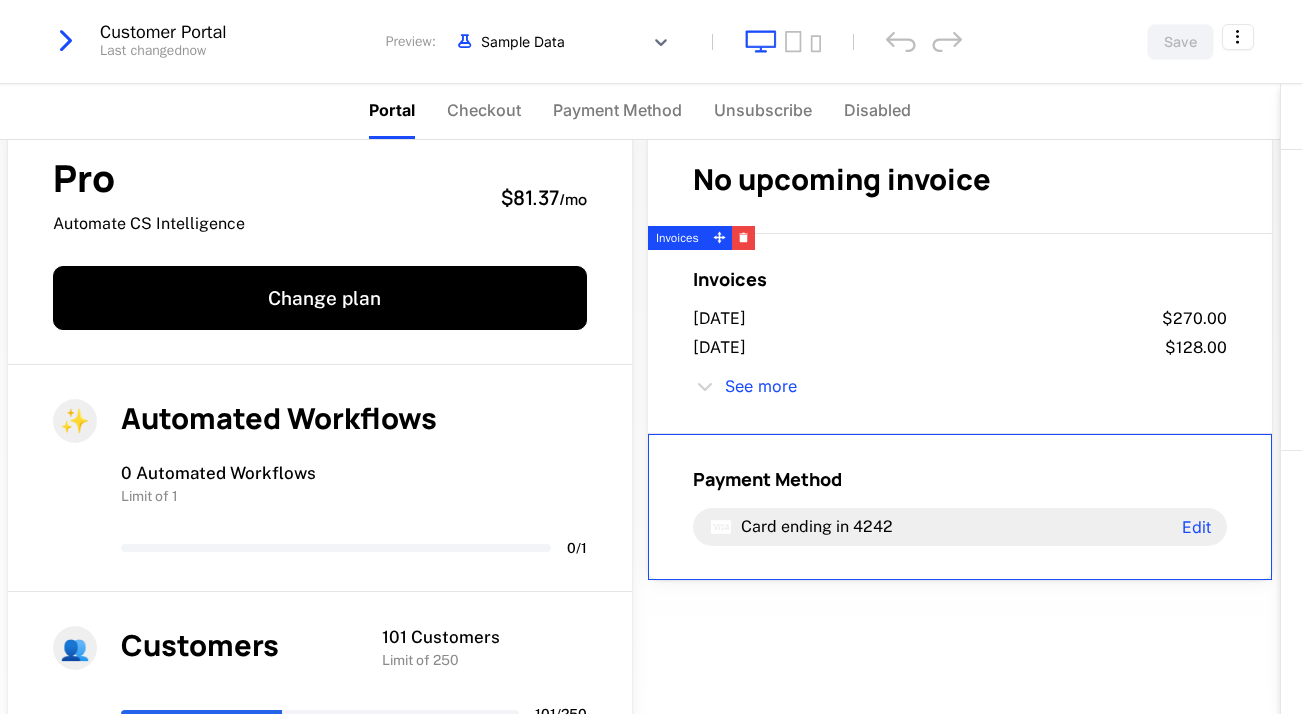 scroll, scrollTop: 0, scrollLeft: 0, axis: both 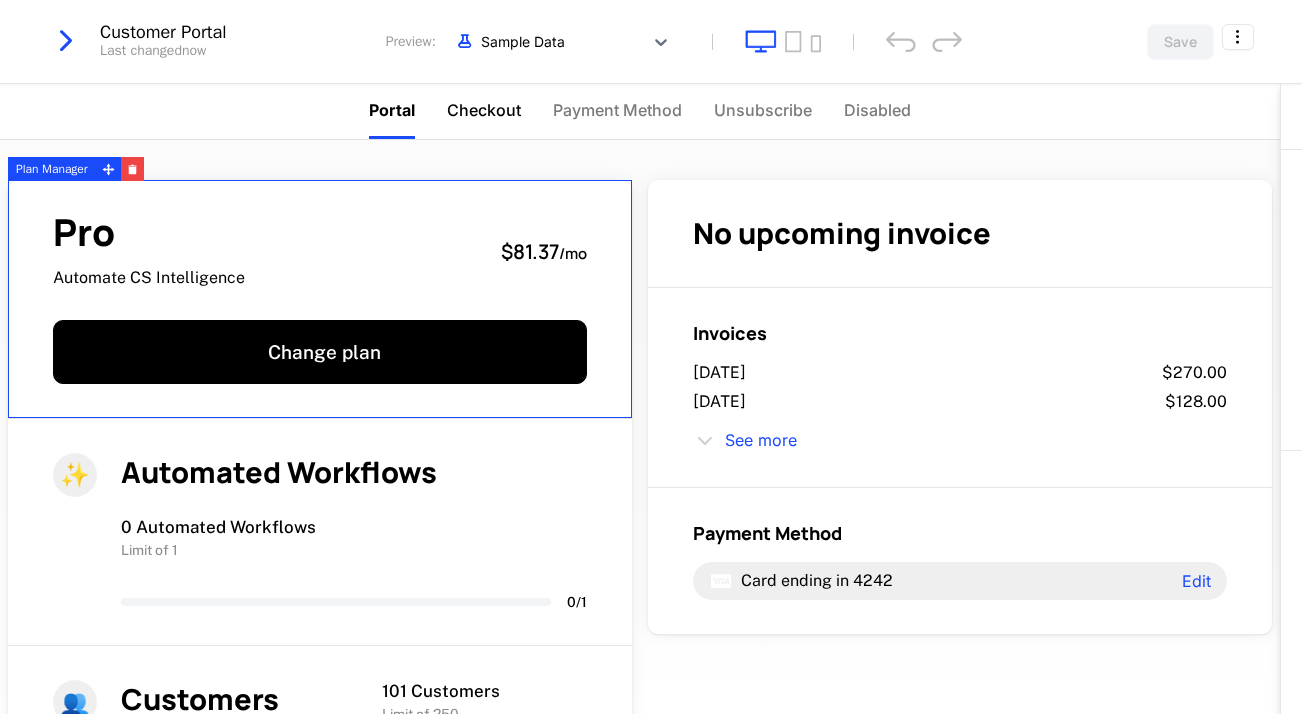 click on "Checkout" at bounding box center (484, 110) 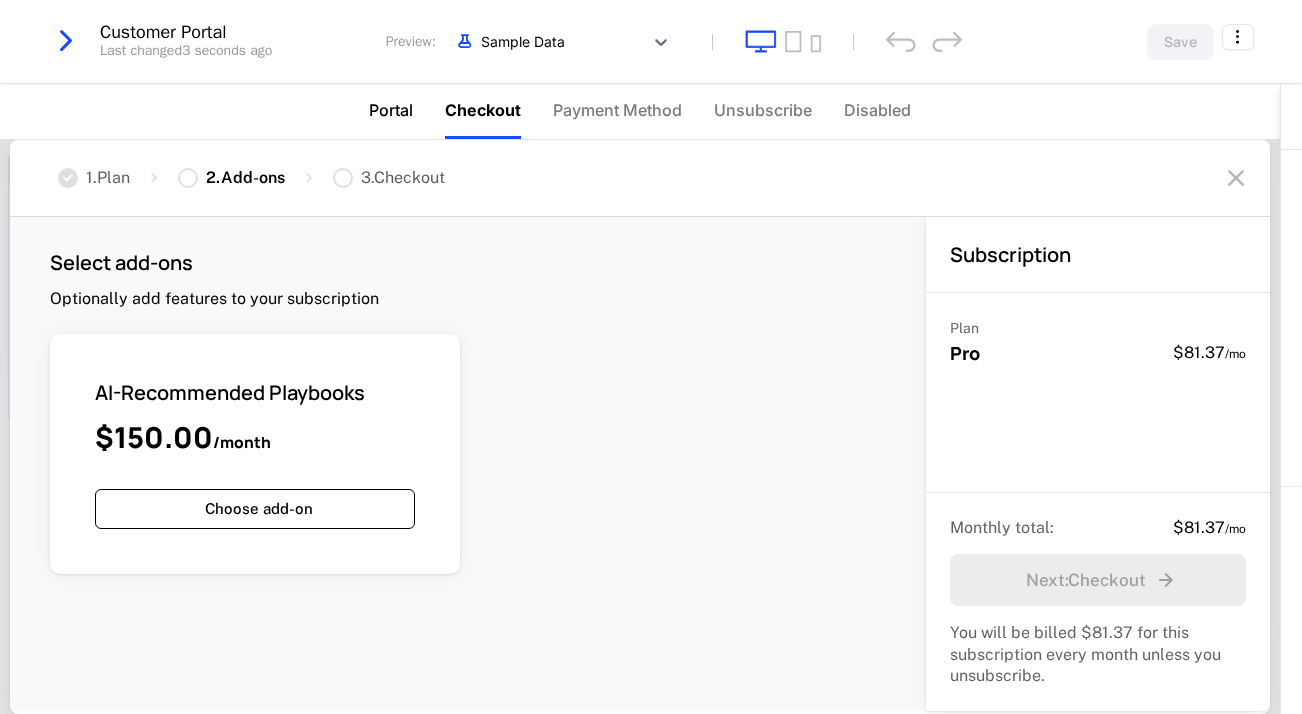click on "Portal" at bounding box center (391, 110) 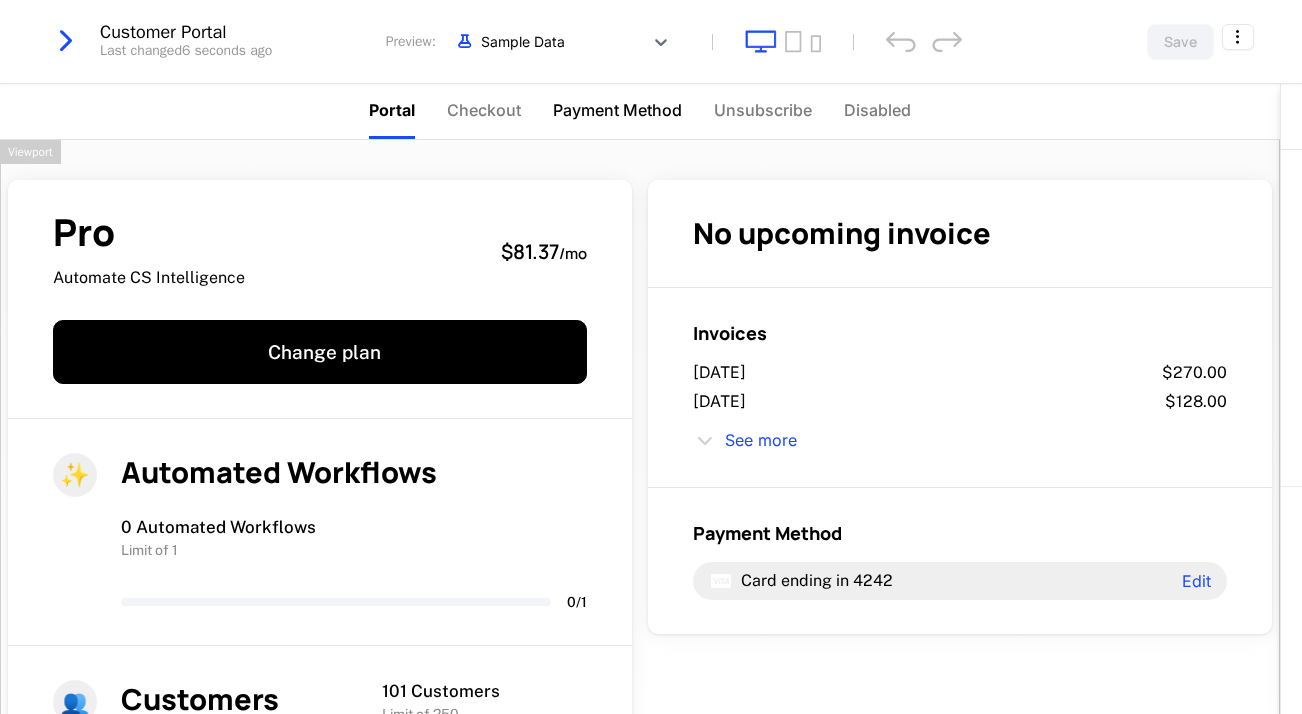 click on "Payment Method" at bounding box center (617, 110) 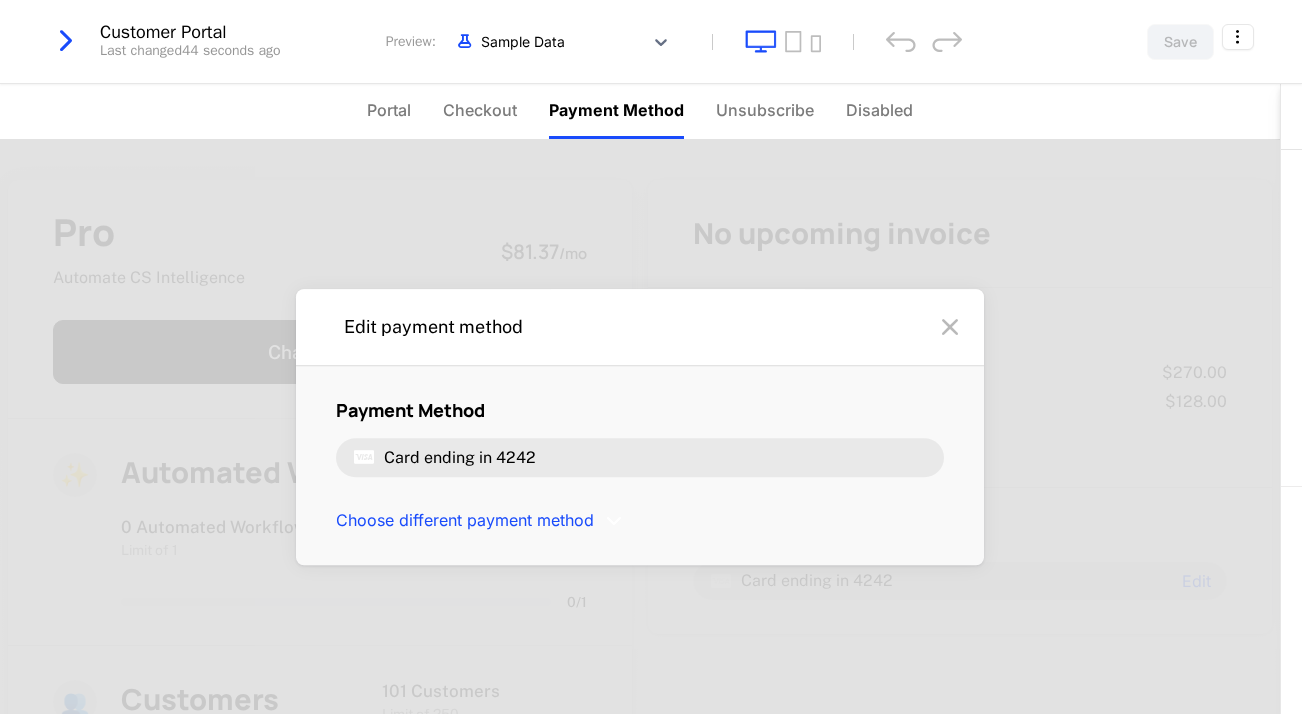 click at bounding box center [950, 327] 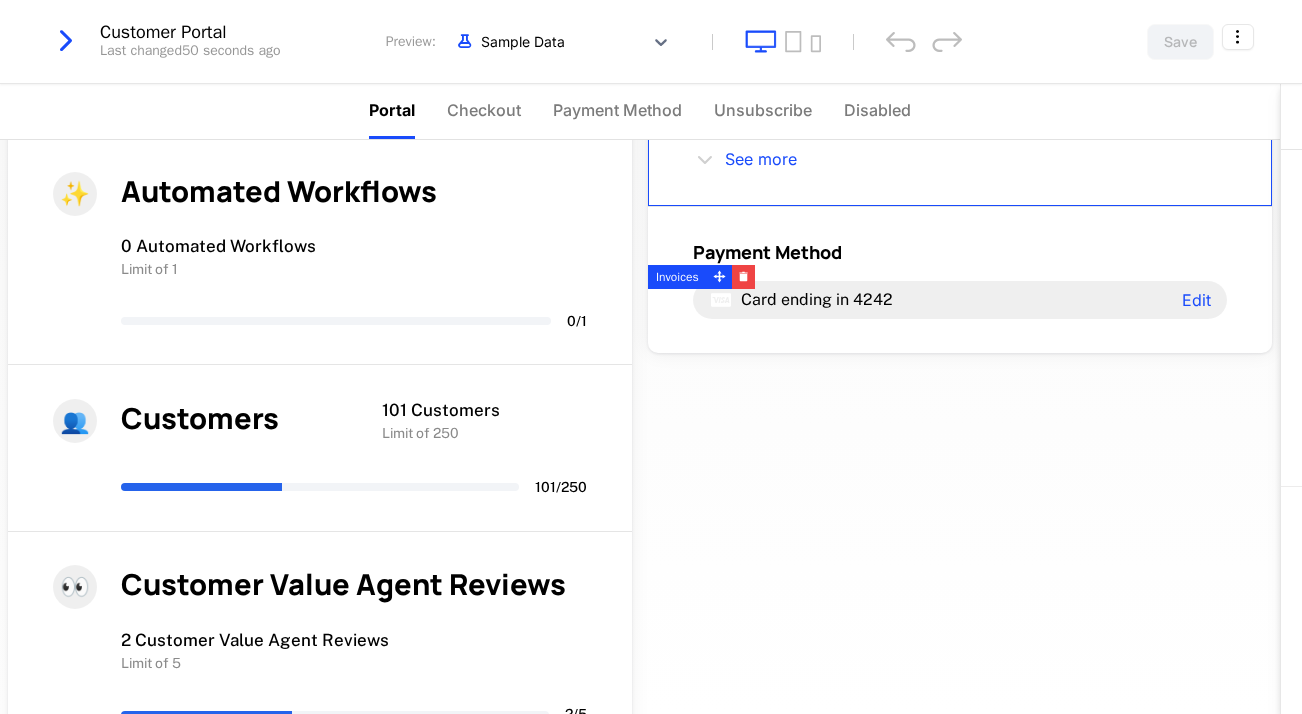 scroll, scrollTop: 0, scrollLeft: 0, axis: both 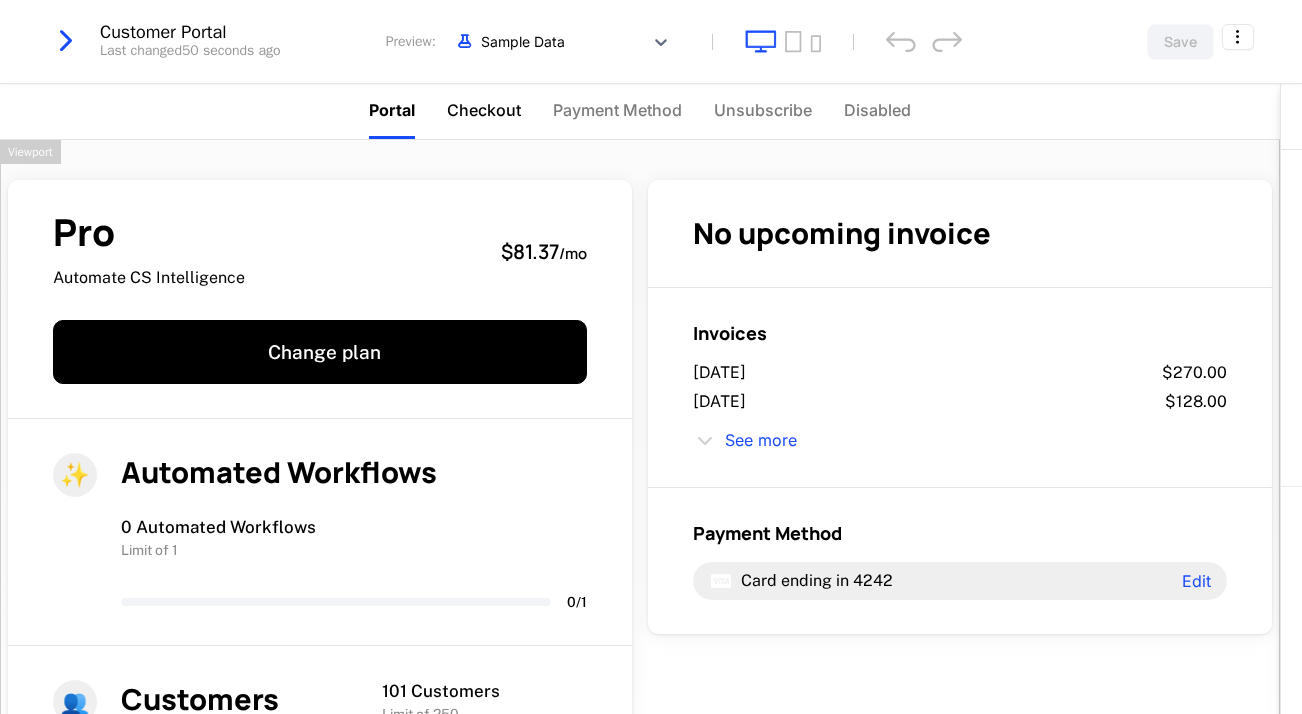 click on "Checkout" at bounding box center [484, 110] 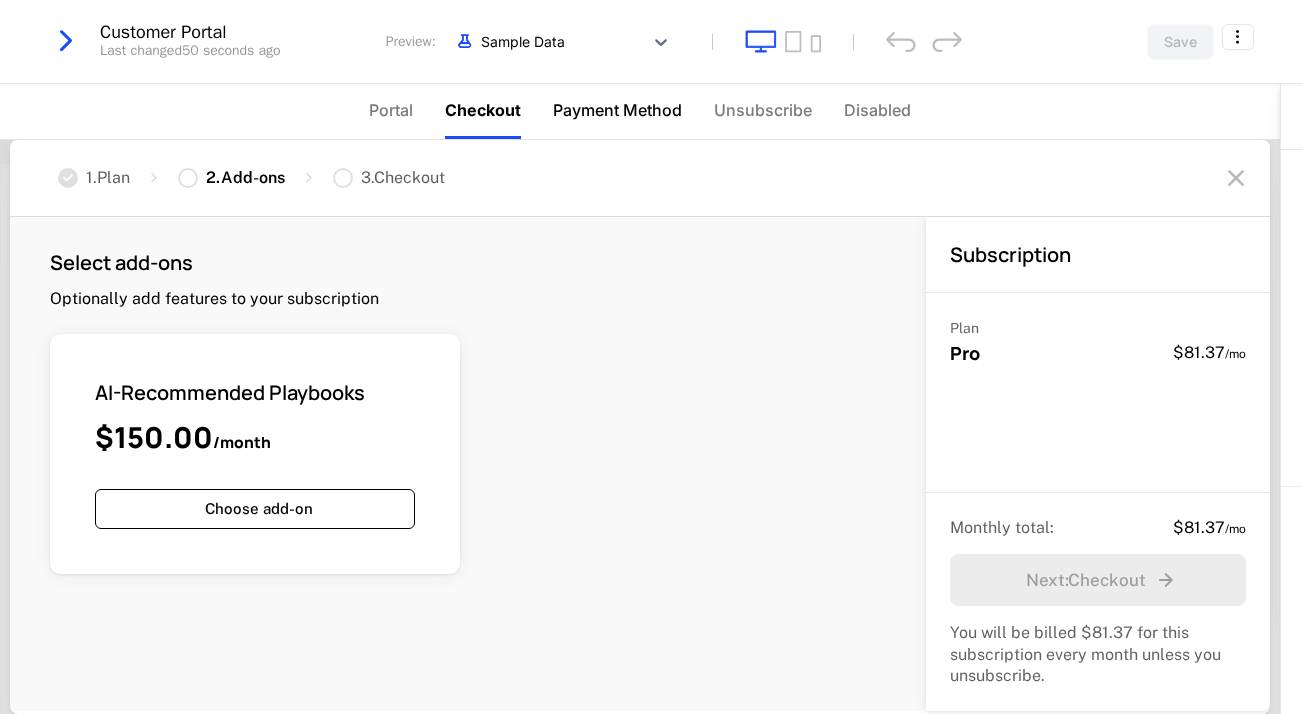 click on "Payment Method" at bounding box center [617, 111] 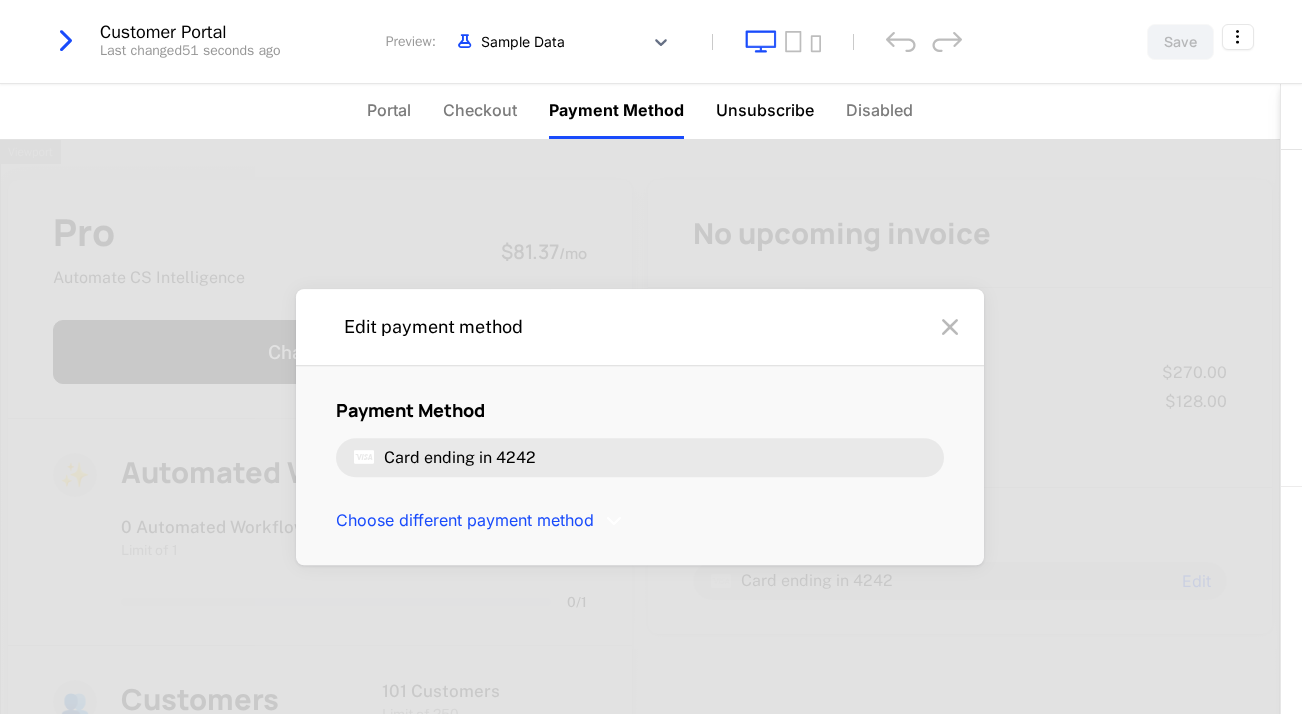 click on "Unsubscribe" at bounding box center [765, 110] 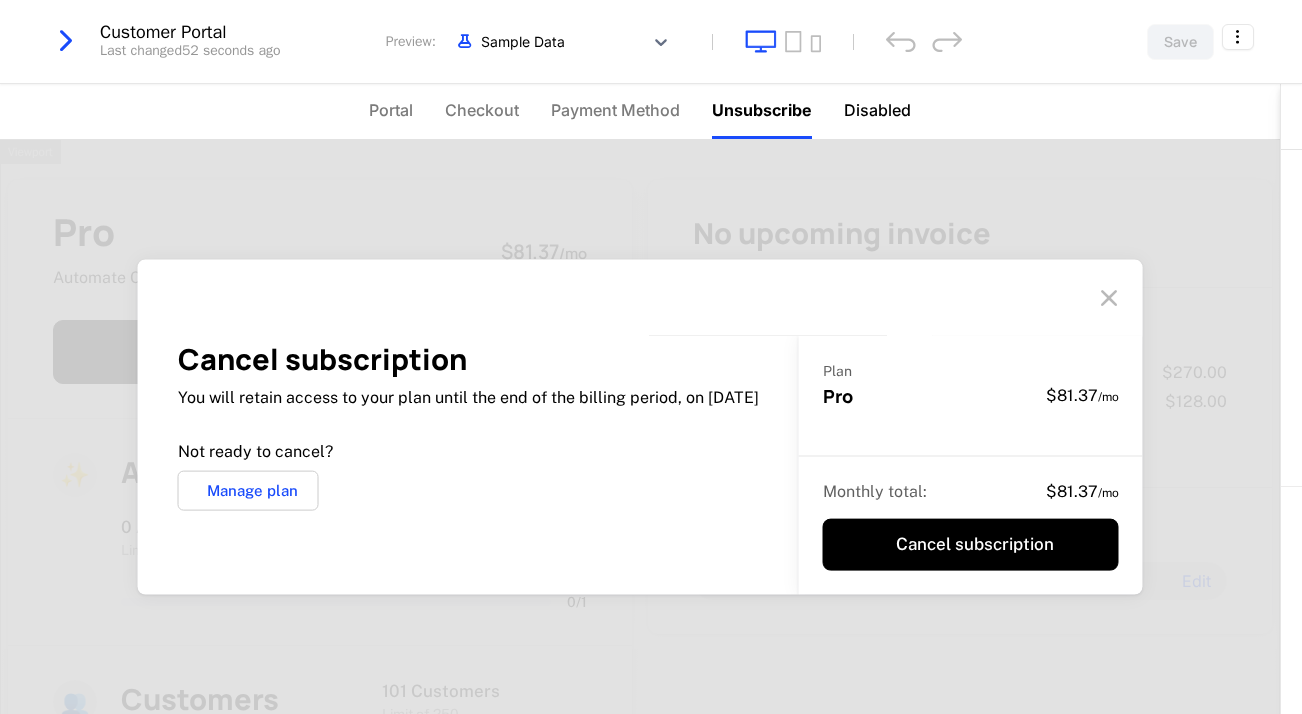 click on "Disabled" at bounding box center [877, 110] 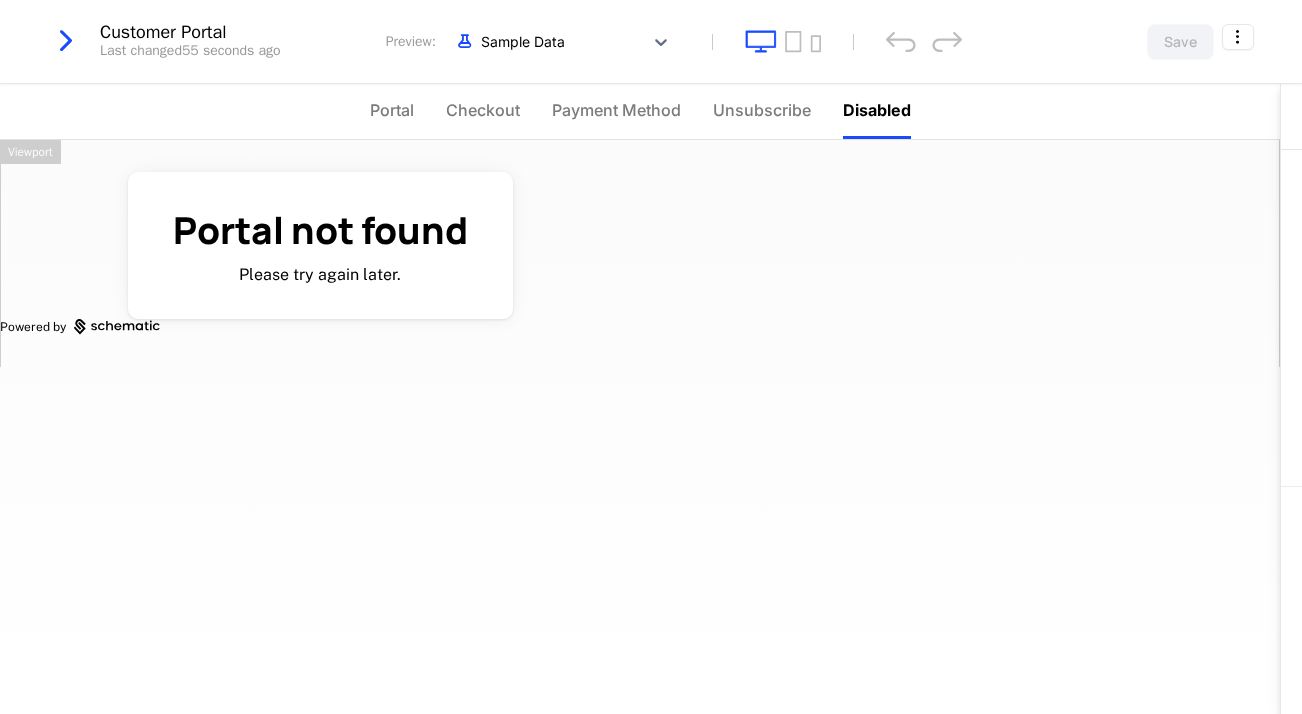 click at bounding box center [66, 41] 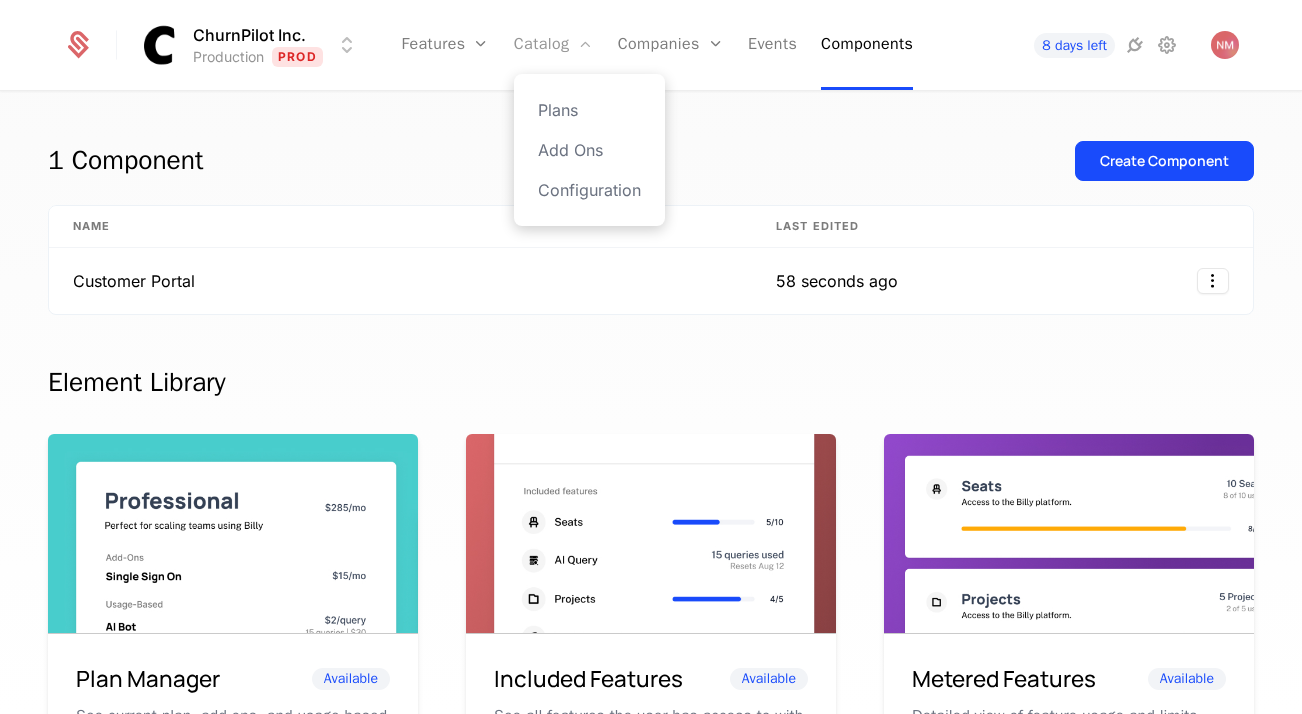 click on "Catalog" at bounding box center [554, 45] 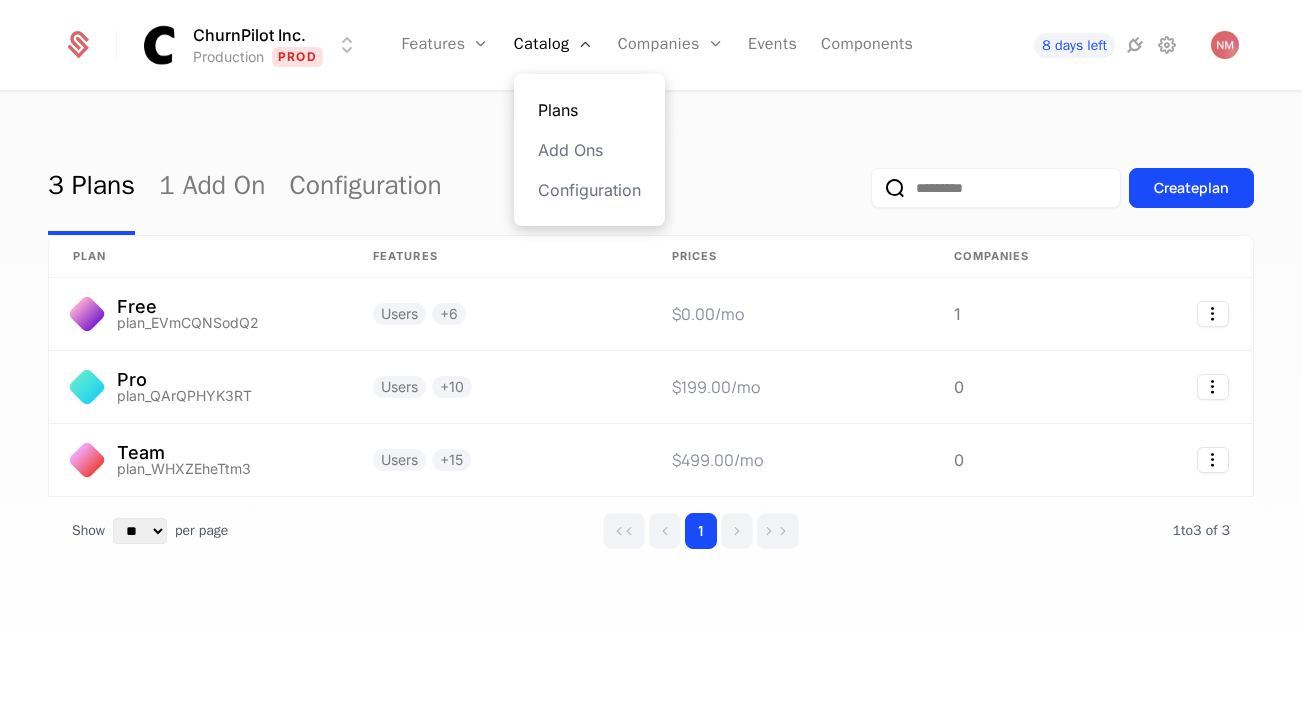 click on "Plans" at bounding box center (589, 110) 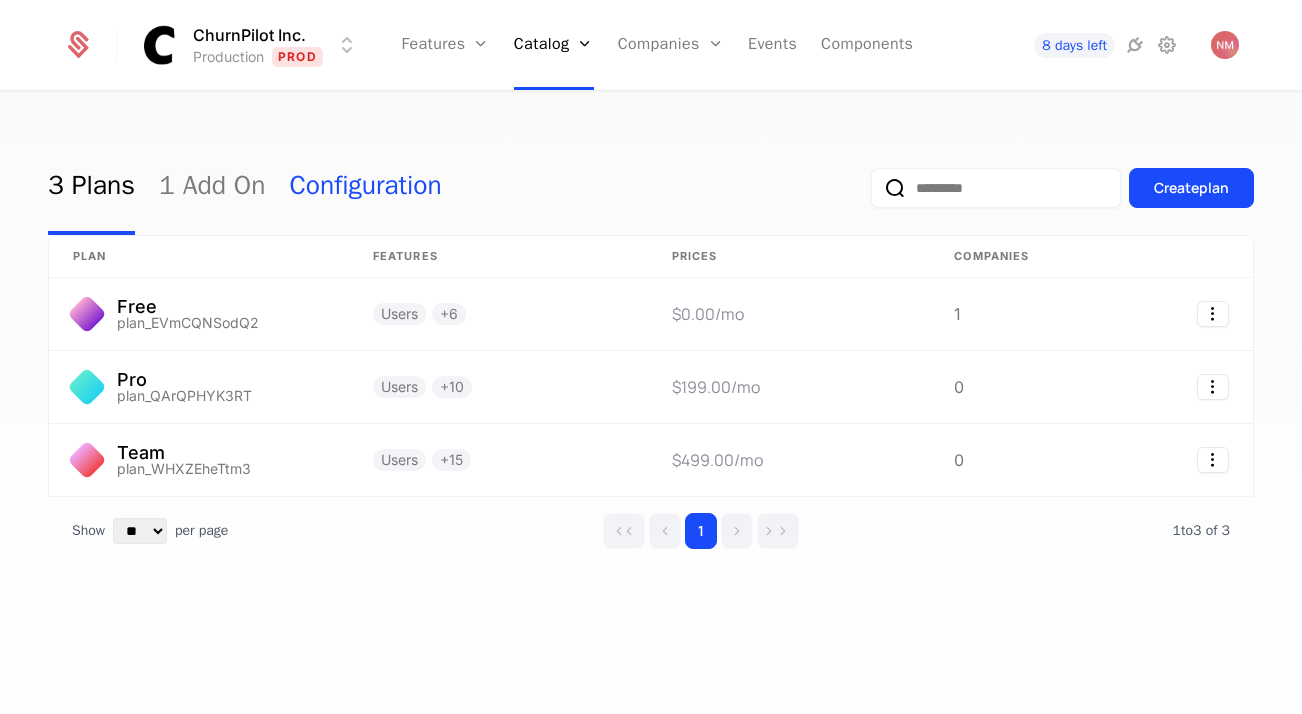 click on "Configuration" at bounding box center (365, 188) 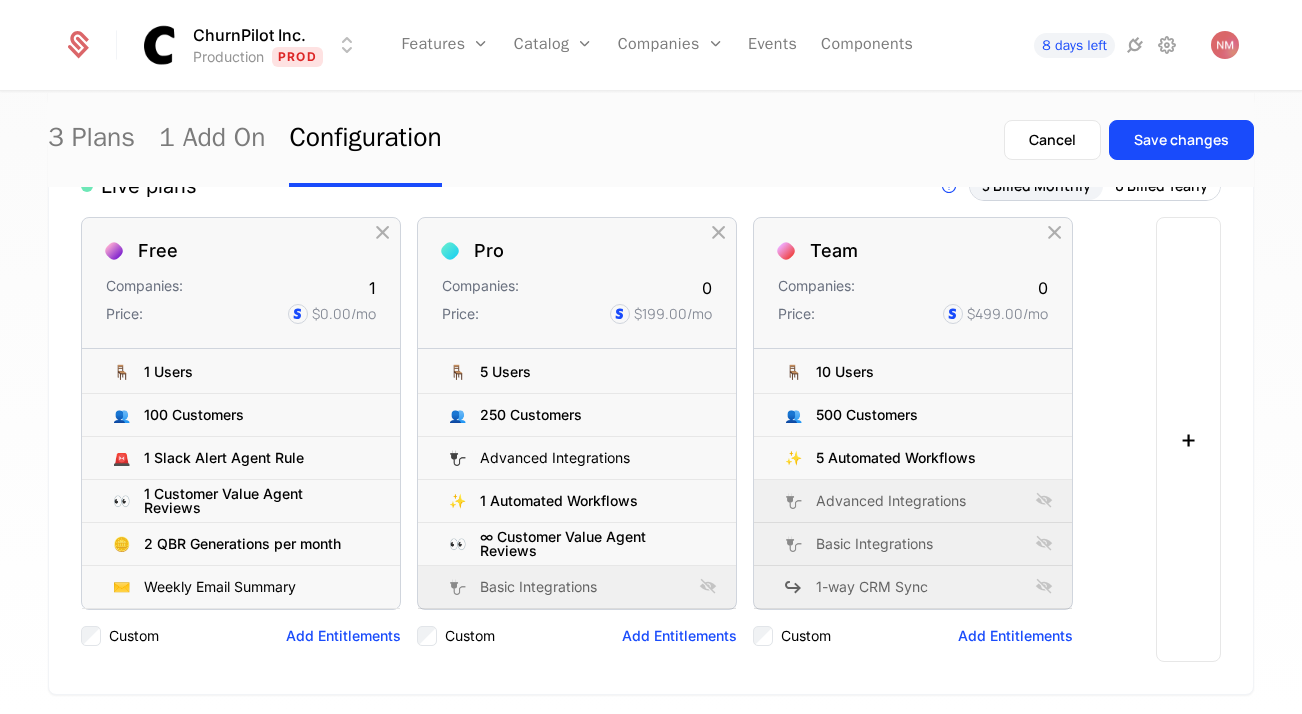 scroll, scrollTop: 239, scrollLeft: 0, axis: vertical 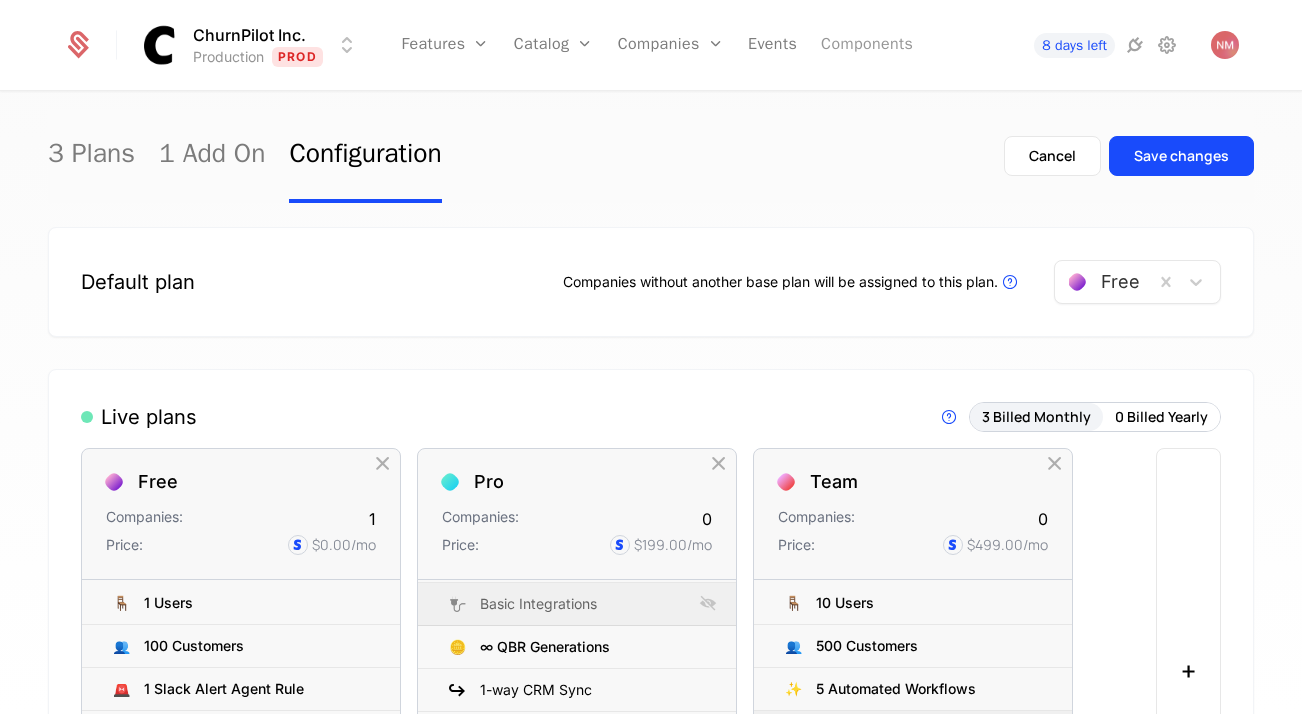 click on "Components" at bounding box center [867, 45] 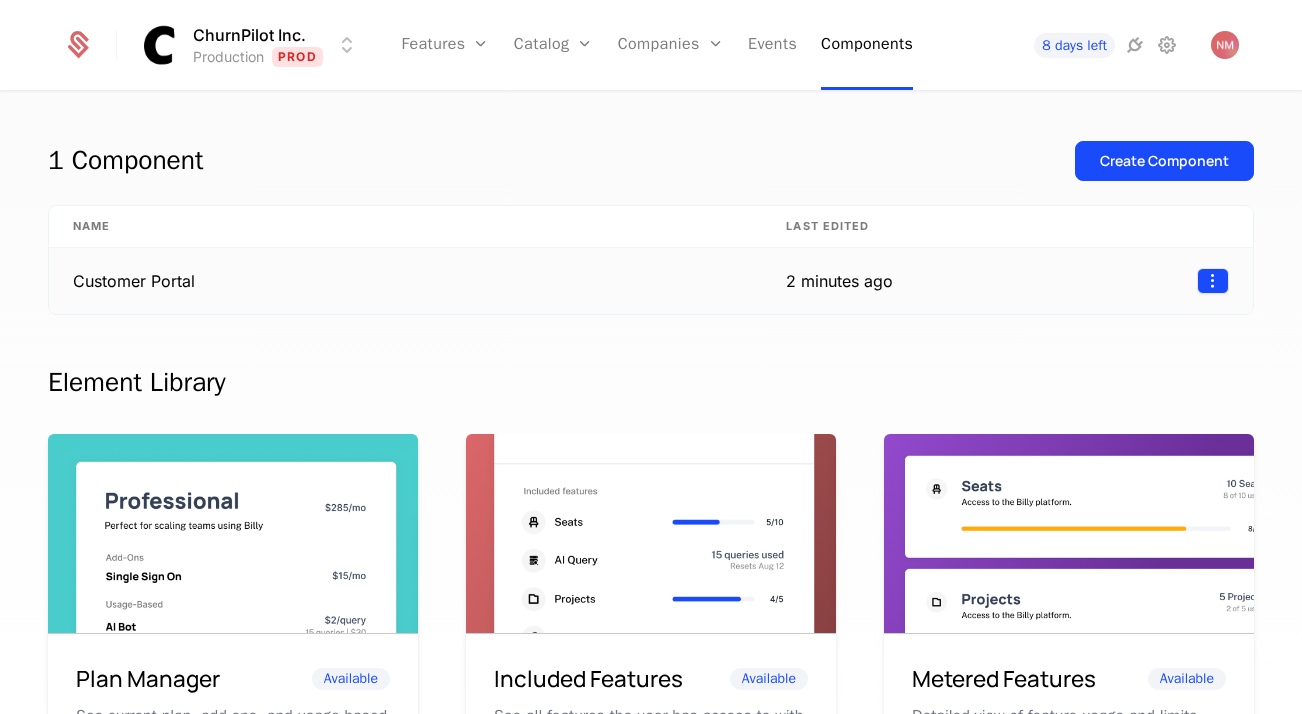click on "ChurnPilot Inc. Production Prod Features Features Flags Catalog Plans Add Ons Configuration Companies Companies Users Events Components 8 days left 1 Component Create Component Name Last edited Customer Portal 2 minutes ago Element Library Plan Manager Available See current plan, add ons, and usage-based charges. Included Features Available See all features the user has access to with associated limits and usage Metered Features Available Detailed view of feature usage and limits with upgrade buttons. Plans Table Available Provide an intuitive upgrade path by surfacing current and live plans. Upcoming Bill Available See estimated upcoming bill based on current entitlements and usage. Invoices Available See a list of recent invoices sent to the user. Click to view detail. Payment Method Available See and easily edit current payment method on file. Usage Graphs Coming soon Show usage over time to surface usage trends. Public Pricing Page Coming soon
Best Viewed on Desktop mobile device ." at bounding box center (651, 357) 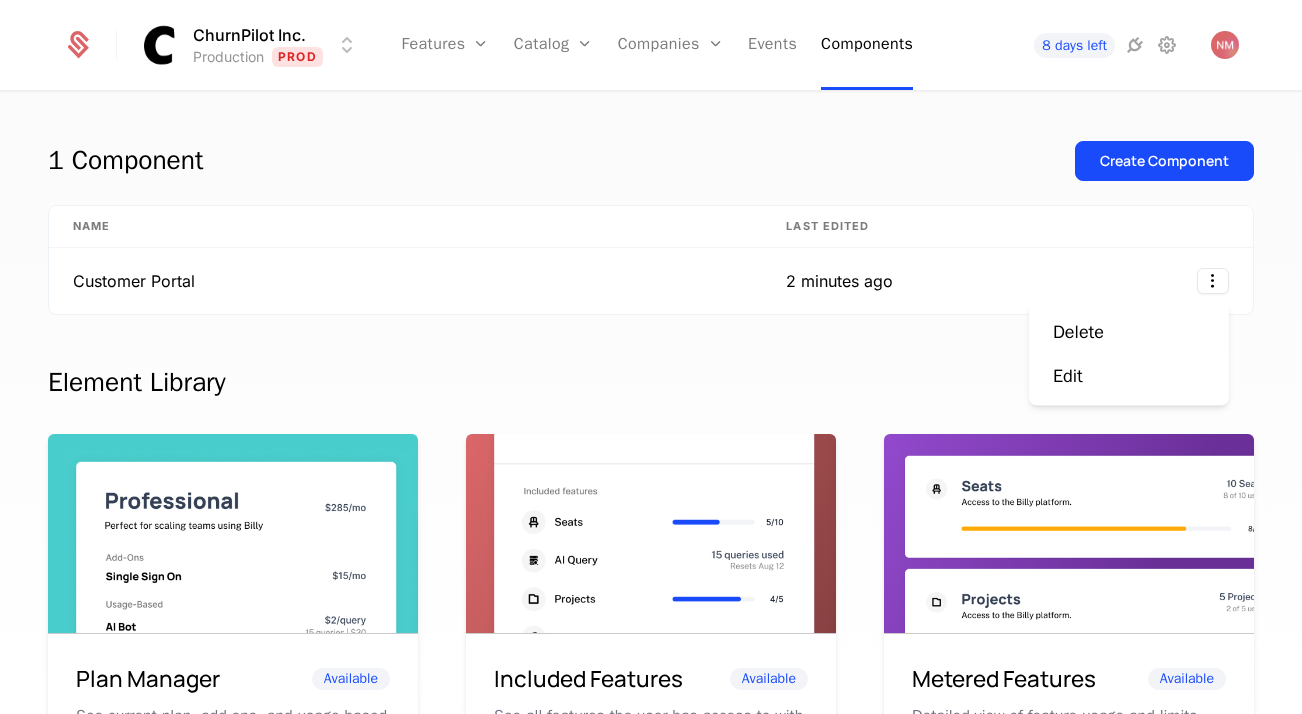 click on "ChurnPilot Inc. Production Prod Features Features Flags Catalog Plans Add Ons Configuration Companies Companies Users Events Components 8 days left 1 Component Create Component Name Last edited Customer Portal 2 minutes ago Element Library Plan Manager Available See current plan, add ons, and usage-based charges. Included Features Available See all features the user has access to with associated limits and usage Metered Features Available Detailed view of feature usage and limits with upgrade buttons. Plans Table Available Provide an intuitive upgrade path by surfacing current and live plans. Upcoming Bill Available See estimated upcoming bill based on current entitlements and usage. Invoices Available See a list of recent invoices sent to the user. Click to view detail. Payment Method Available See and easily edit current payment method on file. Usage Graphs Coming soon Show usage over time to surface usage trends. Public Pricing Page Coming soon
Best Viewed on Desktop mobile device .   Edit" at bounding box center [651, 357] 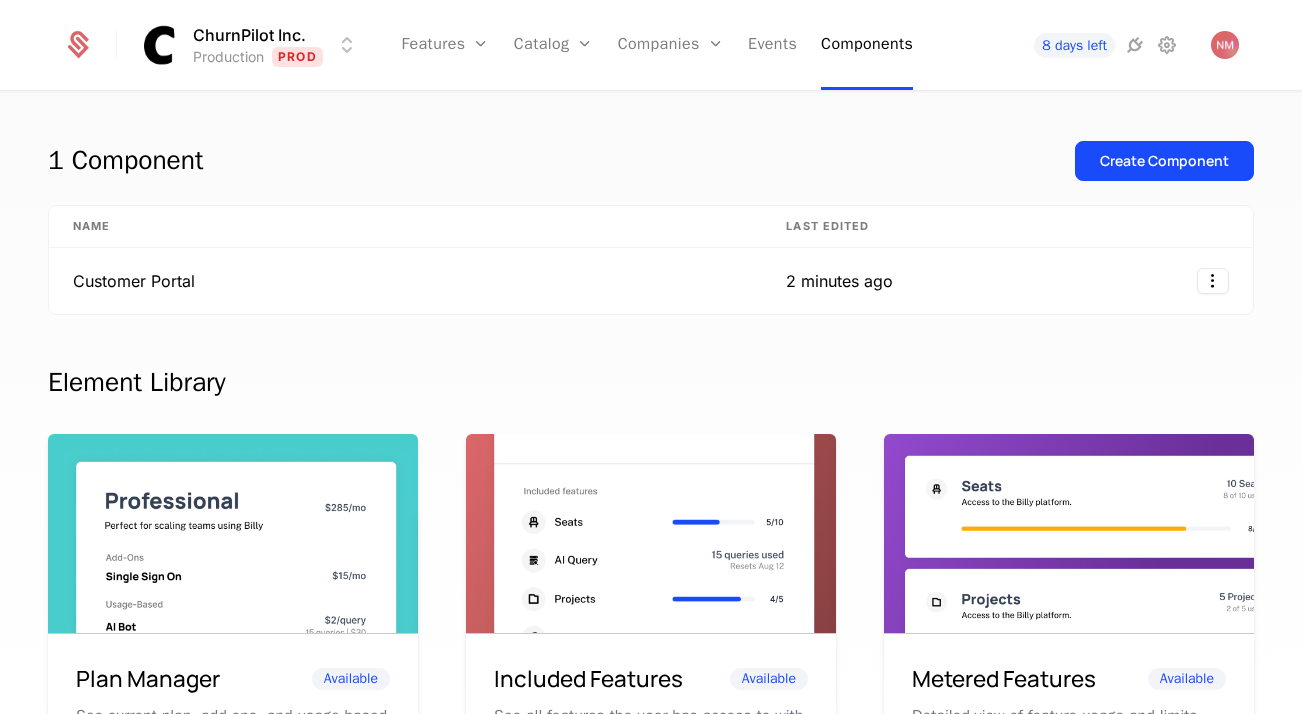 click on "2 minutes ago" at bounding box center [839, 281] 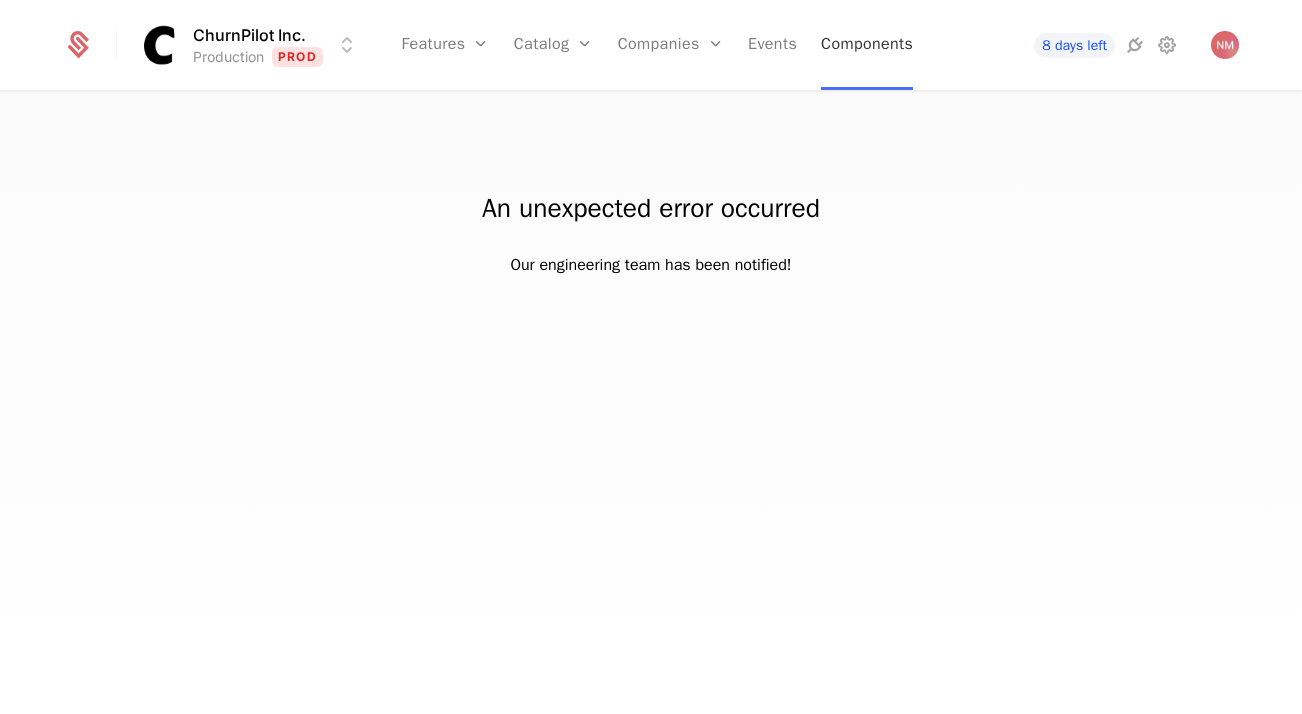 click on "Components" at bounding box center (867, 45) 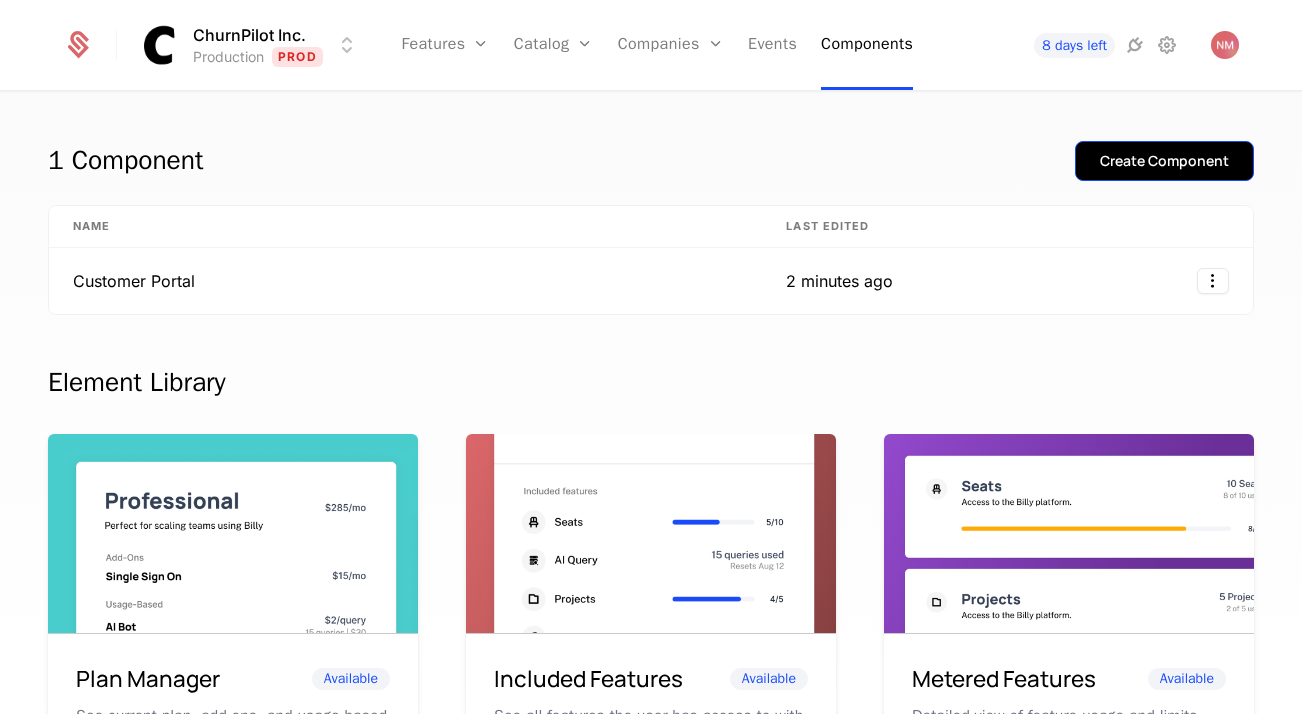 click on "Create Component" at bounding box center [1164, 161] 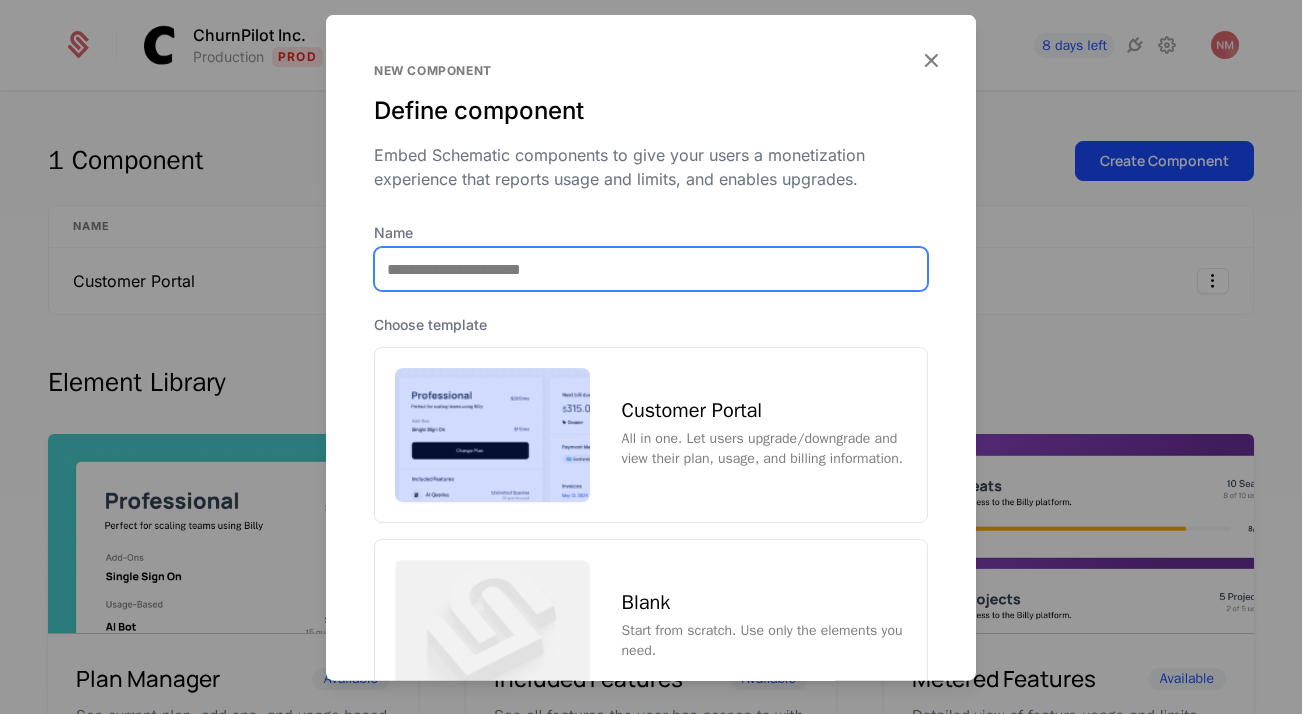 click on "Name" at bounding box center (651, 269) 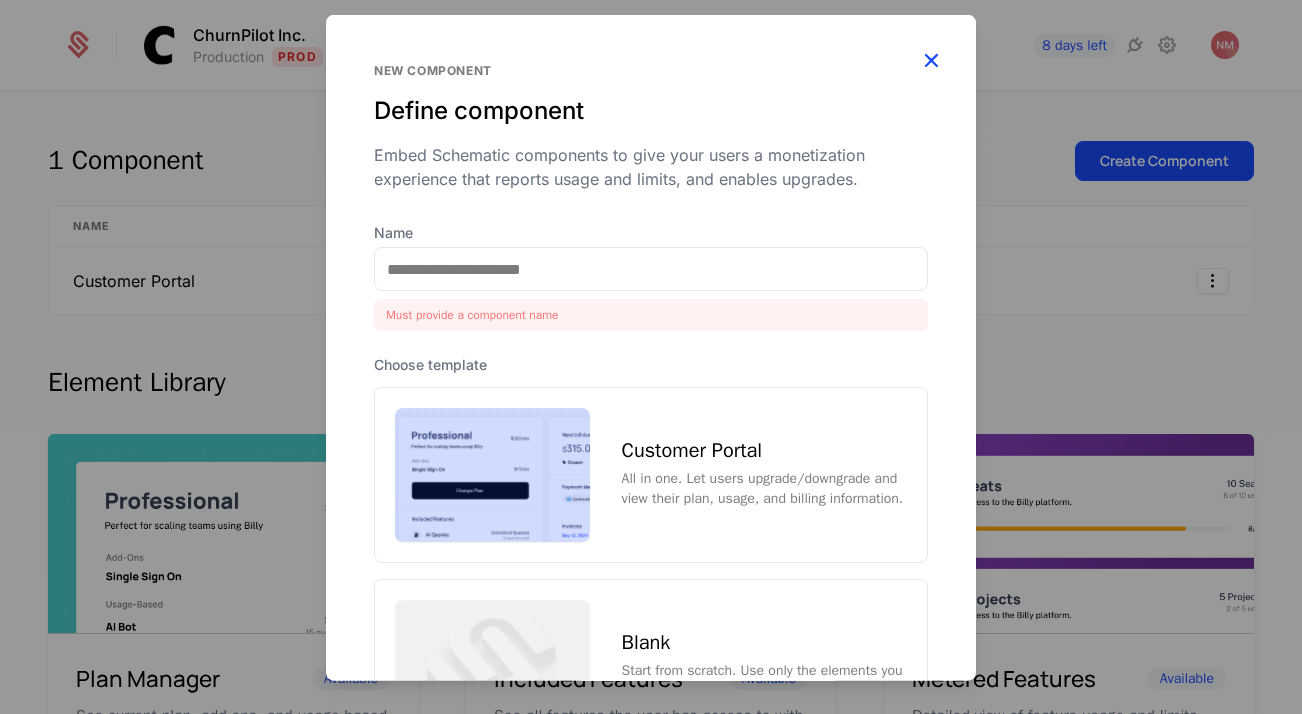 click at bounding box center (931, 60) 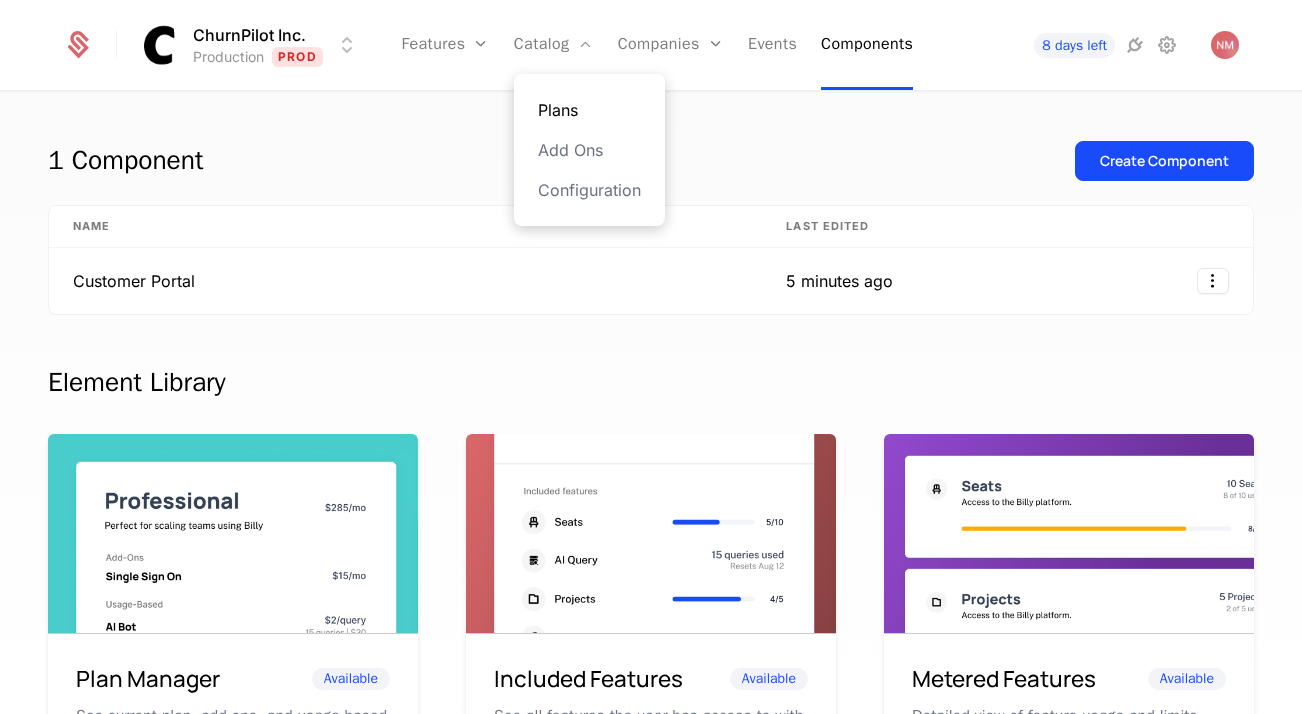 click on "Plans" at bounding box center [589, 110] 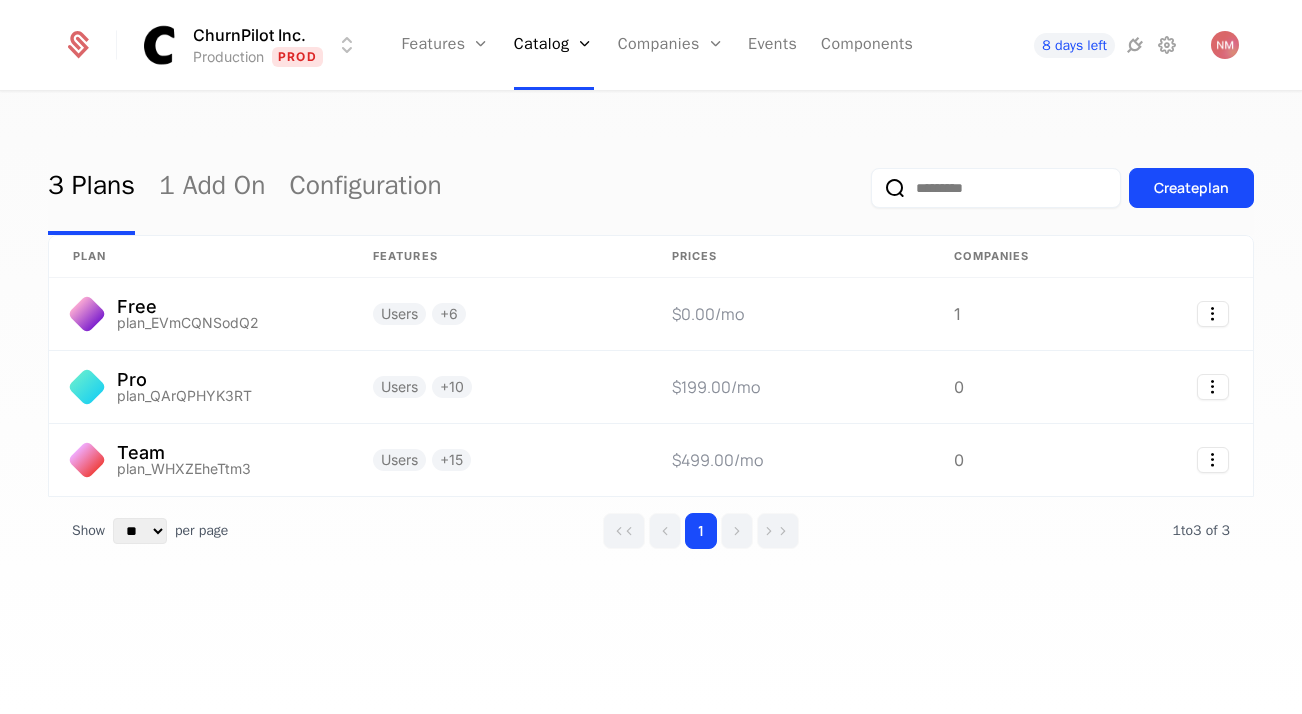 click on "ChurnPilot Inc. Production Prod Features Features Flags Catalog Plans Add Ons Configuration Companies Companies Users Events Components 8 days left 3 Plans 1 Add On Configuration Create  plan plan Features Prices Companies Free plan_EVmCQNSodQ2 Users + 6 $0.00 /mo 1 Pro plan_QArQPHYK3RT Users + 10 $199.00 /mo 0 Team plan_WHXZEheTtm3 Users + 15 $499.00 /mo 0 Show ** ** ** *** *** per page per page 1 1  to  3   of   3  of   3
Best Viewed on Desktop You're currently viewing this on a  mobile device . For the best experience,   we recommend using a desktop or larger screens , as the application isn't fully optimized for smaller resolutions just yet. Got it" at bounding box center (651, 357) 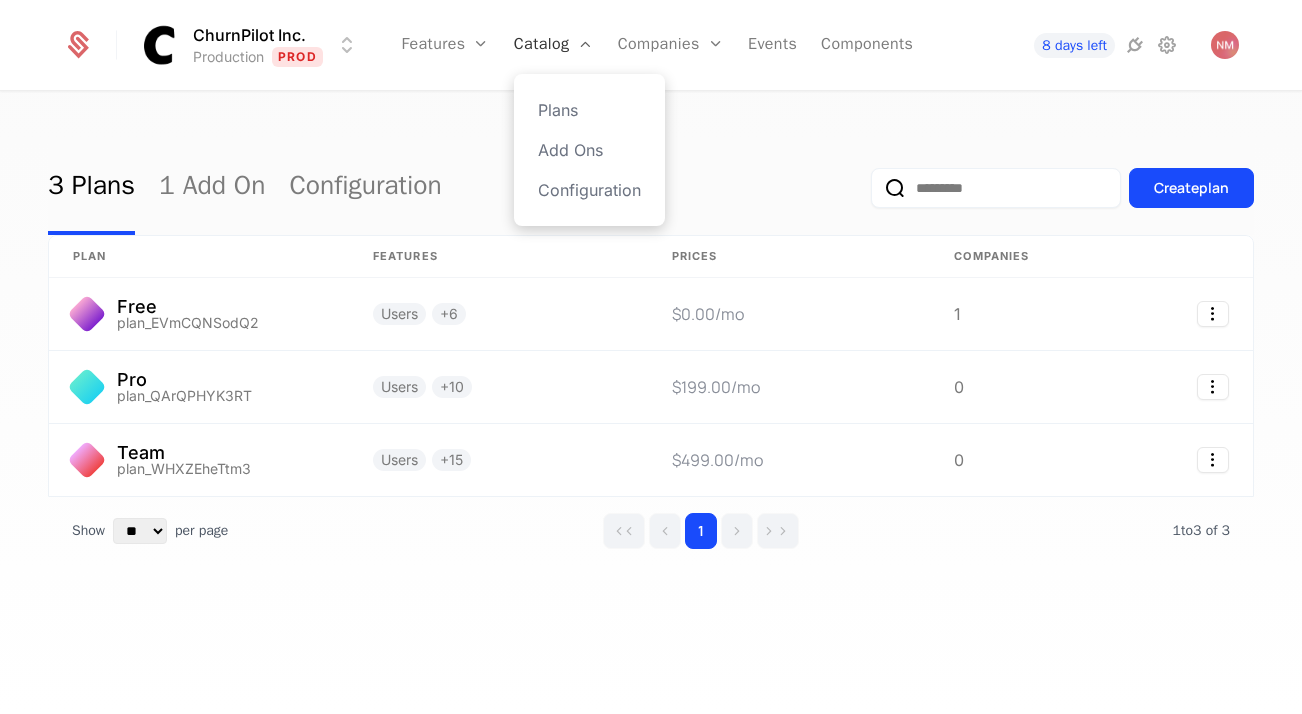 click on "ChurnPilot Inc. Production Prod Features Features Flags Catalog Plans Add Ons Configuration Companies Companies Users Events Components 8 days left 3 Plans 1 Add On Configuration Create  plan plan Features Prices Companies Free plan_EVmCQNSodQ2 Users + 6 $0.00 /mo 1 Pro plan_QArQPHYK3RT Users + 10 $199.00 /mo 0 Team plan_WHXZEheTtm3 Users + 15 $499.00 /mo 0 Show ** ** ** *** *** per page per page 1 1  to  3   of   3  of   3
Best Viewed on Desktop You're currently viewing this on a  mobile device . For the best experience,   we recommend using a desktop or larger screens , as the application isn't fully optimized for smaller resolutions just yet. Got it" at bounding box center [651, 357] 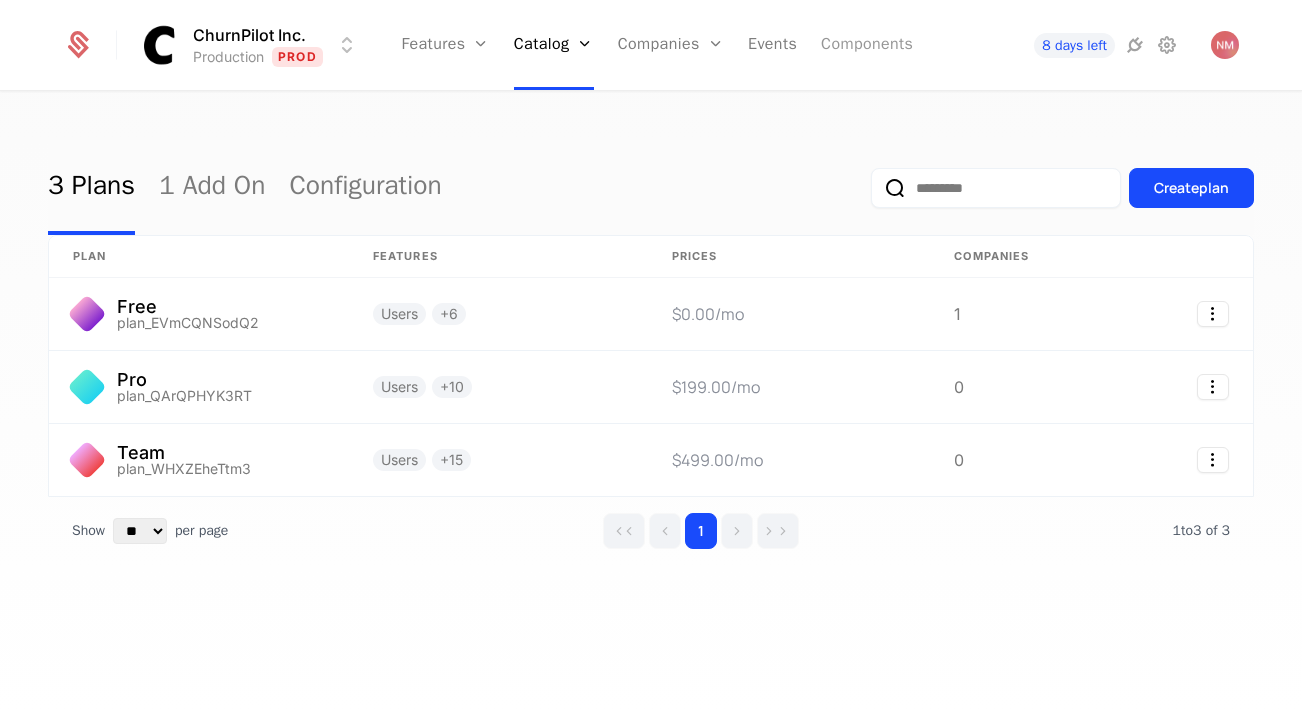 click on "Components" at bounding box center (867, 45) 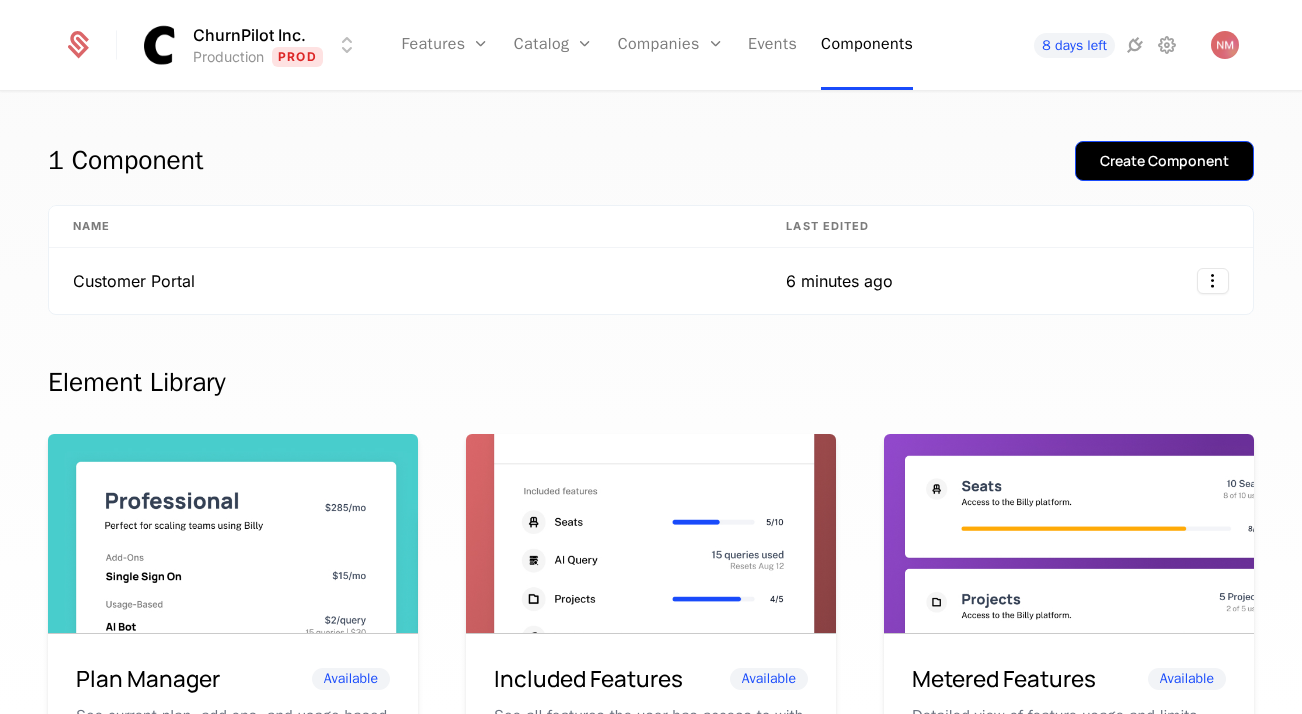 click on "Create Component" at bounding box center [1164, 161] 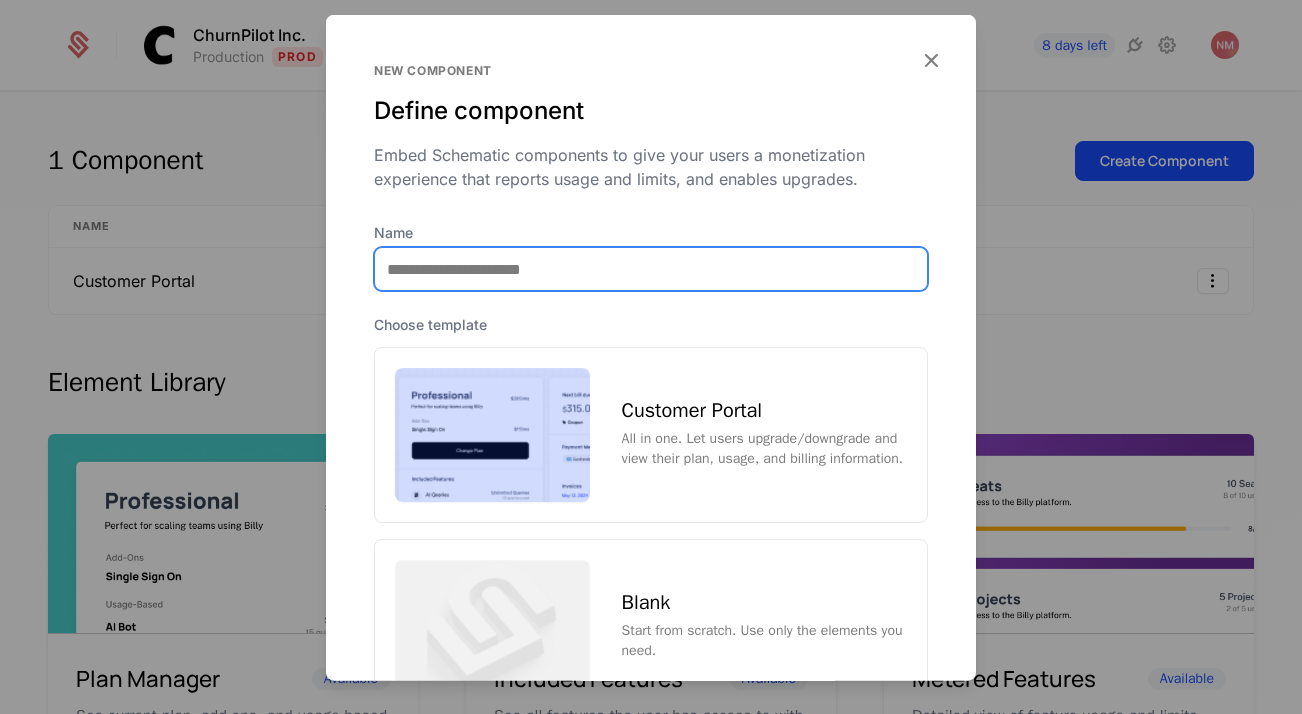 click on "Name" at bounding box center [651, 269] 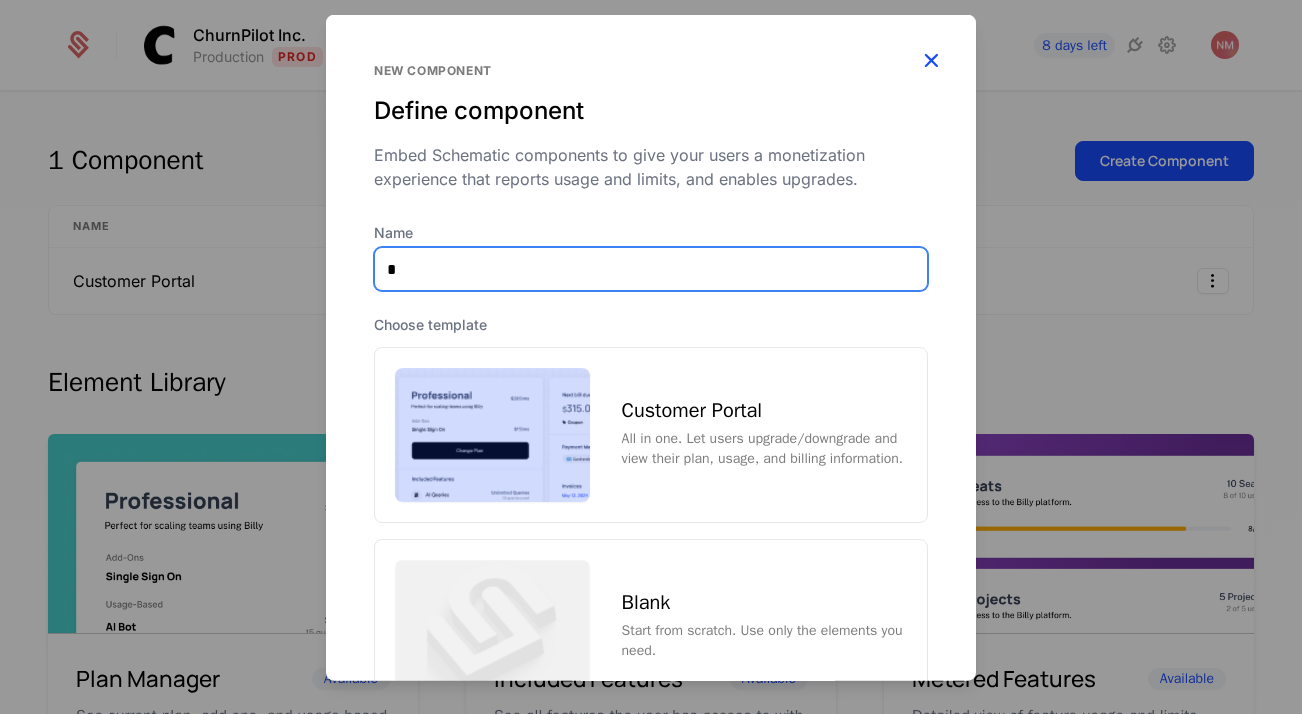 type on "*" 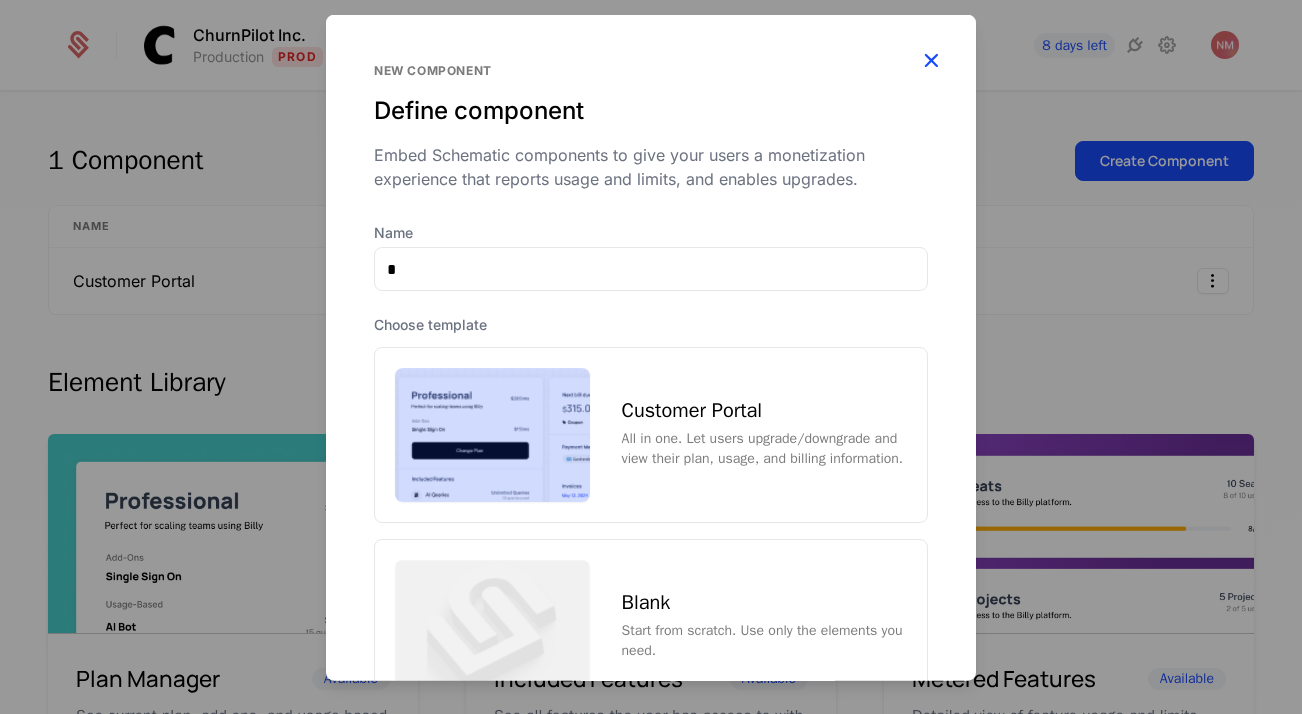 click at bounding box center [931, 60] 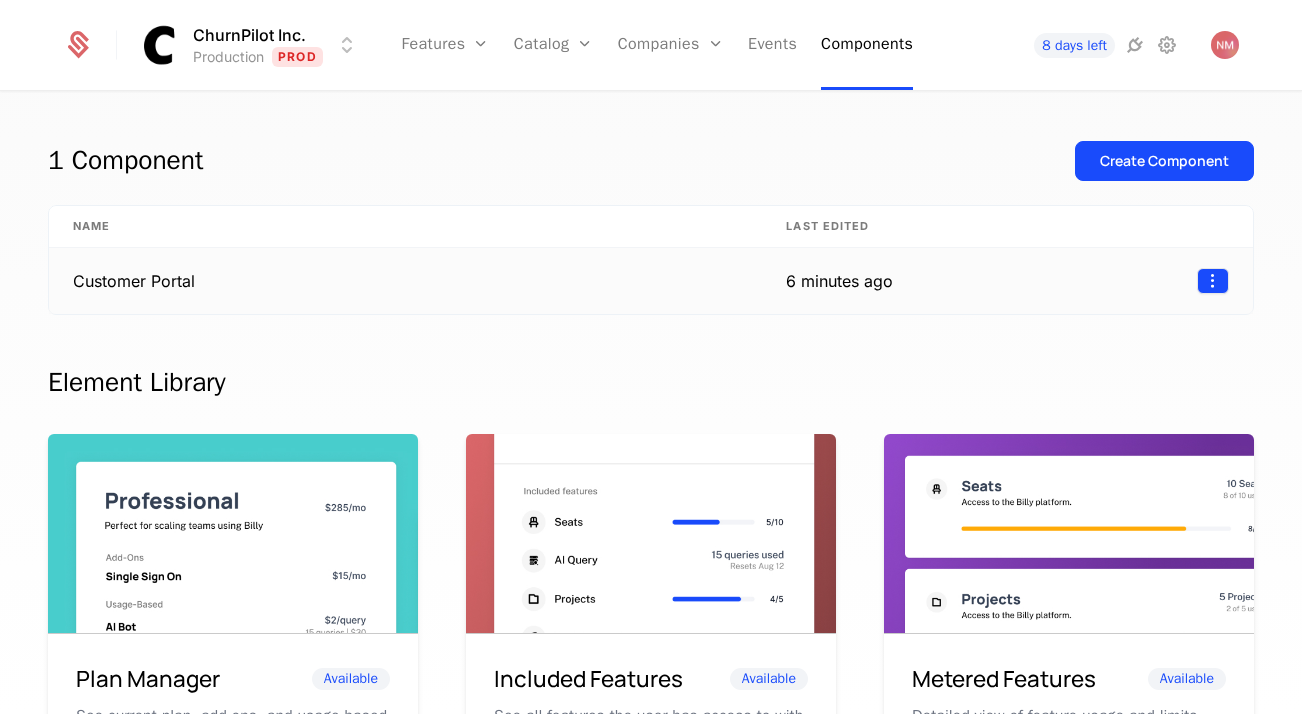 click on "ChurnPilot Inc. Production Prod Features Features Flags Catalog Plans Add Ons Configuration Companies Companies Users Events Components 8 days left 1 Component Create Component Name Last edited Customer Portal 6 minutes ago Element Library Plan Manager Available See current plan, add ons, and usage-based charges. Included Features Available See all features the user has access to with associated limits and usage Metered Features Available Detailed view of feature usage and limits with upgrade buttons. Plans Table Available Provide an intuitive upgrade path by surfacing current and live plans. Upcoming Bill Available See estimated upcoming bill based on current entitlements and usage. Invoices Available See a list of recent invoices sent to the user. Click to view detail. Payment Method Available See and easily edit current payment method on file. Usage Graphs Coming soon Show usage over time to surface usage trends. Public Pricing Page Coming soon
Best Viewed on Desktop mobile device ." at bounding box center [651, 357] 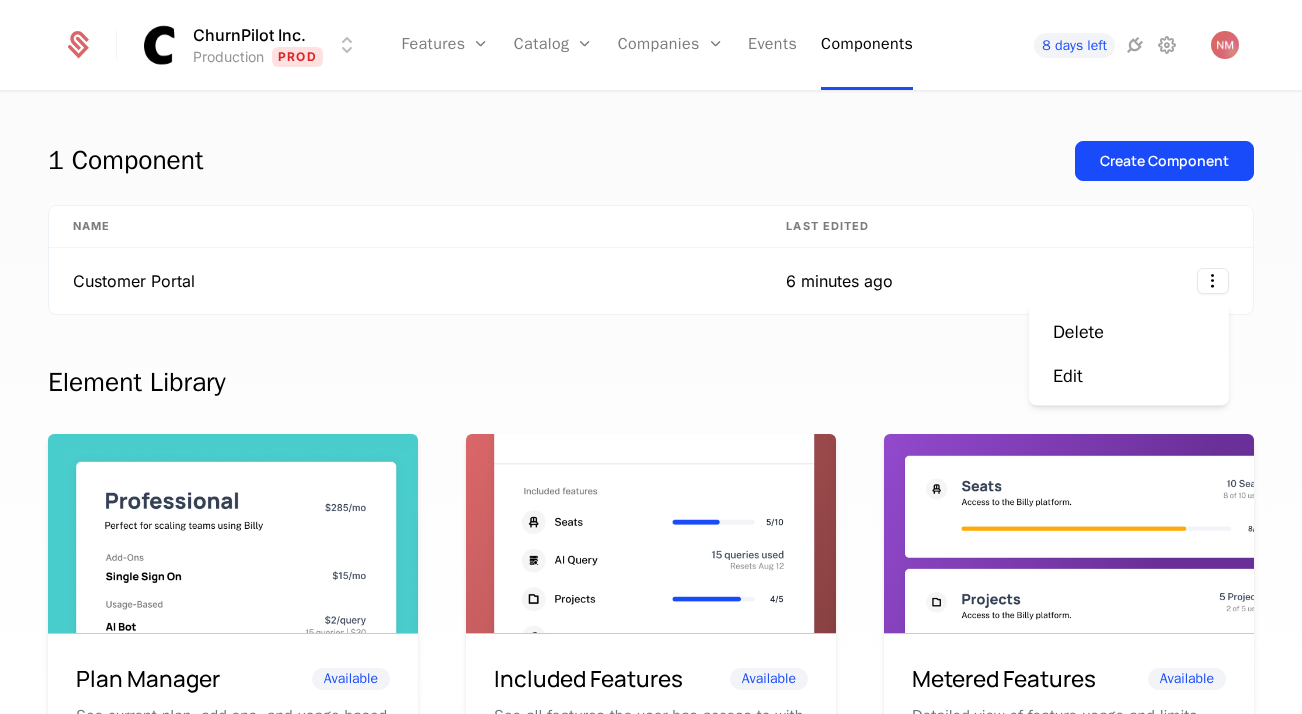 click on "ChurnPilot Inc. Production Prod Features Features Flags Catalog Plans Add Ons Configuration Companies Companies Users Events Components 8 days left 1 Component Create Component Name Last edited Customer Portal 6 minutes ago Element Library Plan Manager Available See current plan, add ons, and usage-based charges. Included Features Available See all features the user has access to with associated limits and usage Metered Features Available Detailed view of feature usage and limits with upgrade buttons. Plans Table Available Provide an intuitive upgrade path by surfacing current and live plans. Upcoming Bill Available See estimated upcoming bill based on current entitlements and usage. Invoices Available See a list of recent invoices sent to the user. Click to view detail. Payment Method Available See and easily edit current payment method on file. Usage Graphs Coming soon Show usage over time to surface usage trends. Public Pricing Page Coming soon
Best Viewed on Desktop mobile device .   Edit" at bounding box center (651, 357) 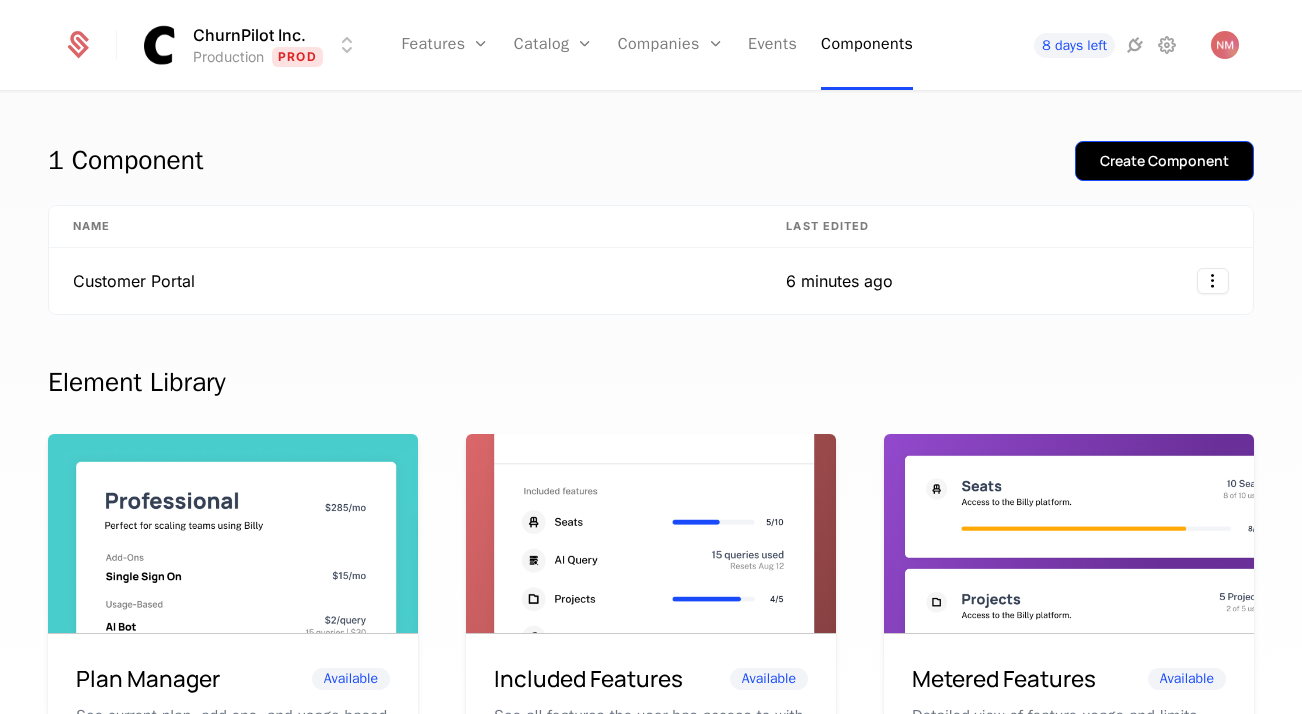 click on "Create Component" at bounding box center [1164, 161] 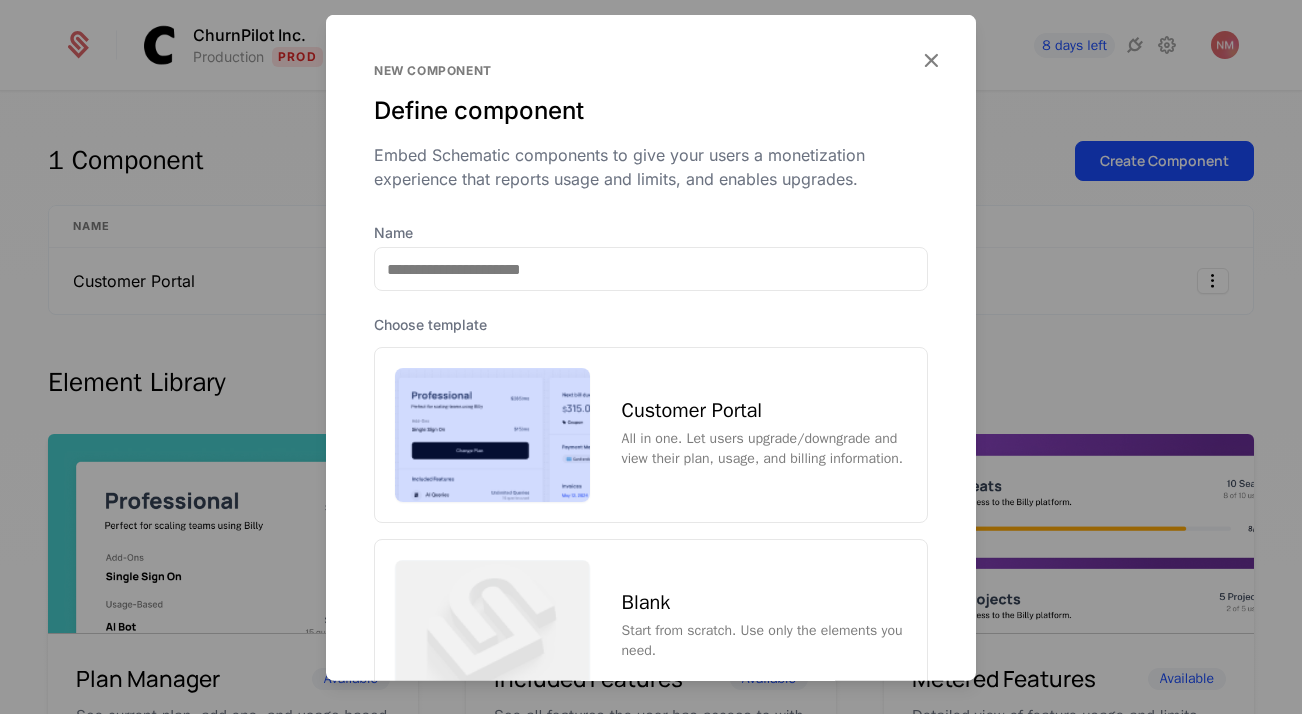 click on "Name" at bounding box center [651, 257] 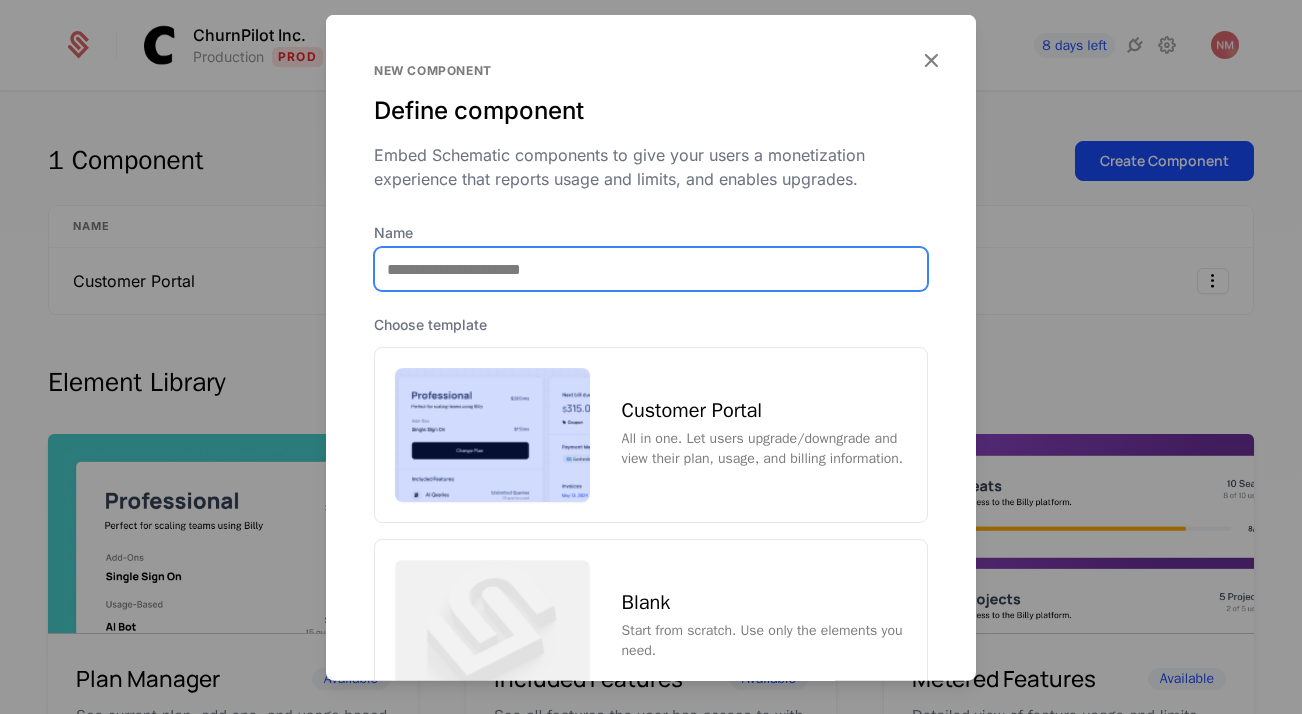 click on "Name" at bounding box center [651, 269] 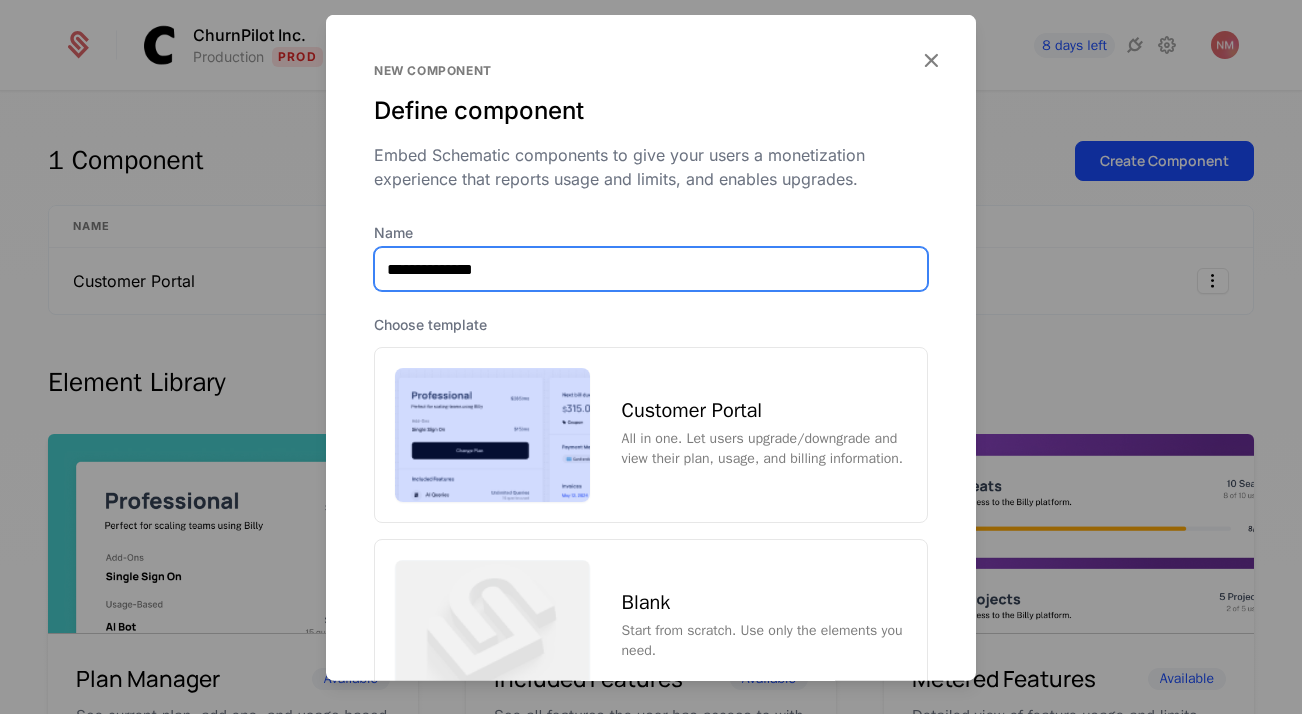 type on "**********" 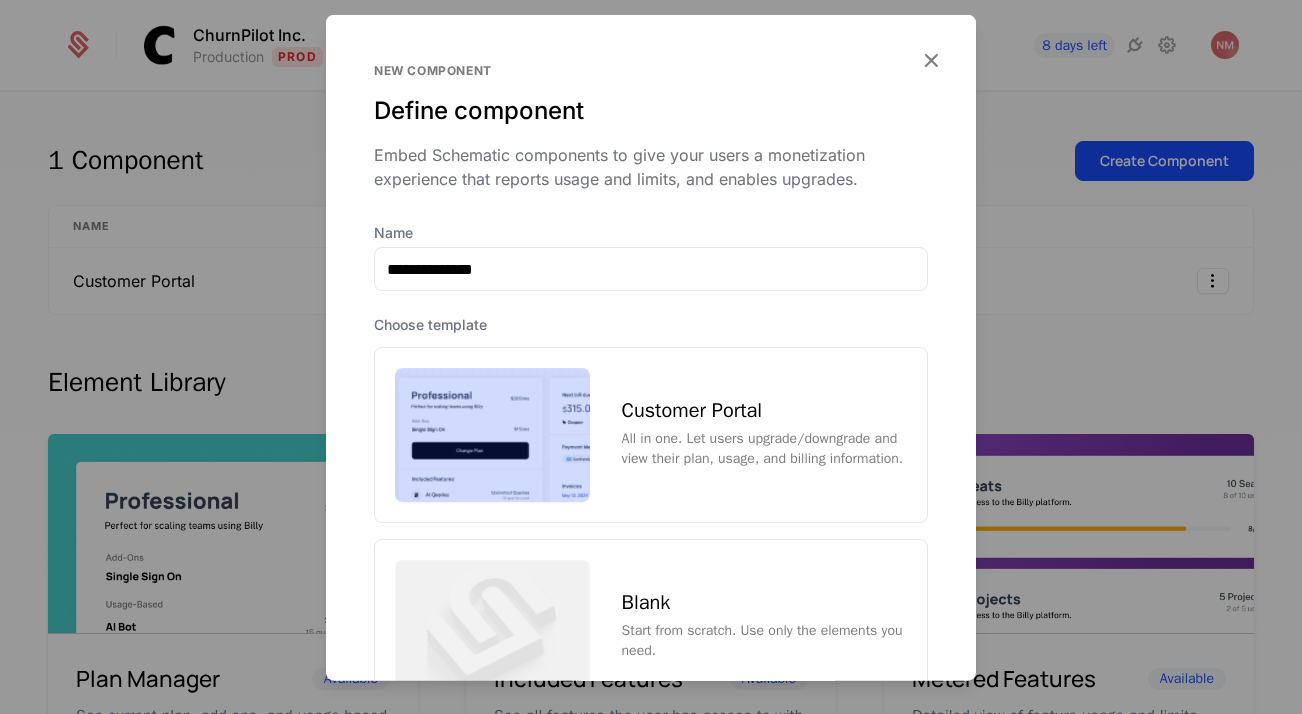 click on "Customer Portal  All in one. Let users upgrade/downgrade and view their plan, usage, and billing information." at bounding box center (651, 435) 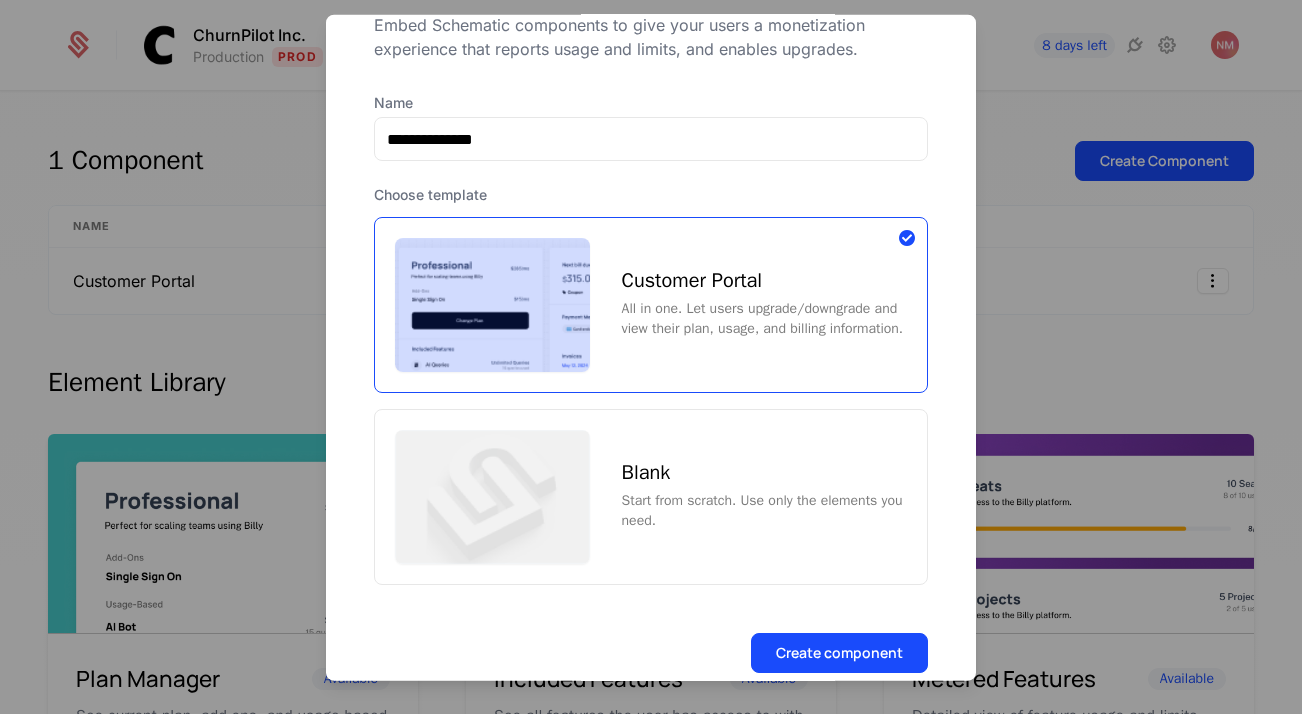 scroll, scrollTop: 169, scrollLeft: 0, axis: vertical 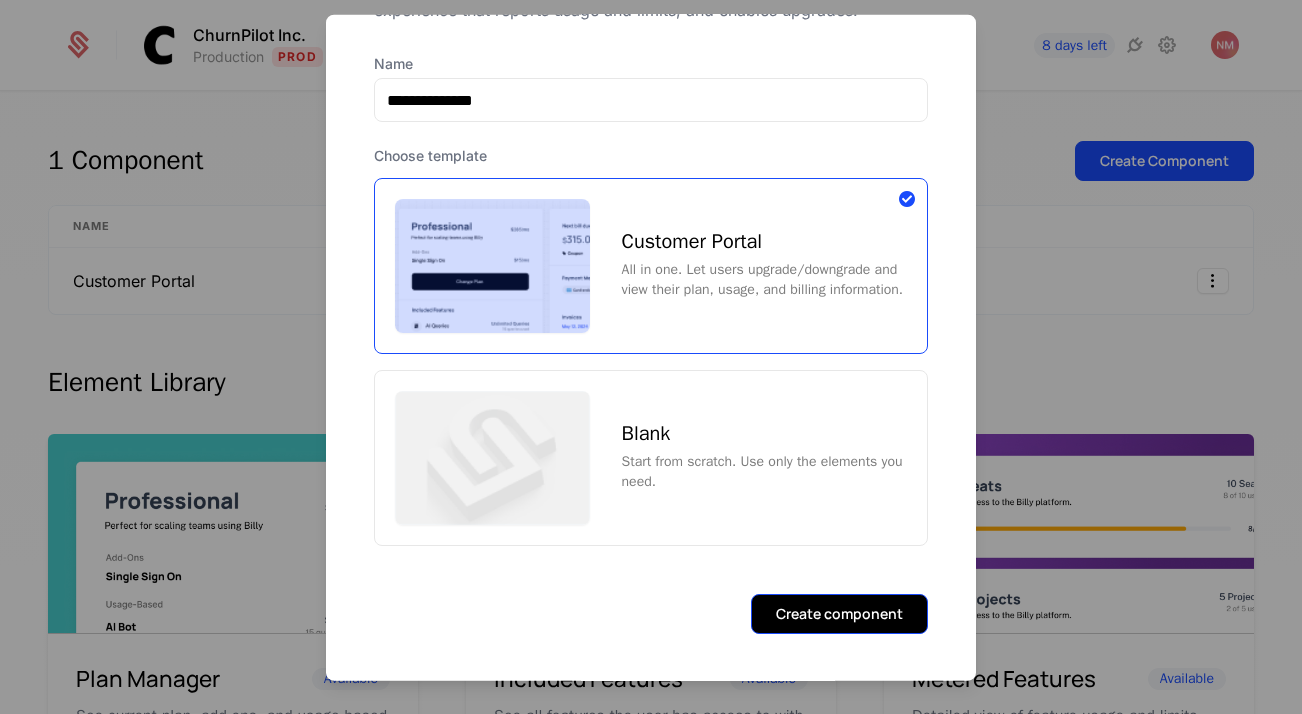 click on "Create component" at bounding box center (839, 613) 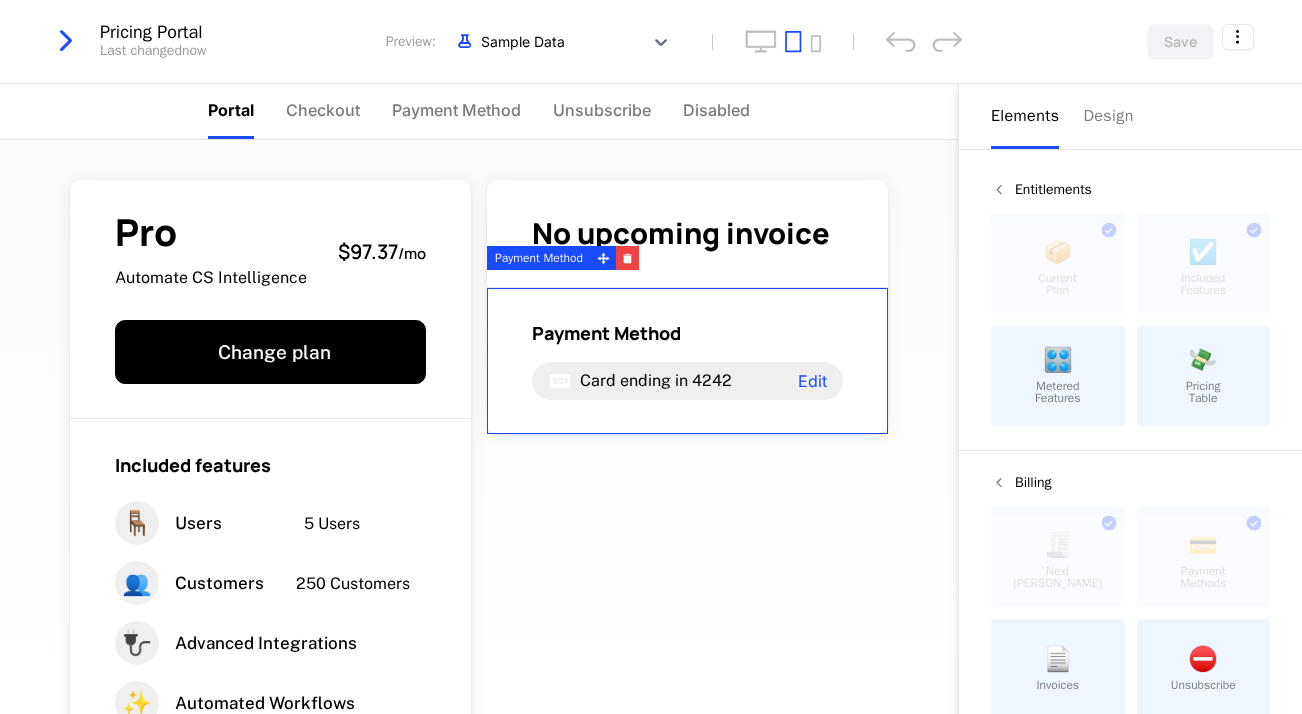 click on "Pricing Table" at bounding box center [1203, 392] 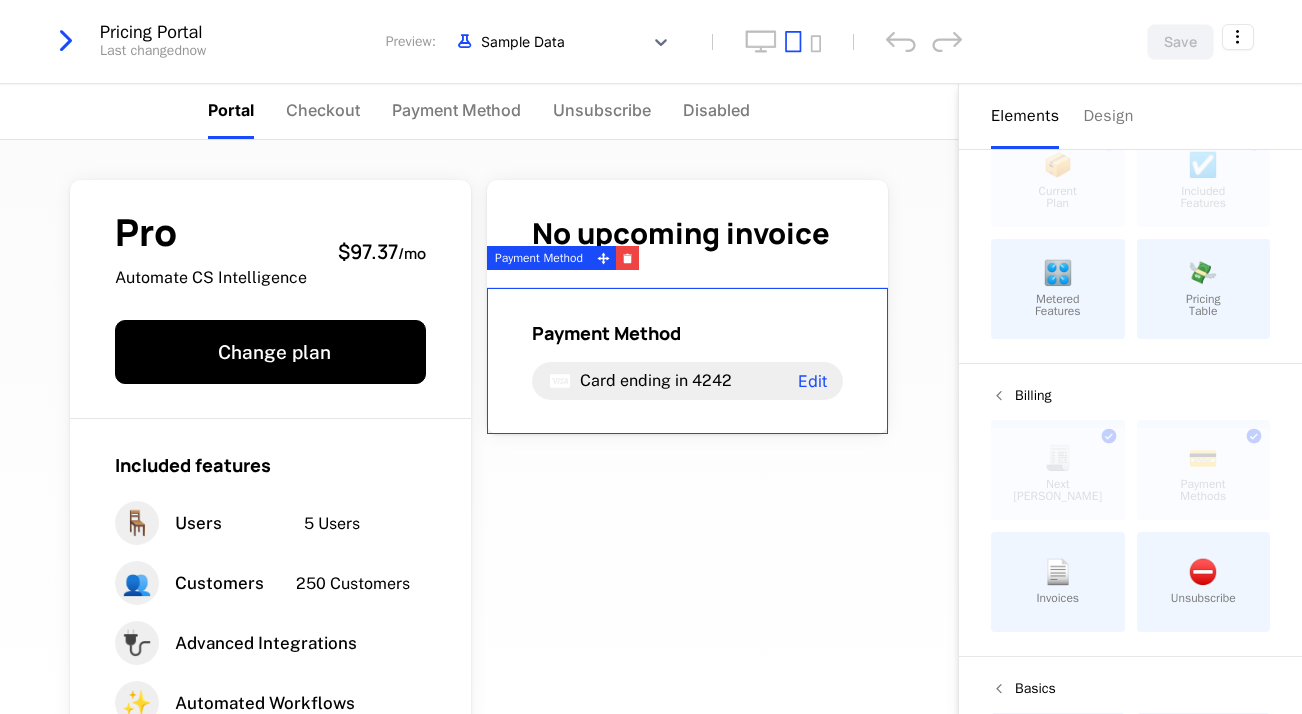 scroll, scrollTop: 89, scrollLeft: 0, axis: vertical 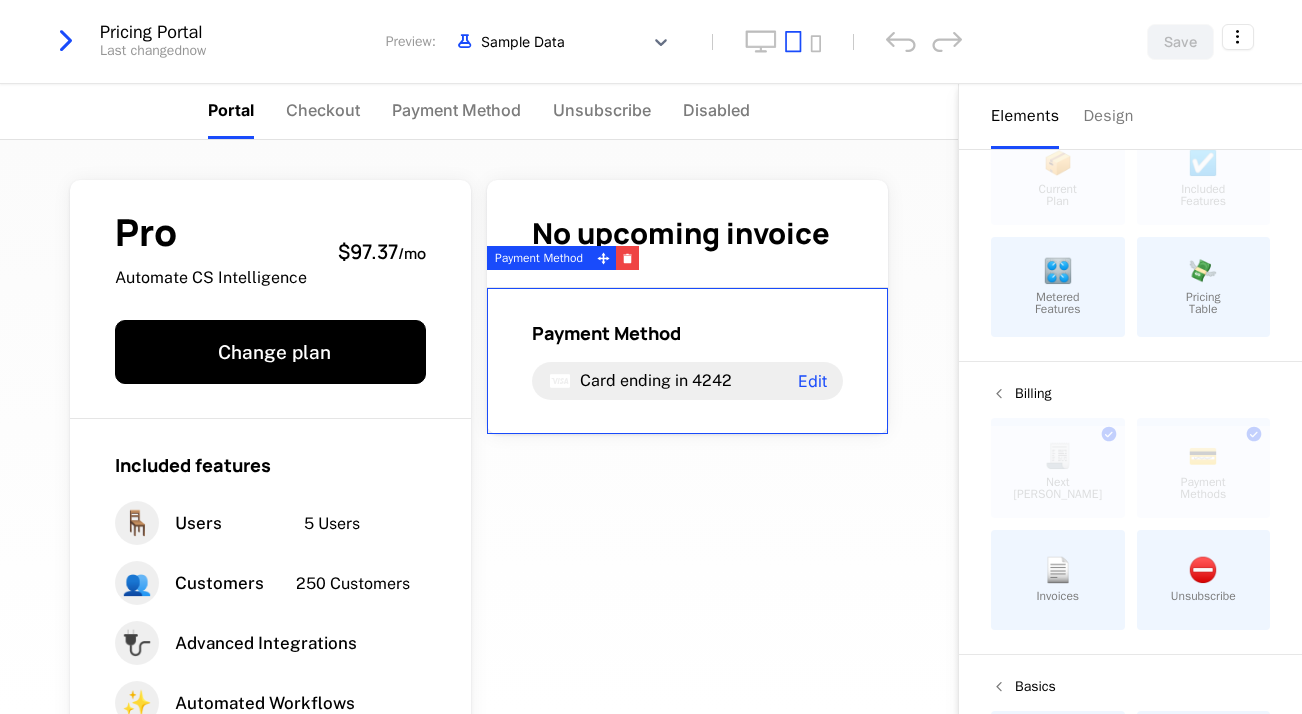 click on "Pricing Table" at bounding box center [1203, 303] 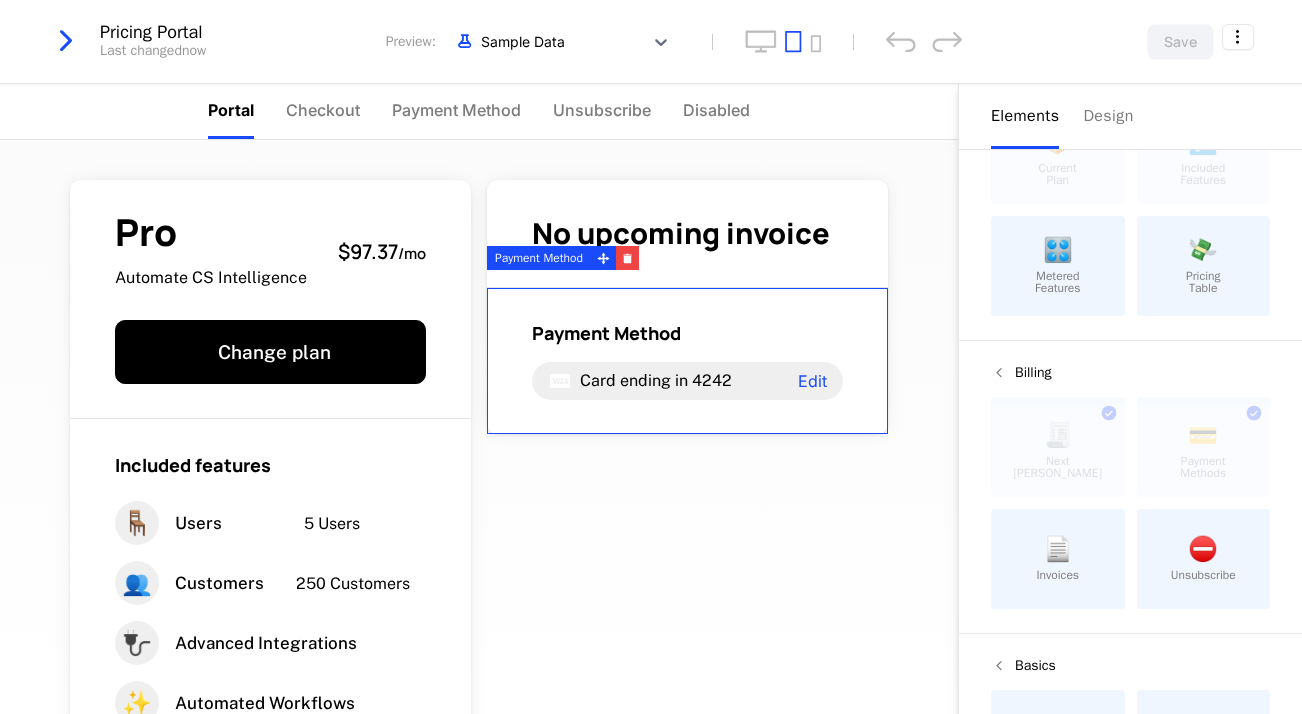 scroll, scrollTop: 0, scrollLeft: 0, axis: both 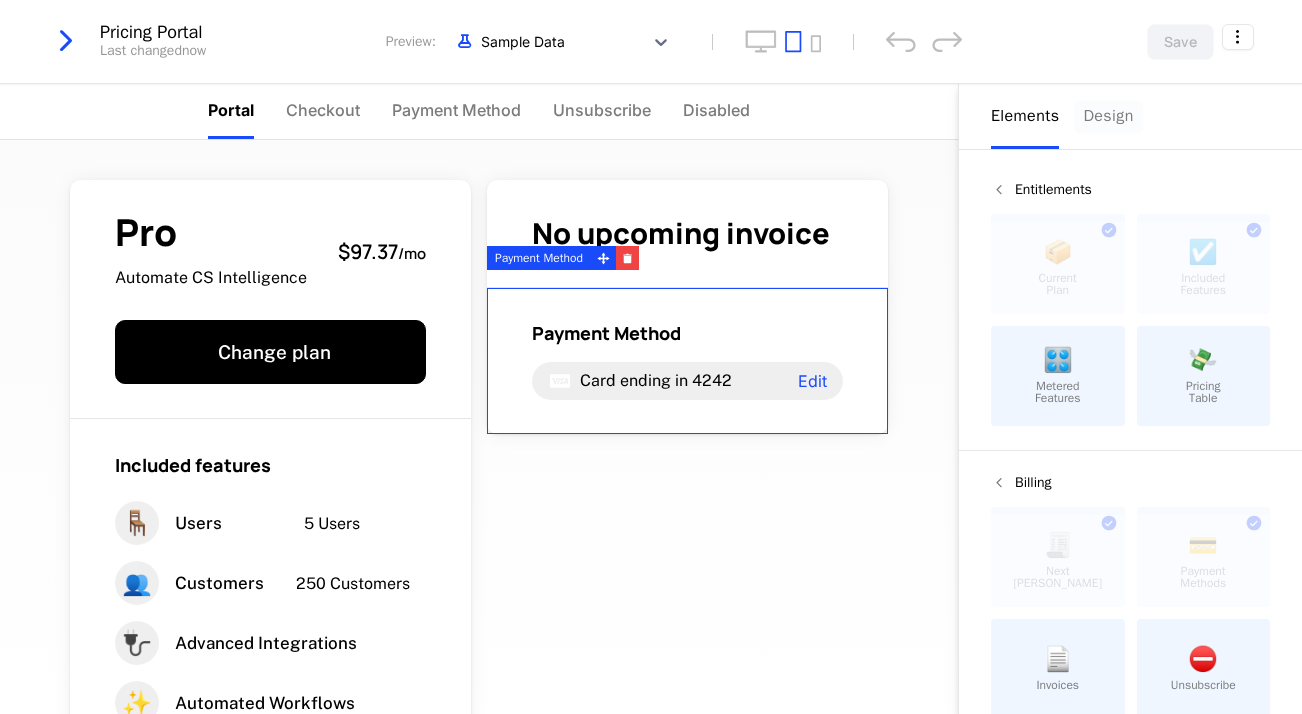click on "Design" at bounding box center [1108, 116] 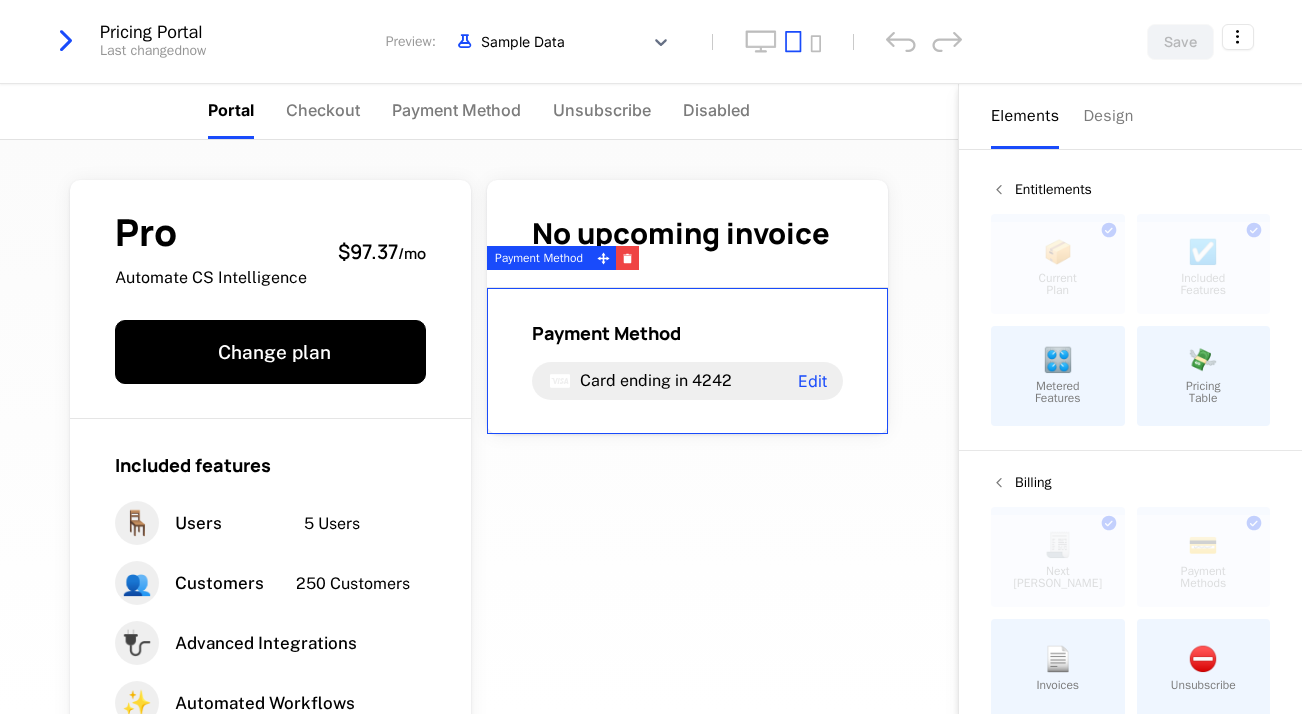 click on "Elements" at bounding box center (1025, 116) 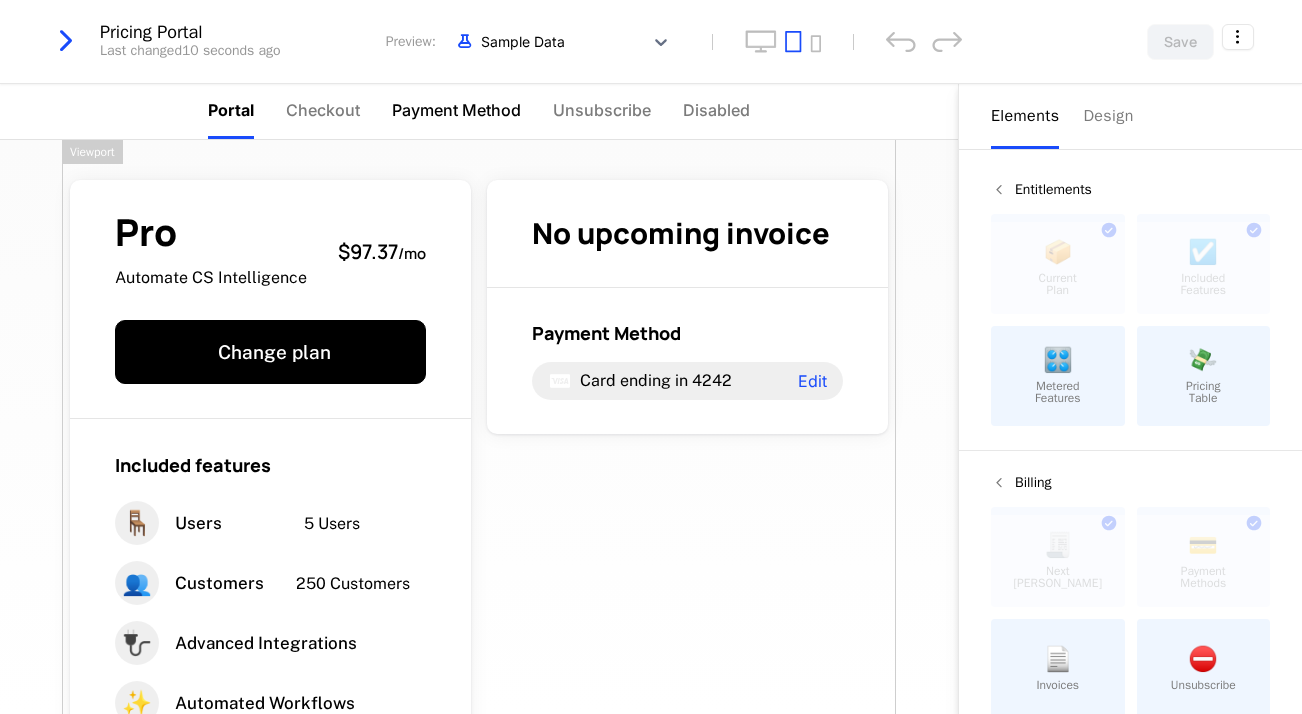 click on "Payment Method" at bounding box center (456, 110) 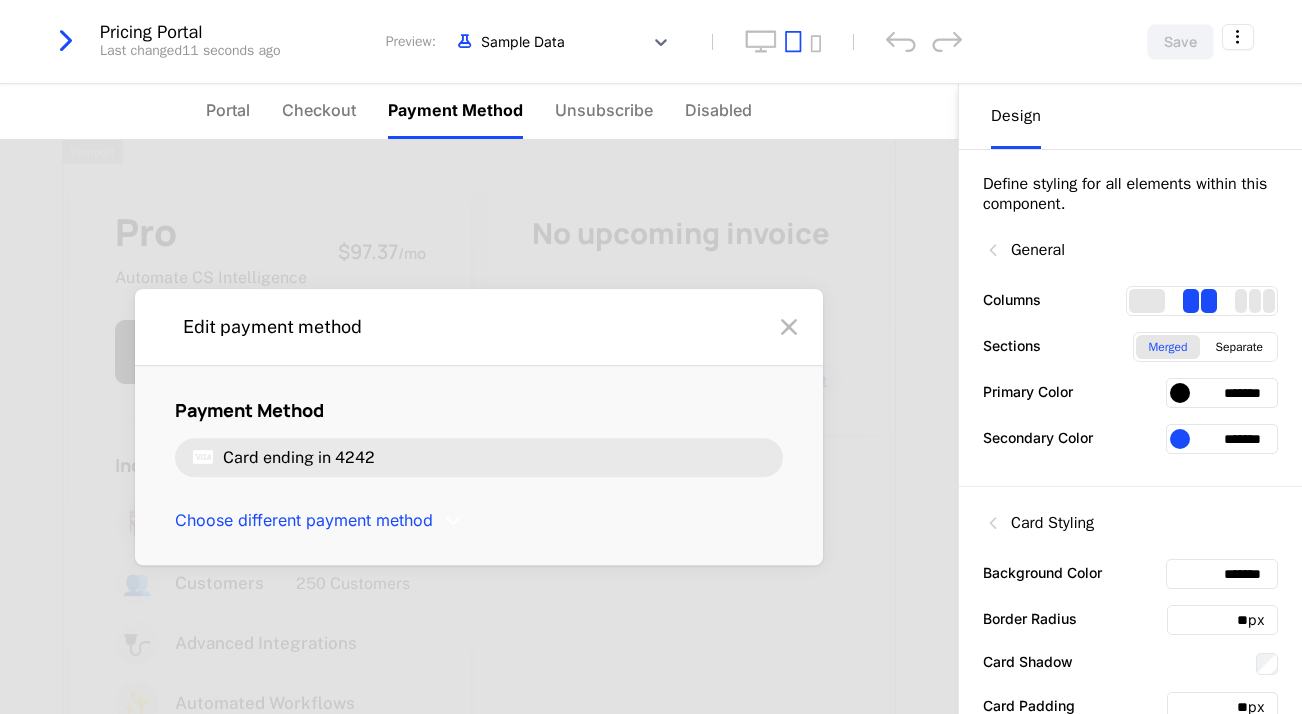 click on "Portal Checkout Payment Method Unsubscribe Disabled" at bounding box center (479, 111) 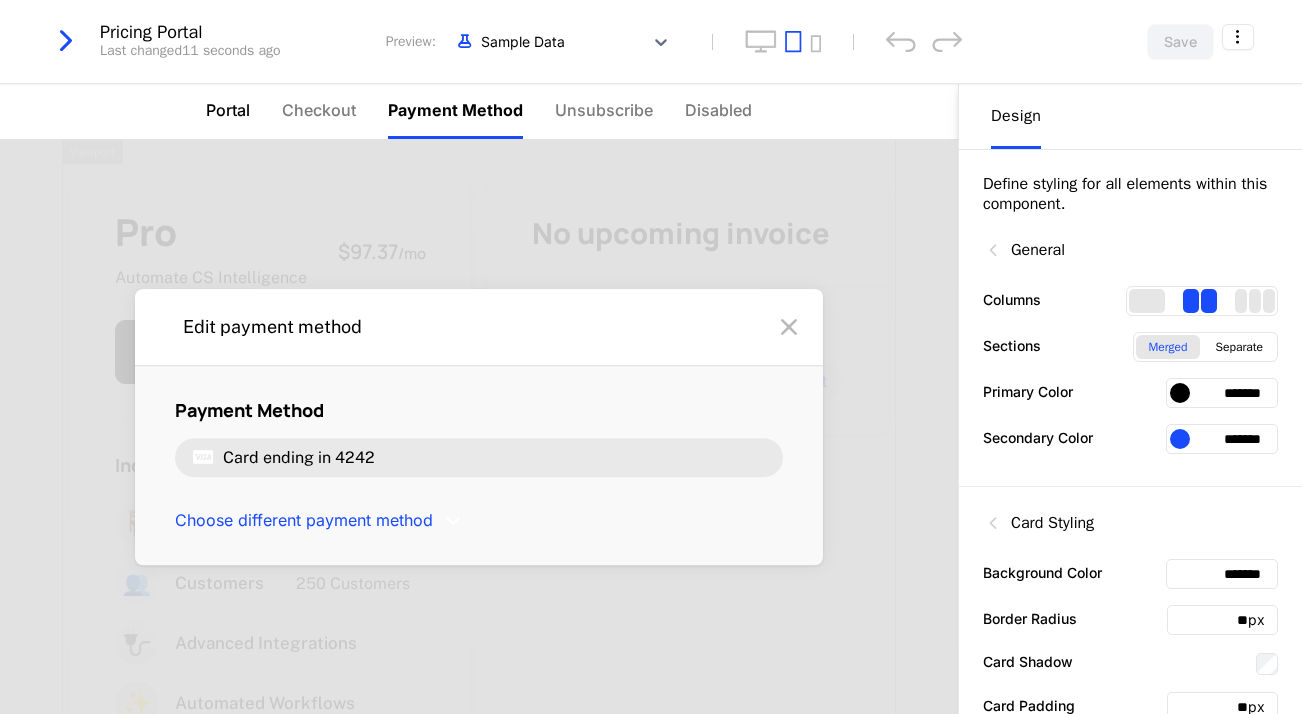 click on "Portal" at bounding box center [228, 110] 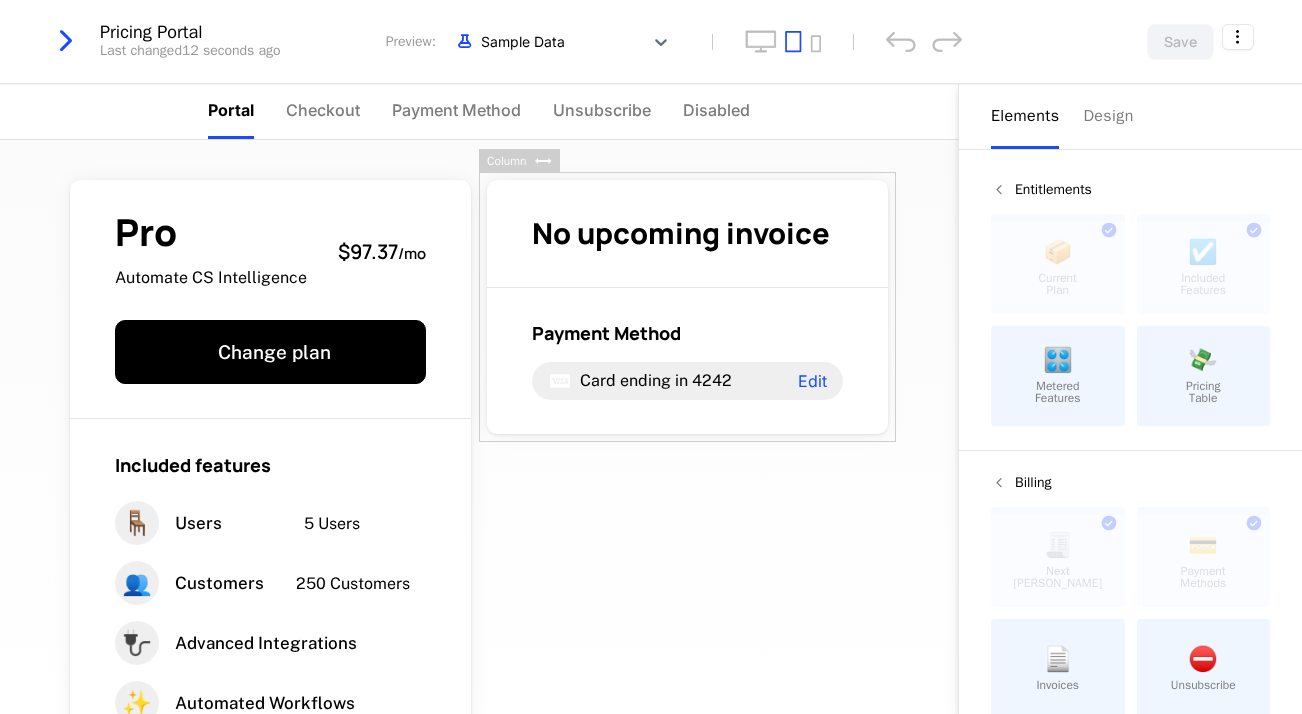 click on "Elements" at bounding box center [1025, 116] 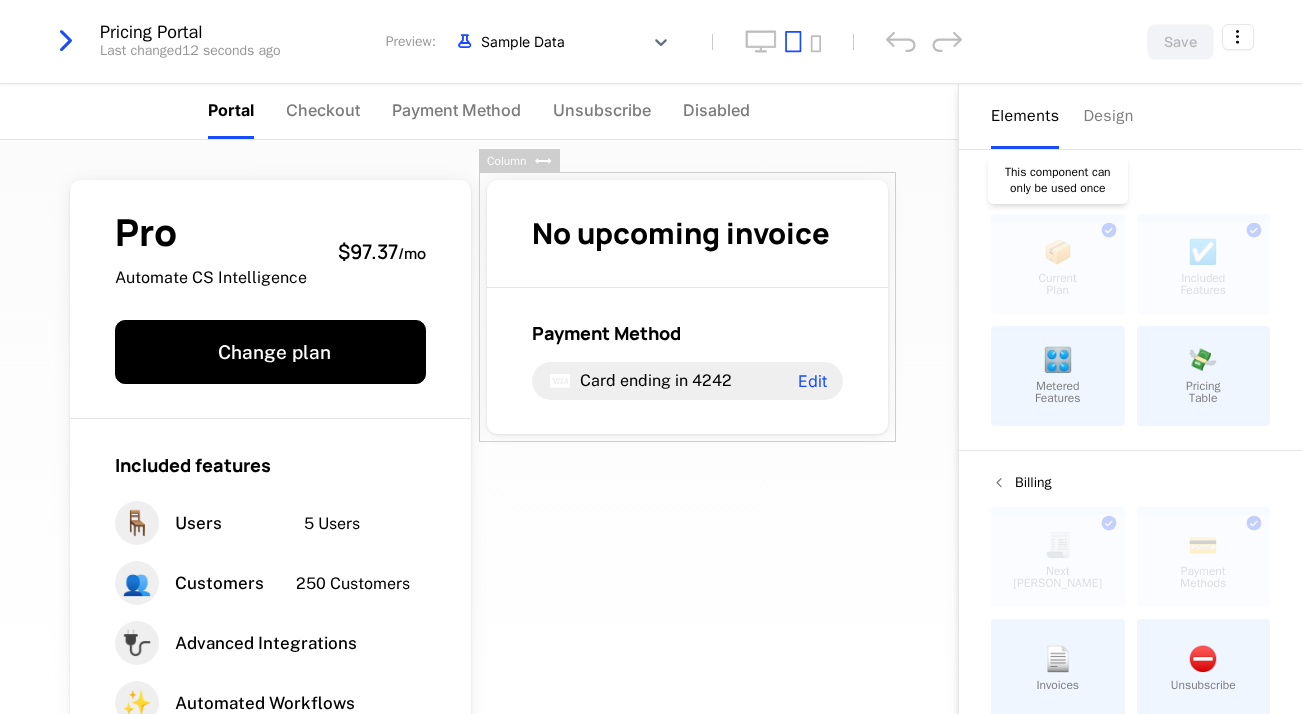 click at bounding box center [1058, 268] 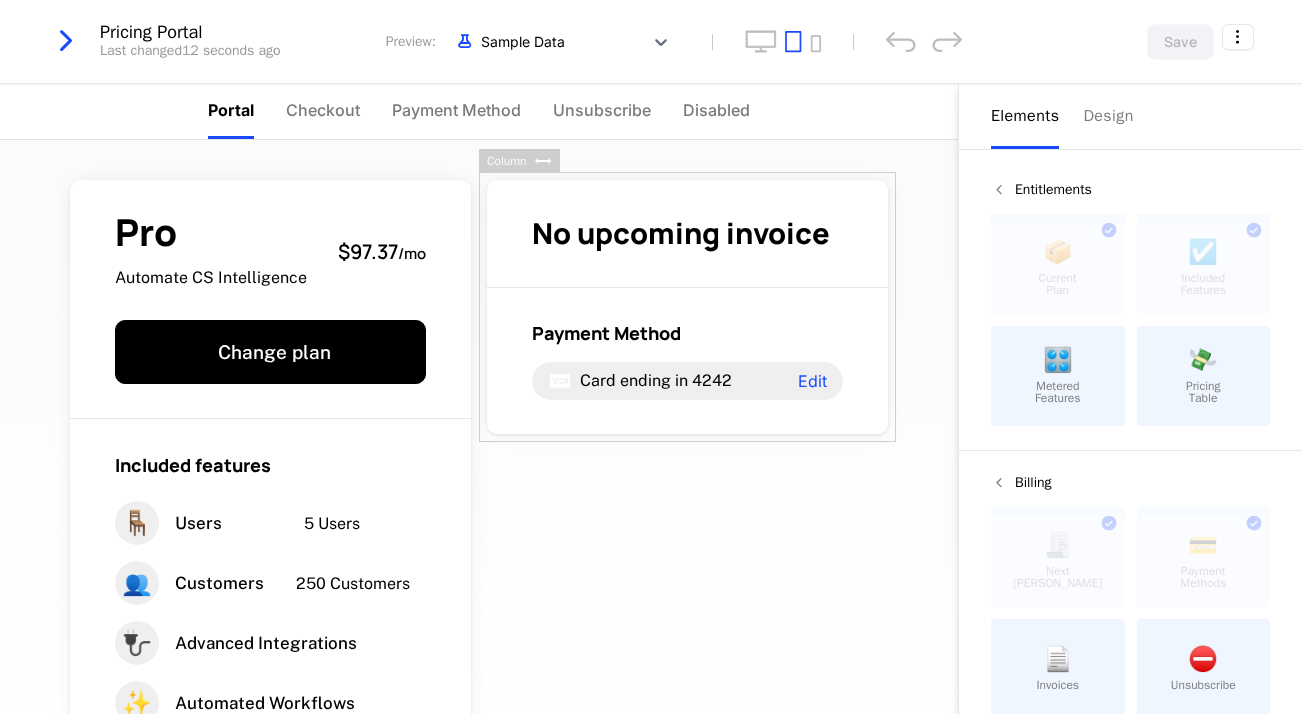 click on "Pricing Table" at bounding box center [1203, 392] 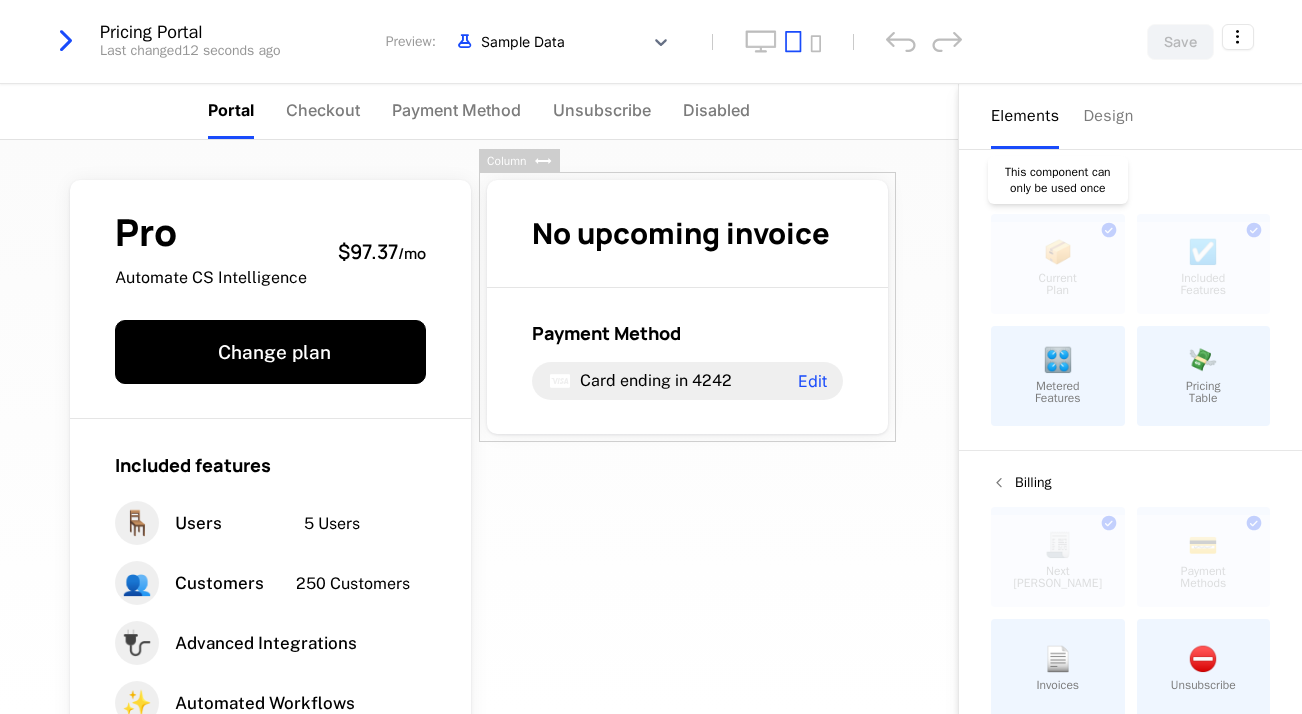click at bounding box center [1058, 268] 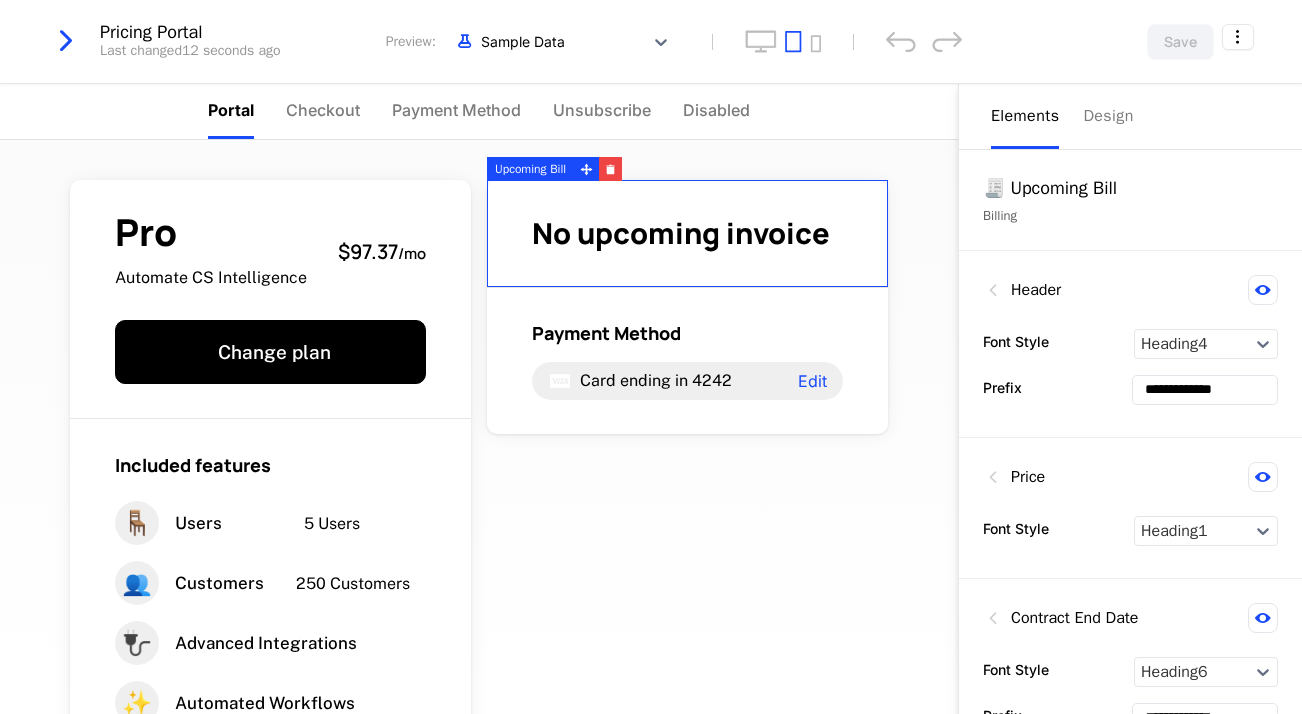 click on "No upcoming invoice" at bounding box center (687, 234) 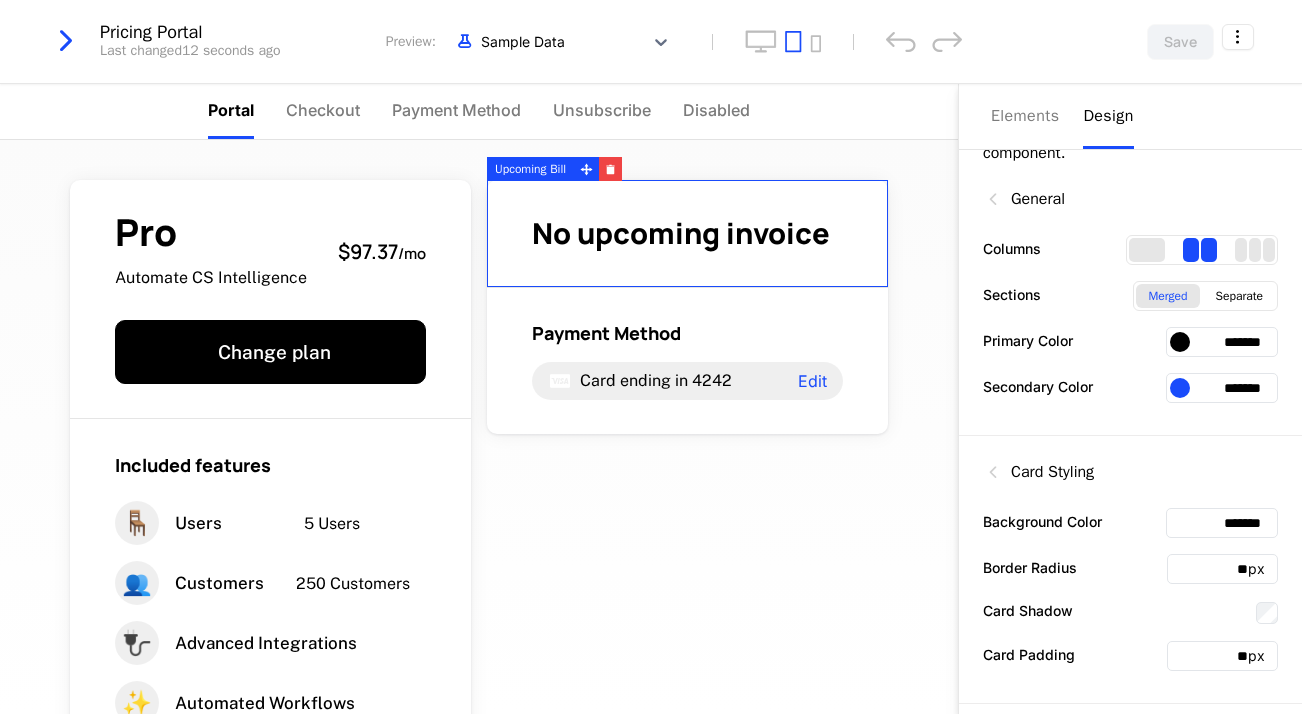 click on "Elements Design" at bounding box center [1130, 116] 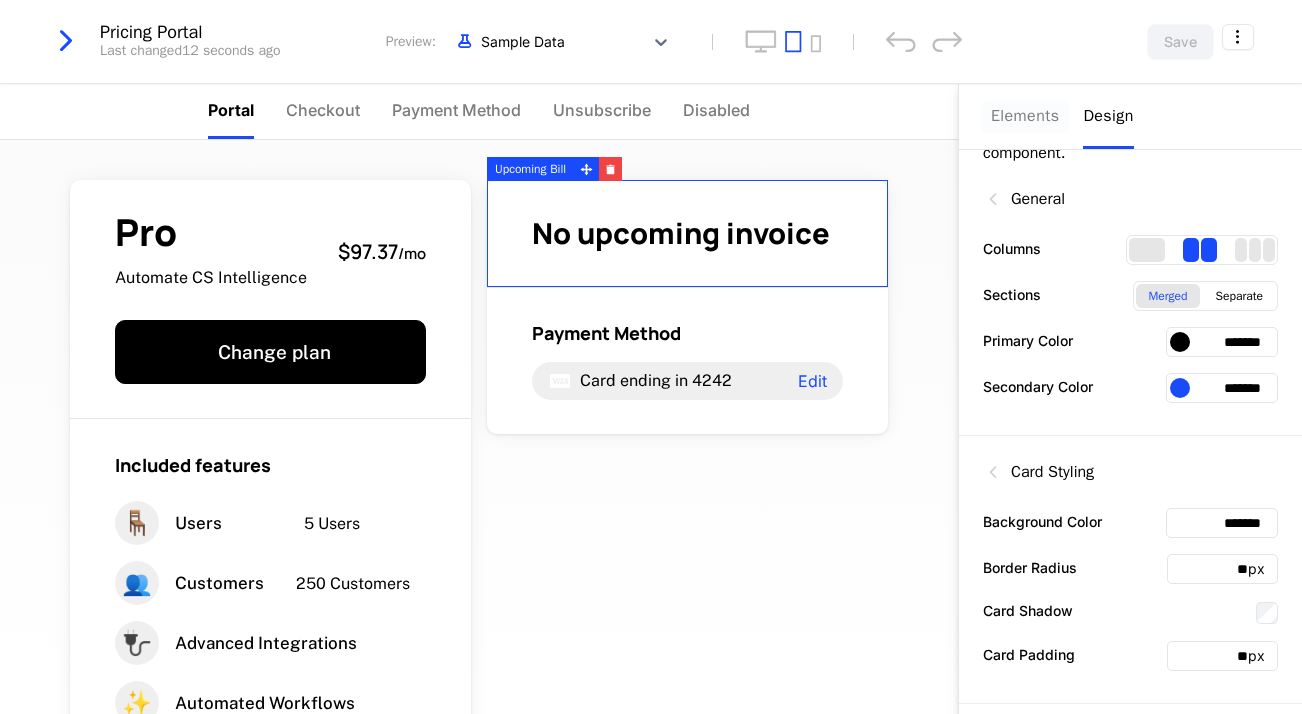 click on "Elements" at bounding box center (1025, 116) 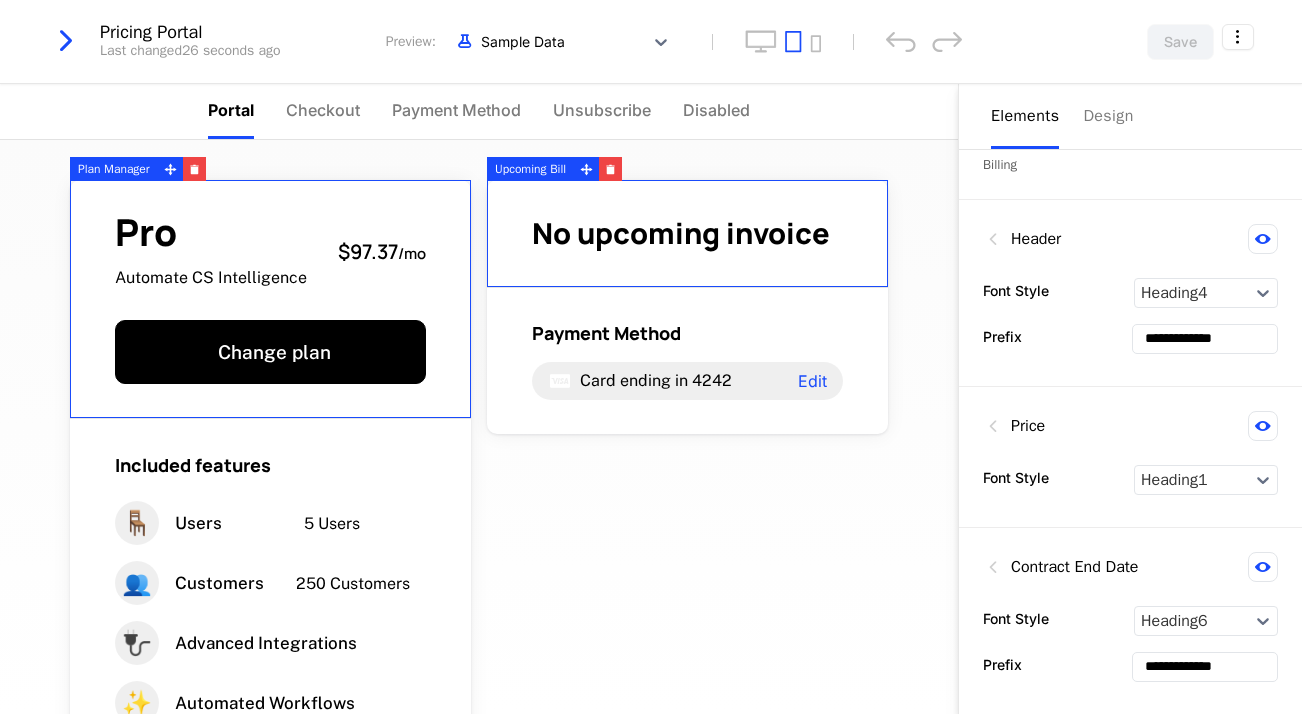 click on "Pro Automate CS Intelligence $97.37 / mo" at bounding box center (270, 251) 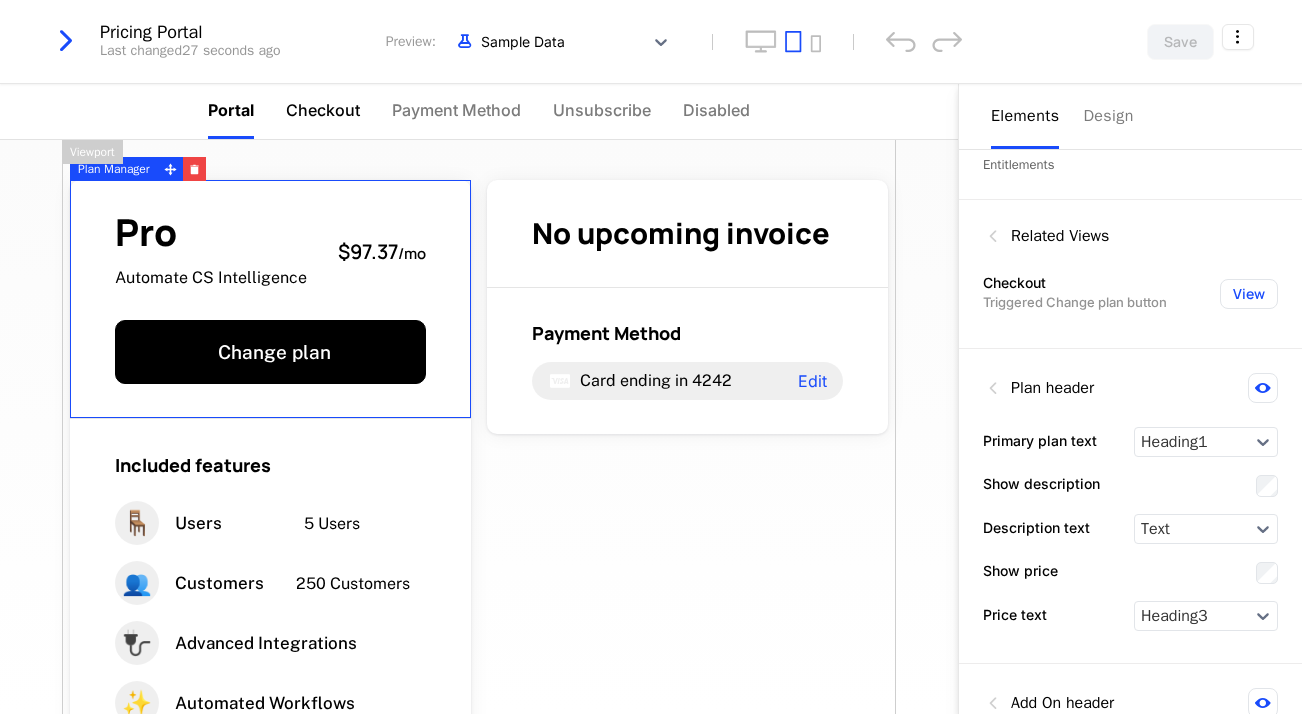 click on "Checkout" at bounding box center (323, 111) 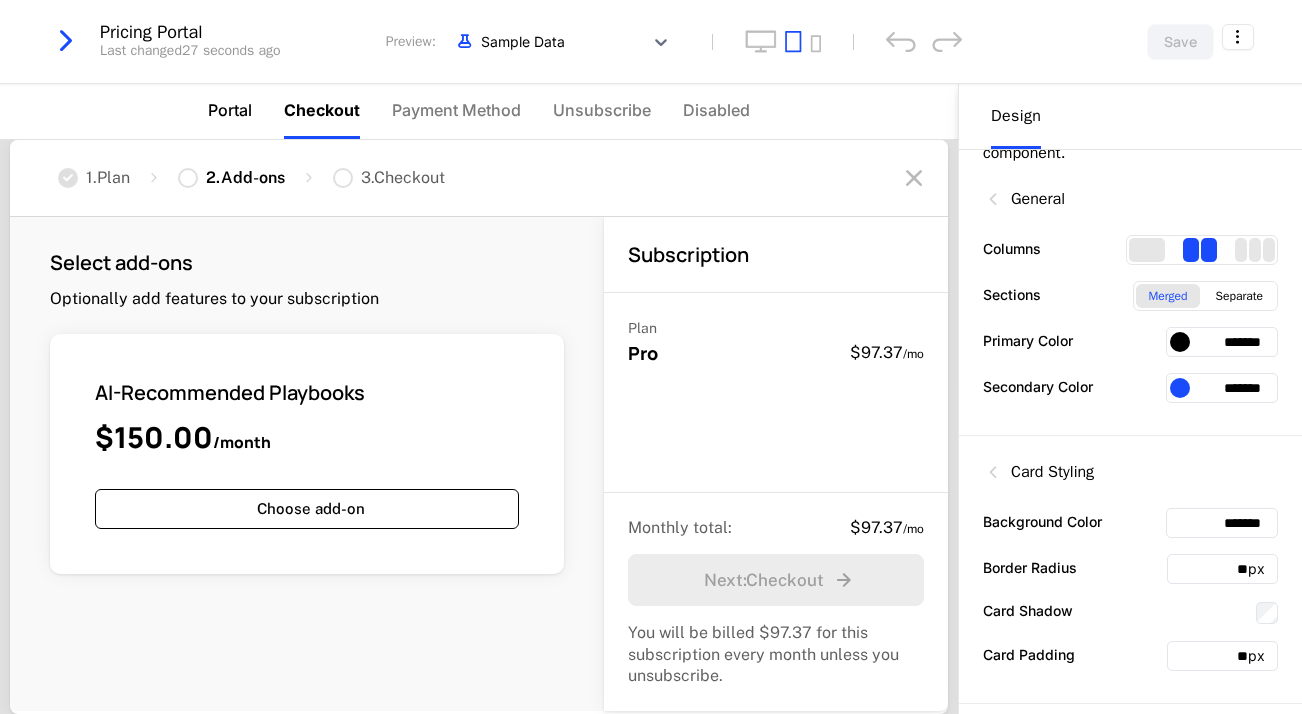 click on "Portal" at bounding box center (230, 110) 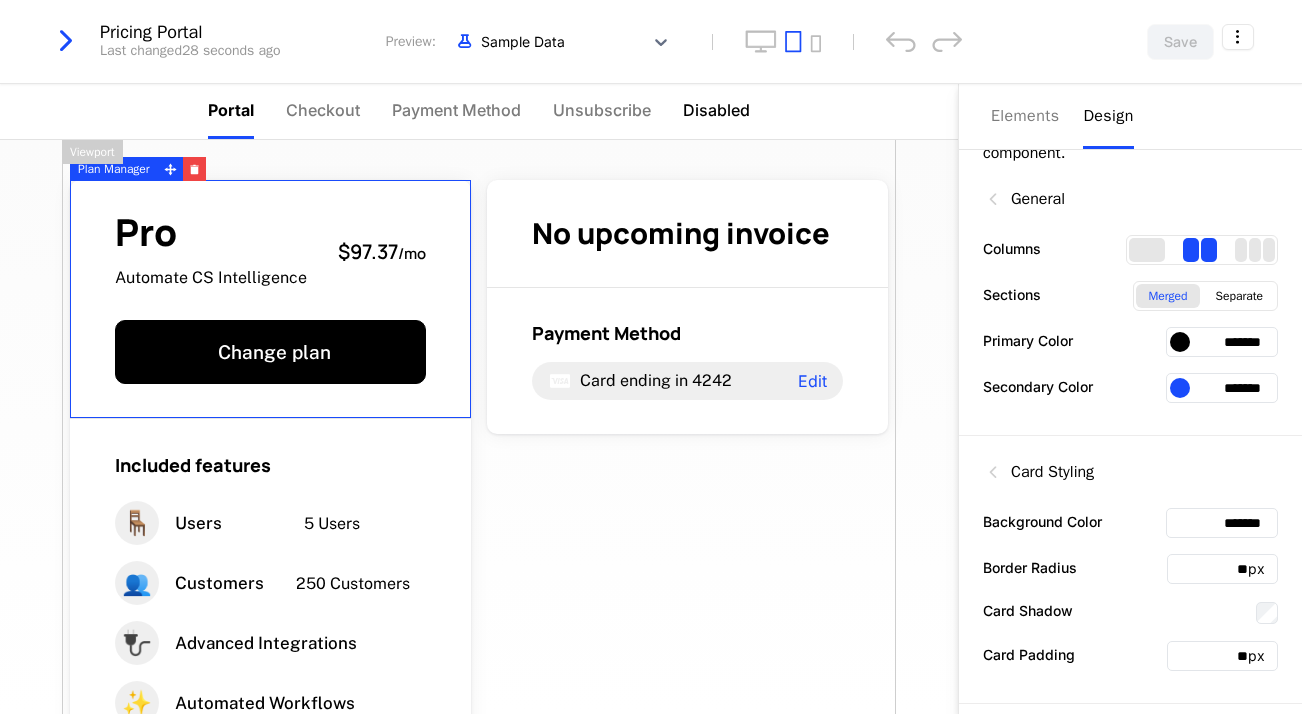 click on "Disabled" at bounding box center [716, 110] 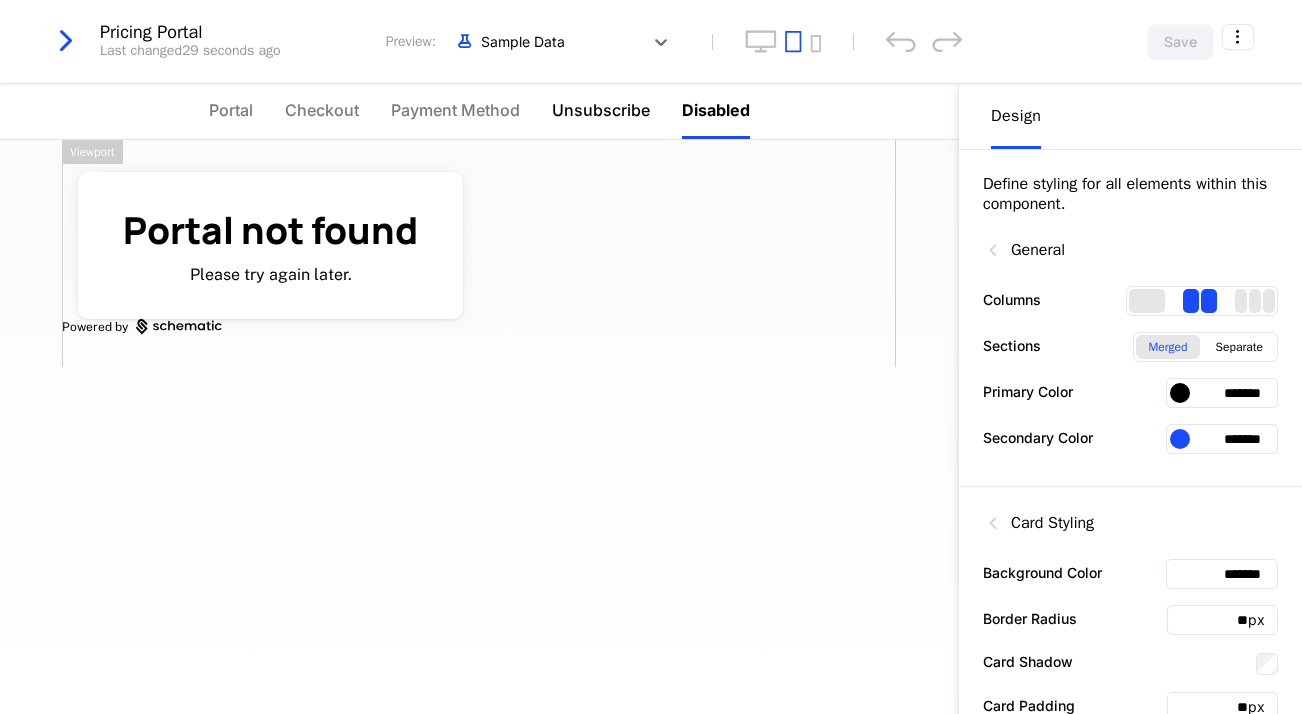 click on "Unsubscribe" at bounding box center [601, 110] 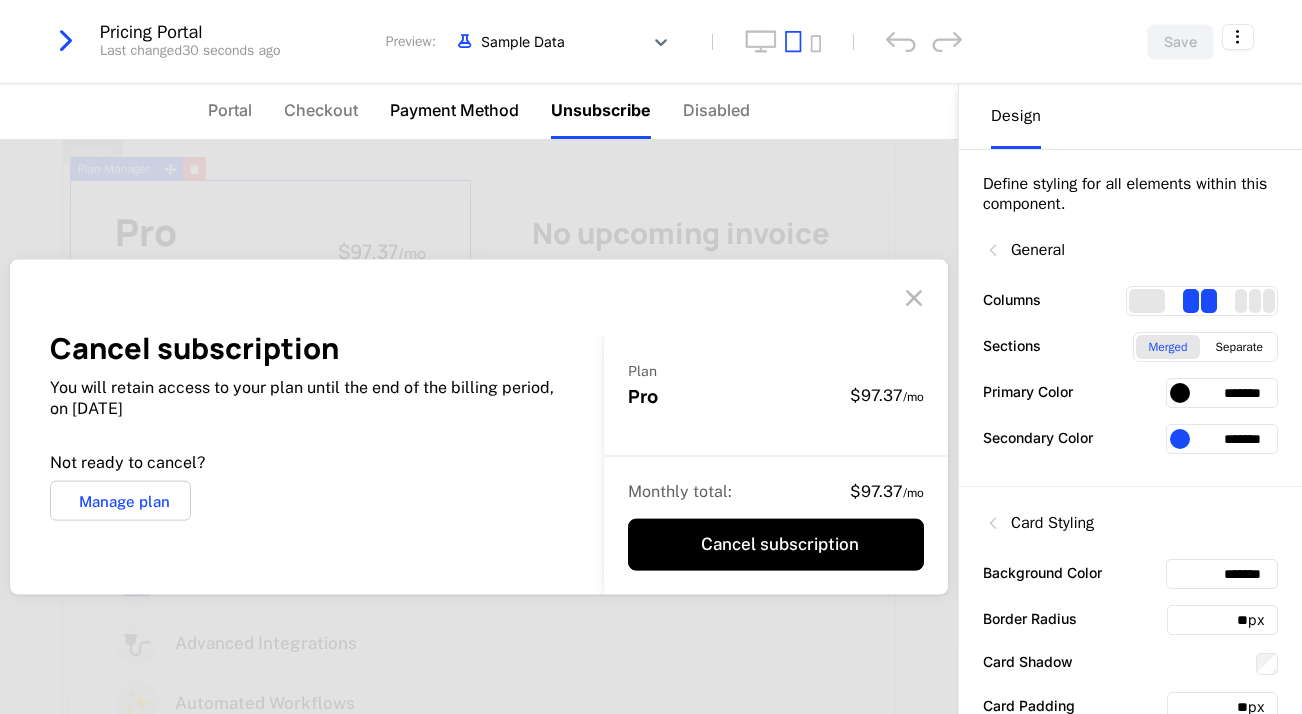 click on "Payment Method" at bounding box center (454, 110) 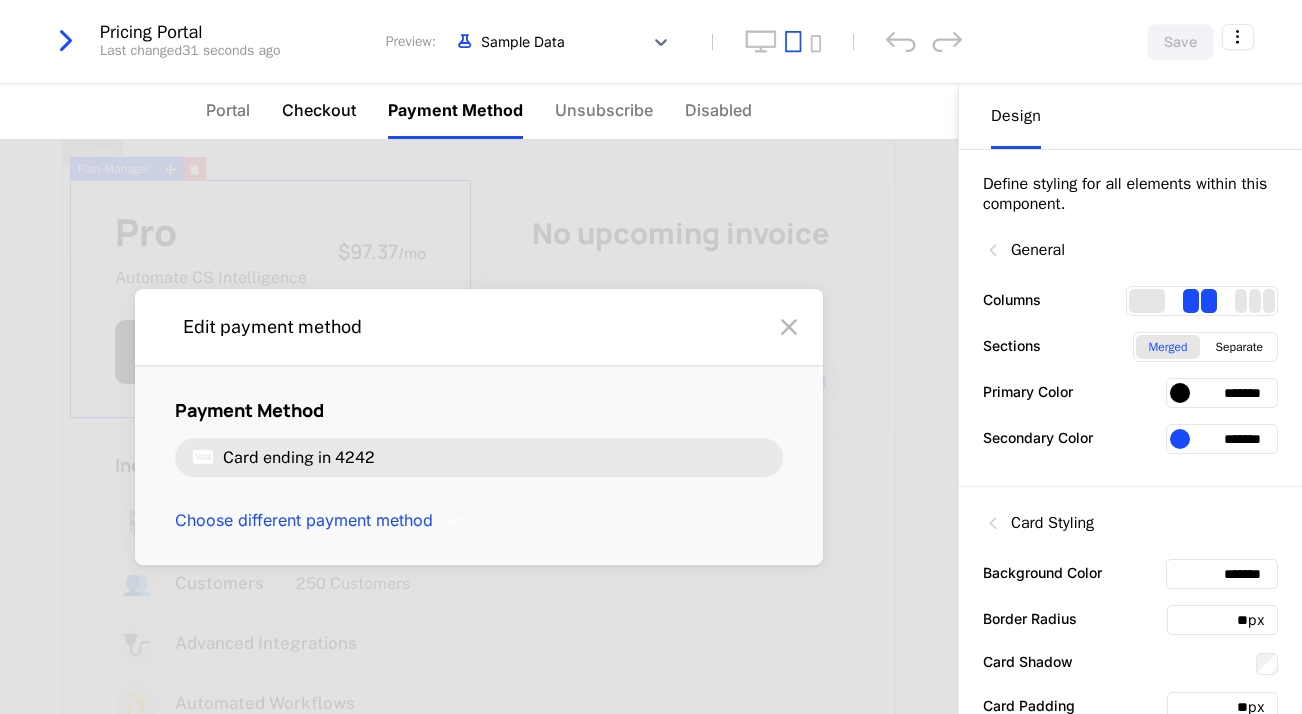 click on "Checkout" at bounding box center [319, 110] 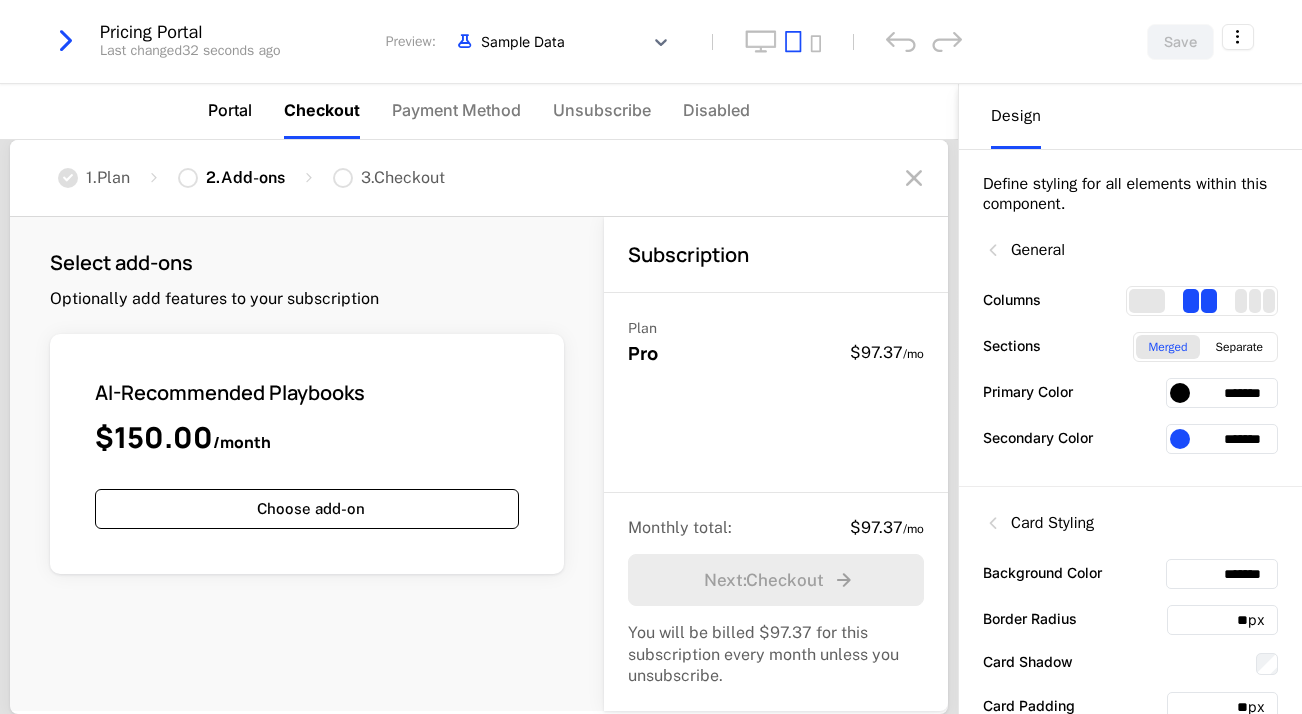 click on "Portal" at bounding box center (230, 110) 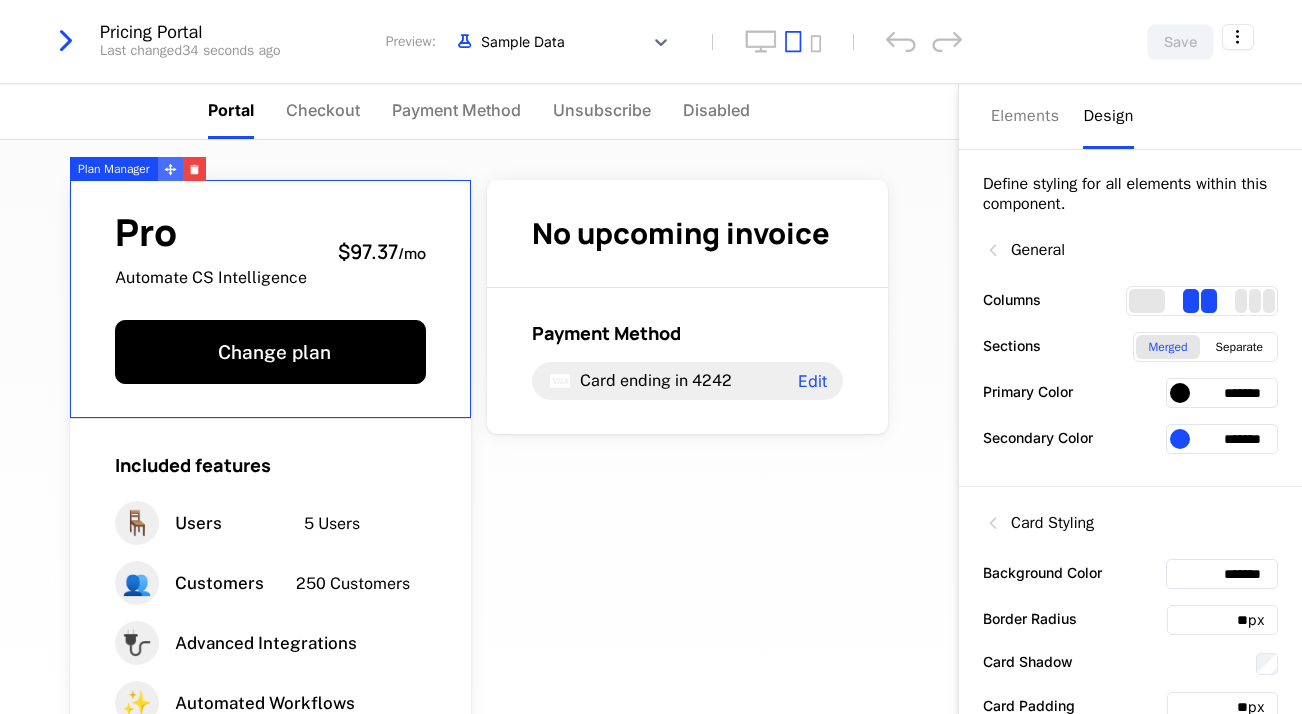 click 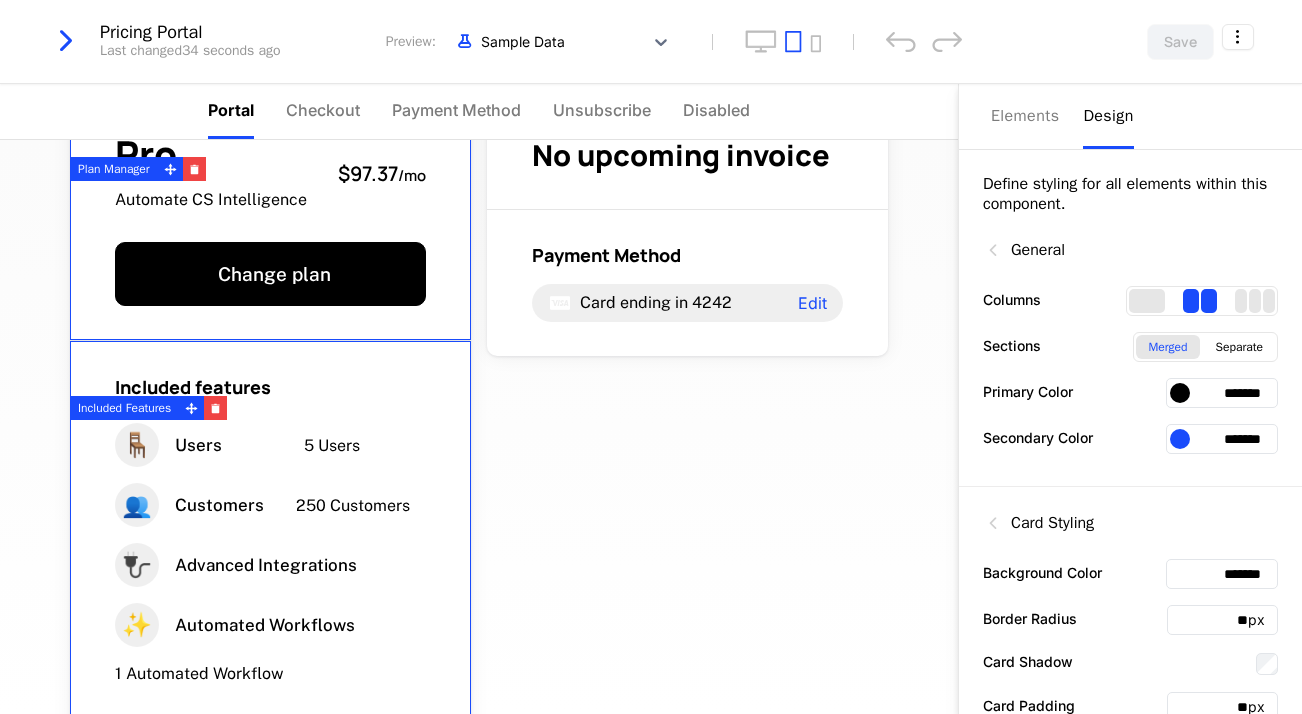 scroll, scrollTop: 0, scrollLeft: 0, axis: both 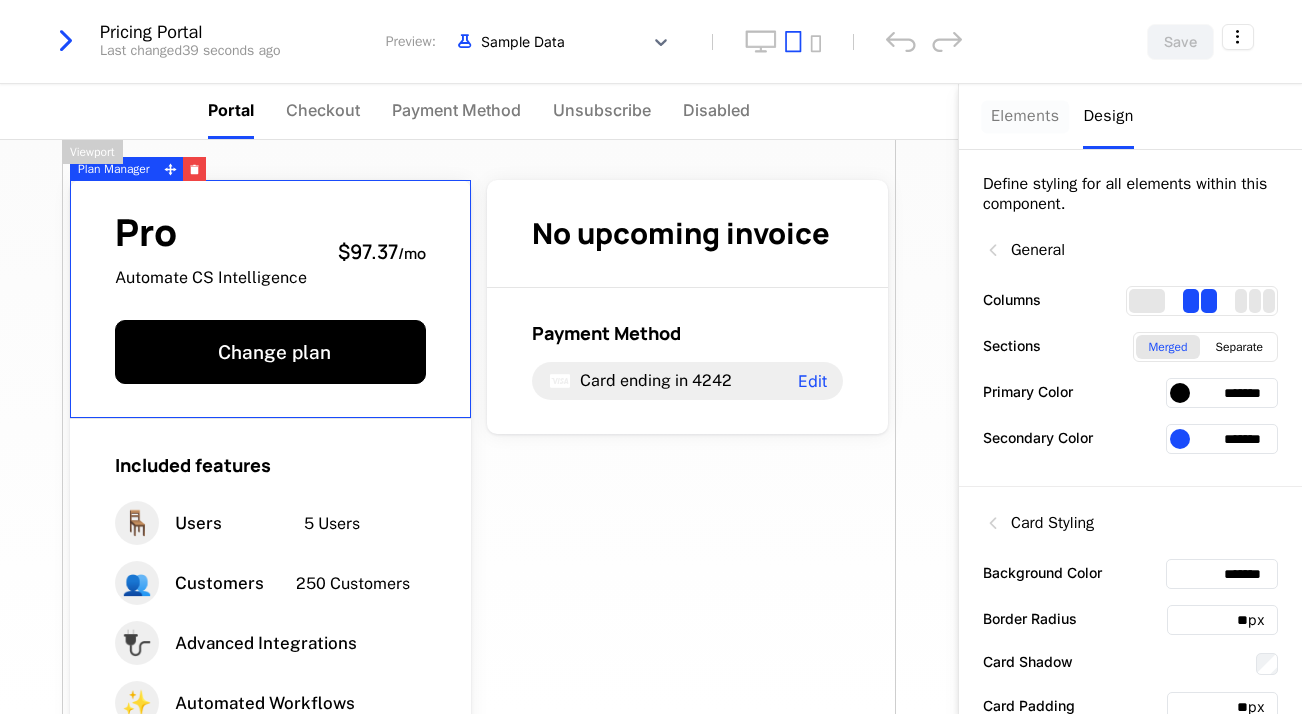 click on "Elements" at bounding box center [1025, 116] 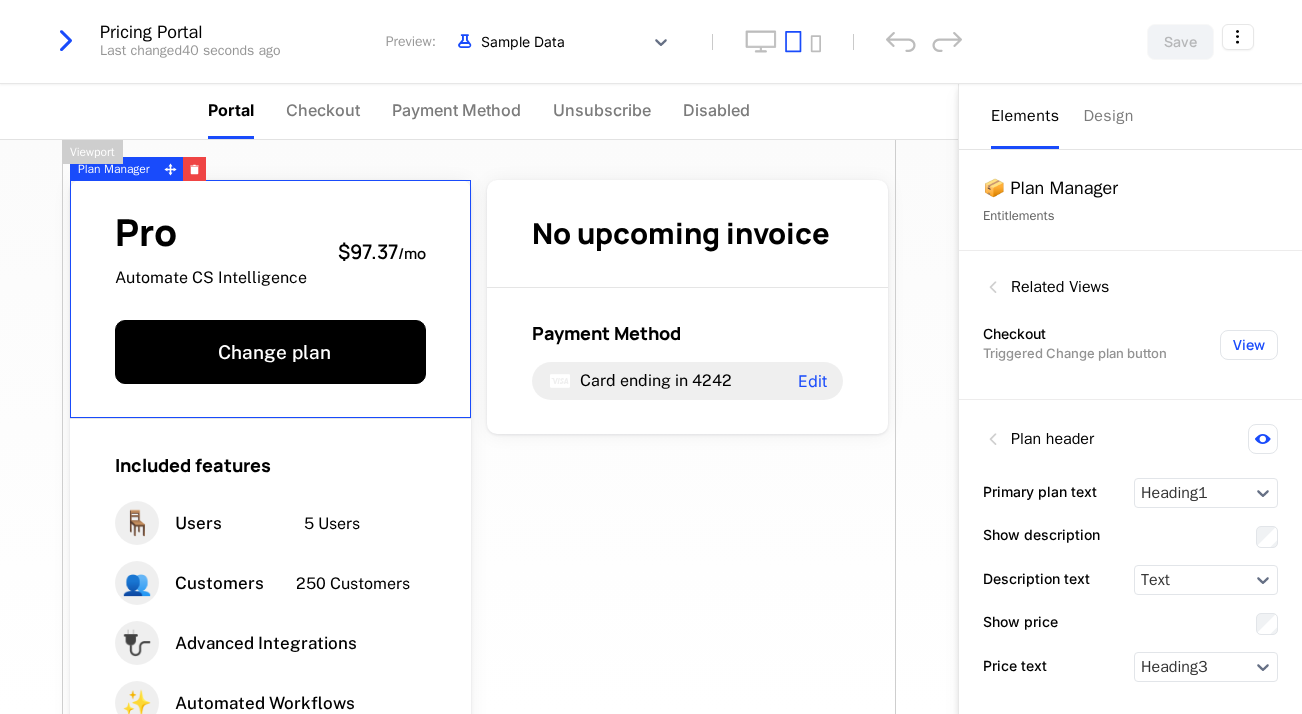 click on "Pro Automate CS Intelligence $97.37 / mo Change plan Included features 🪑 Users 5   Users 👥 Customers 250   Customers 🔌 Advanced Integrations ✨ Automated Workflows 1   Automated Workflow See all No upcoming invoice Payment Method Card ending in   4242 Edit Powered by" at bounding box center (479, 588) 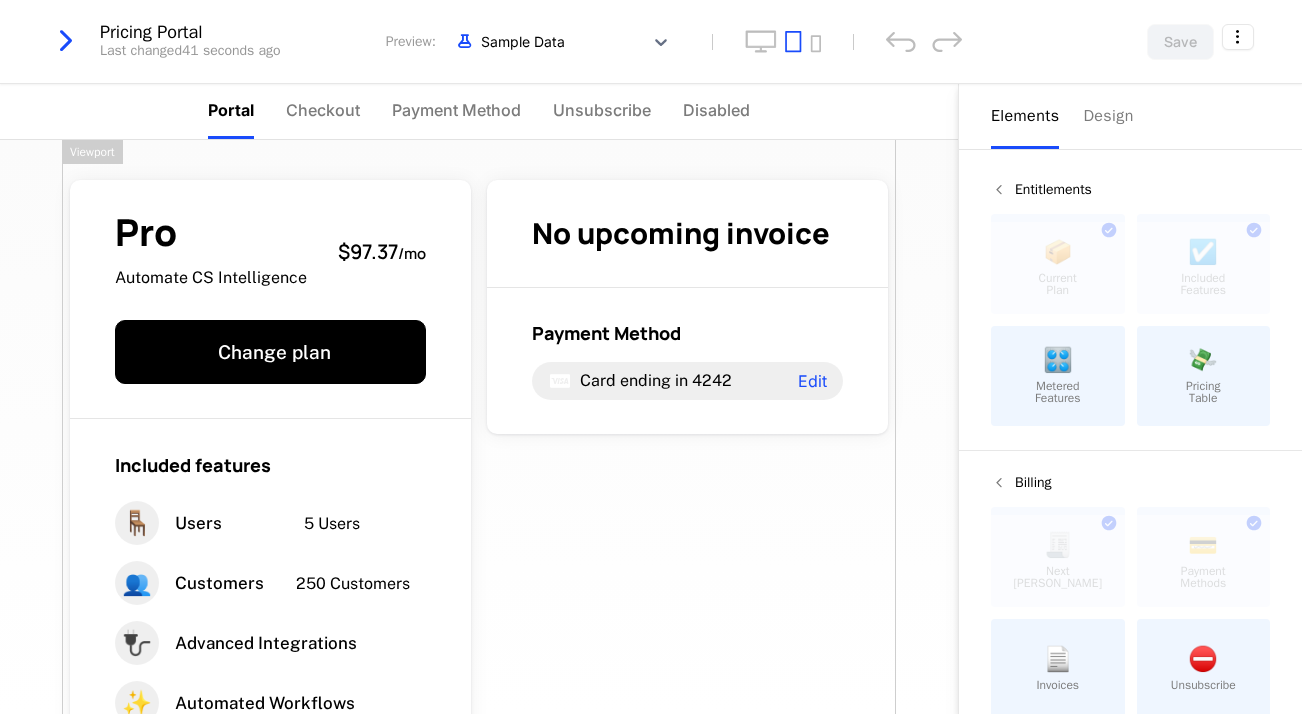 click on "💸 Pricing Table" at bounding box center [1204, 376] 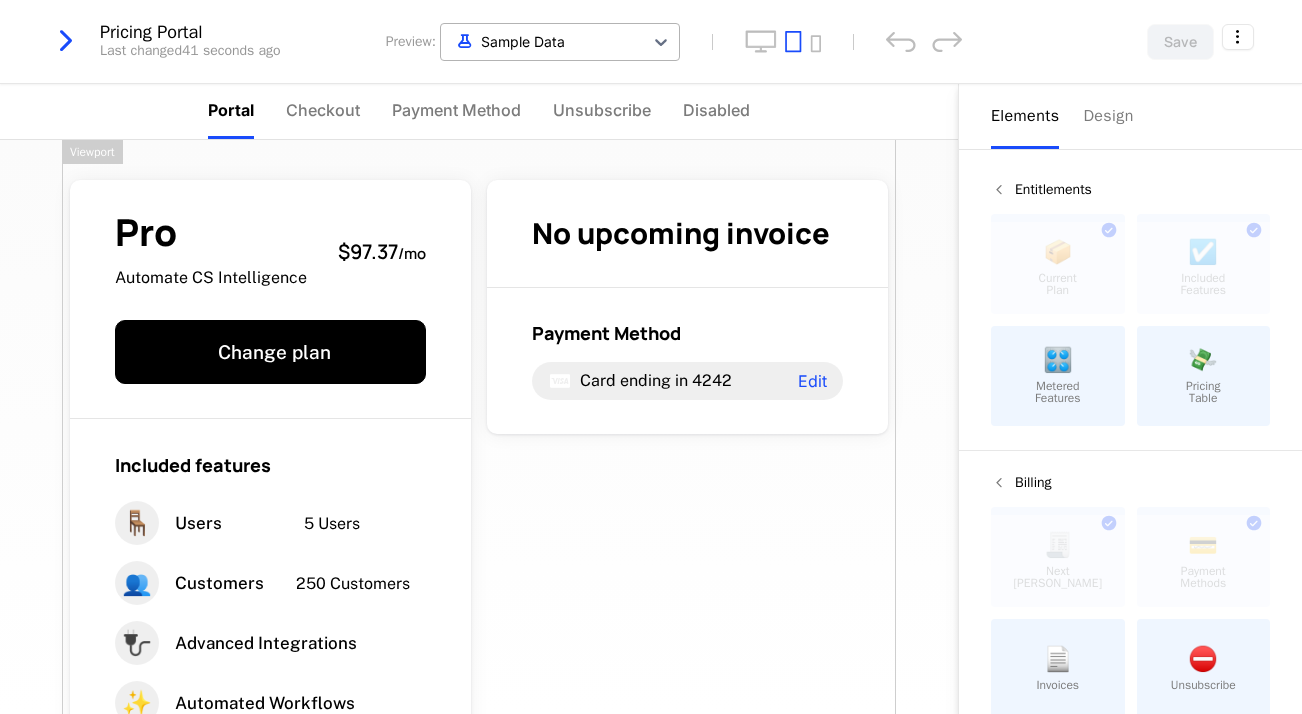 click at bounding box center [542, 41] 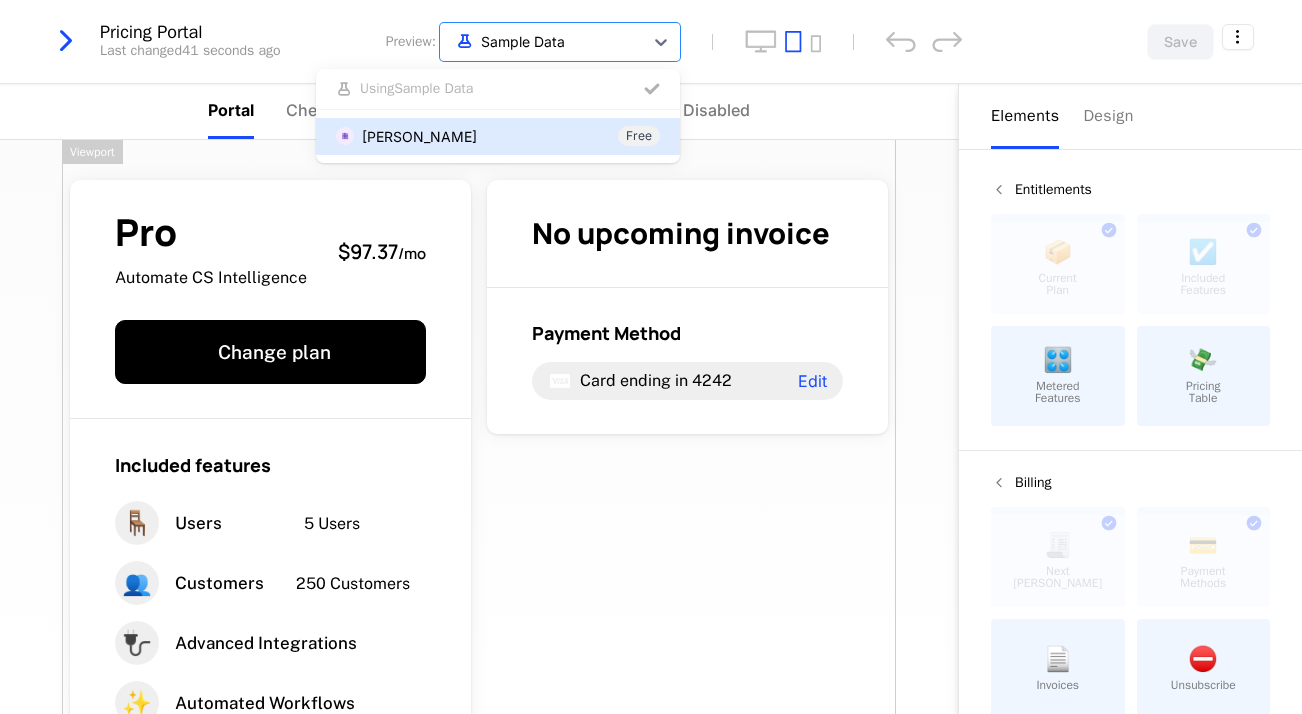 click at bounding box center (783, 41) 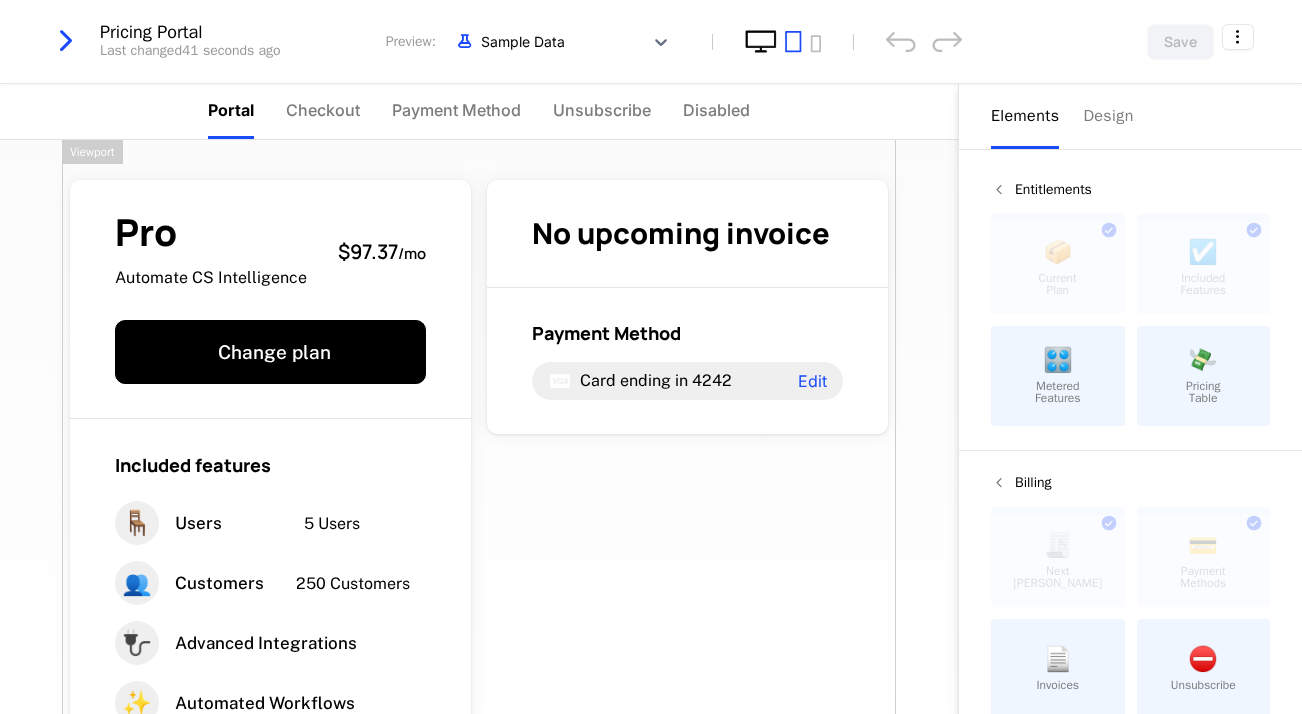 click 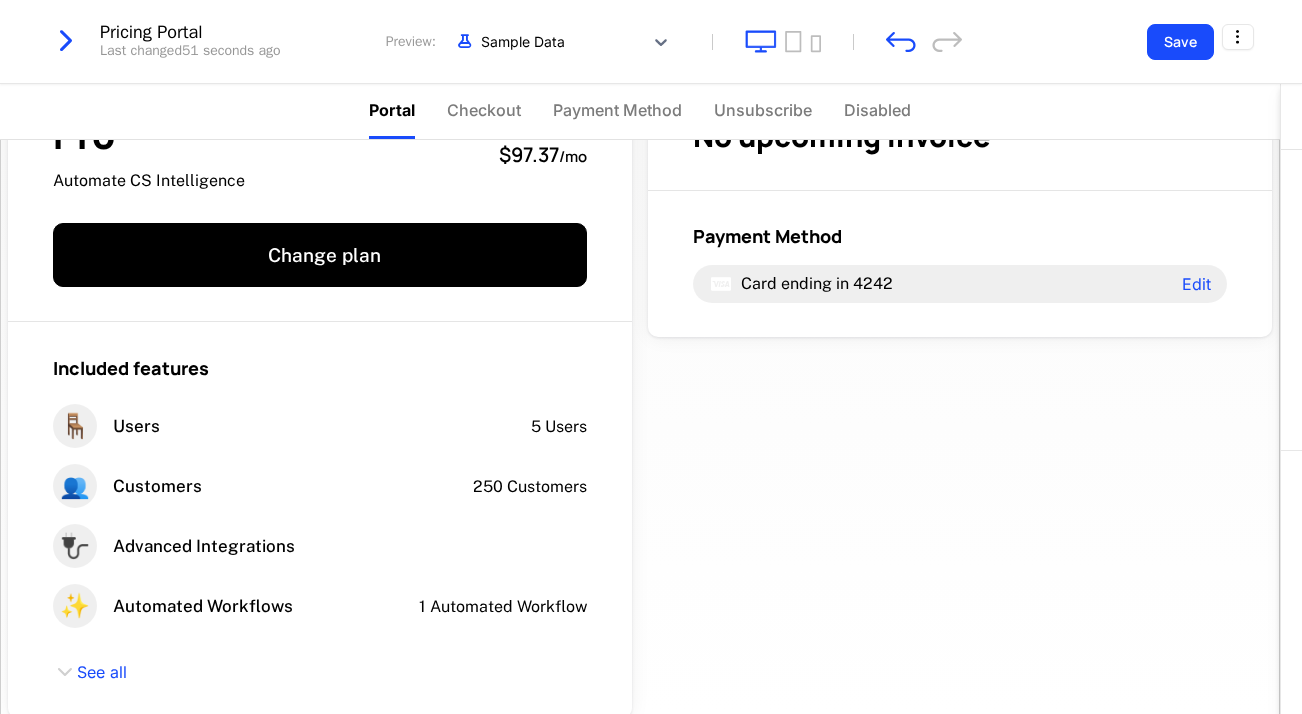 scroll, scrollTop: 98, scrollLeft: 0, axis: vertical 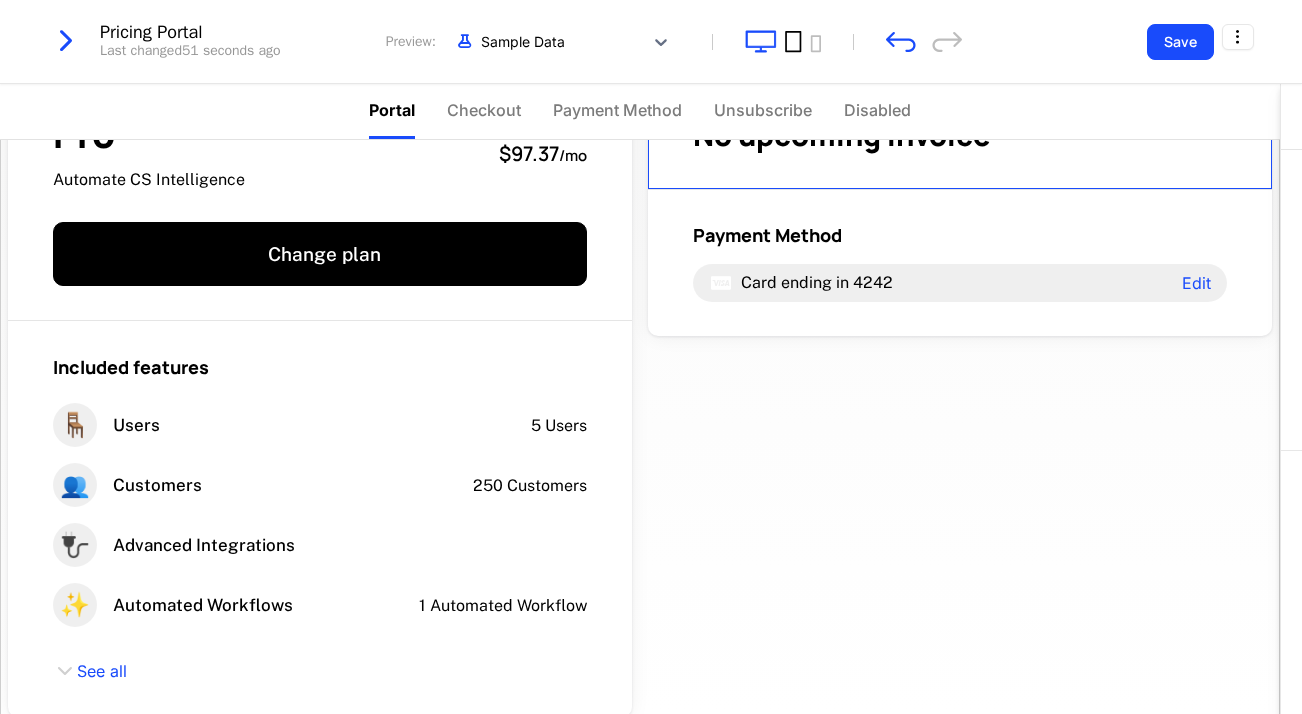 click 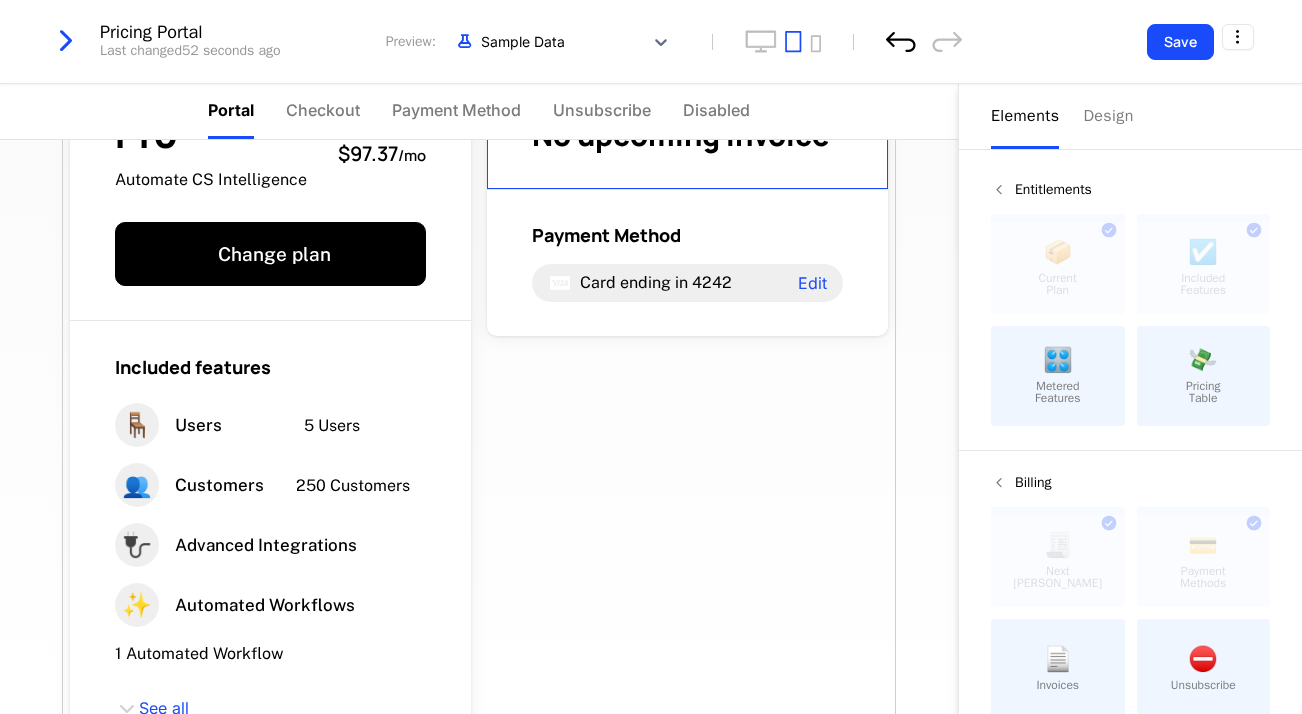click 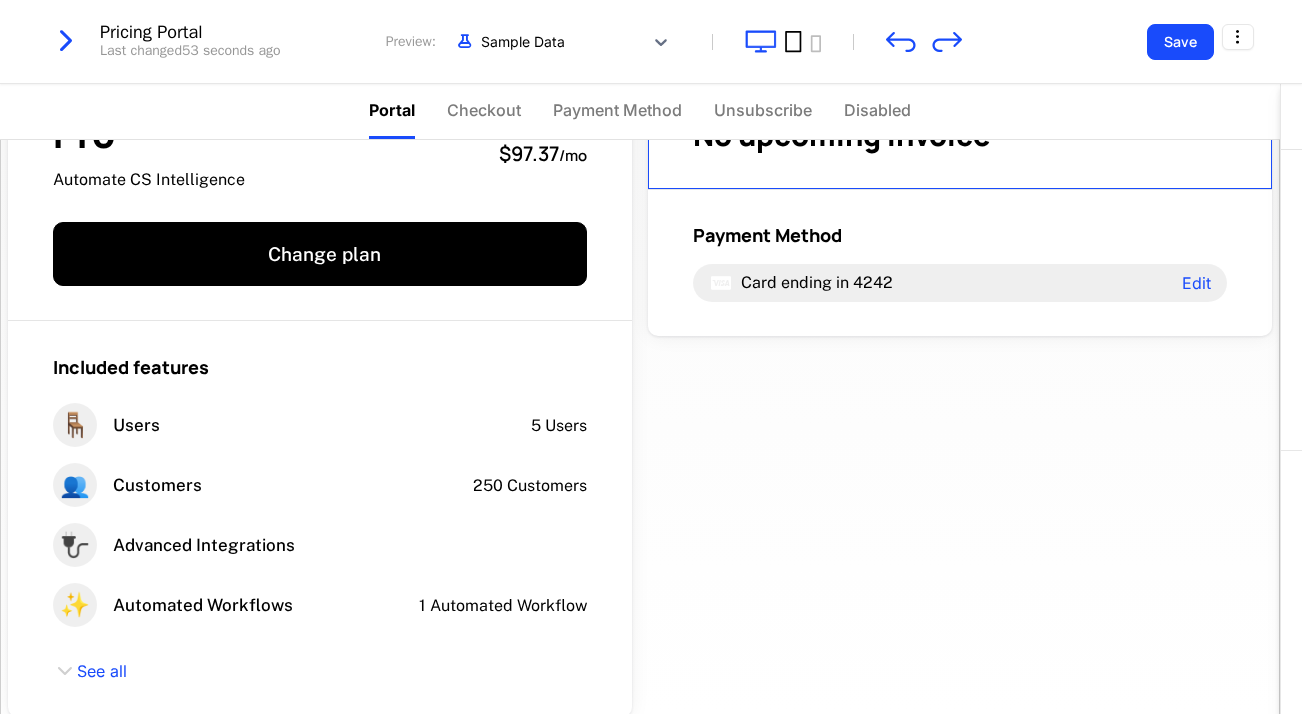 click 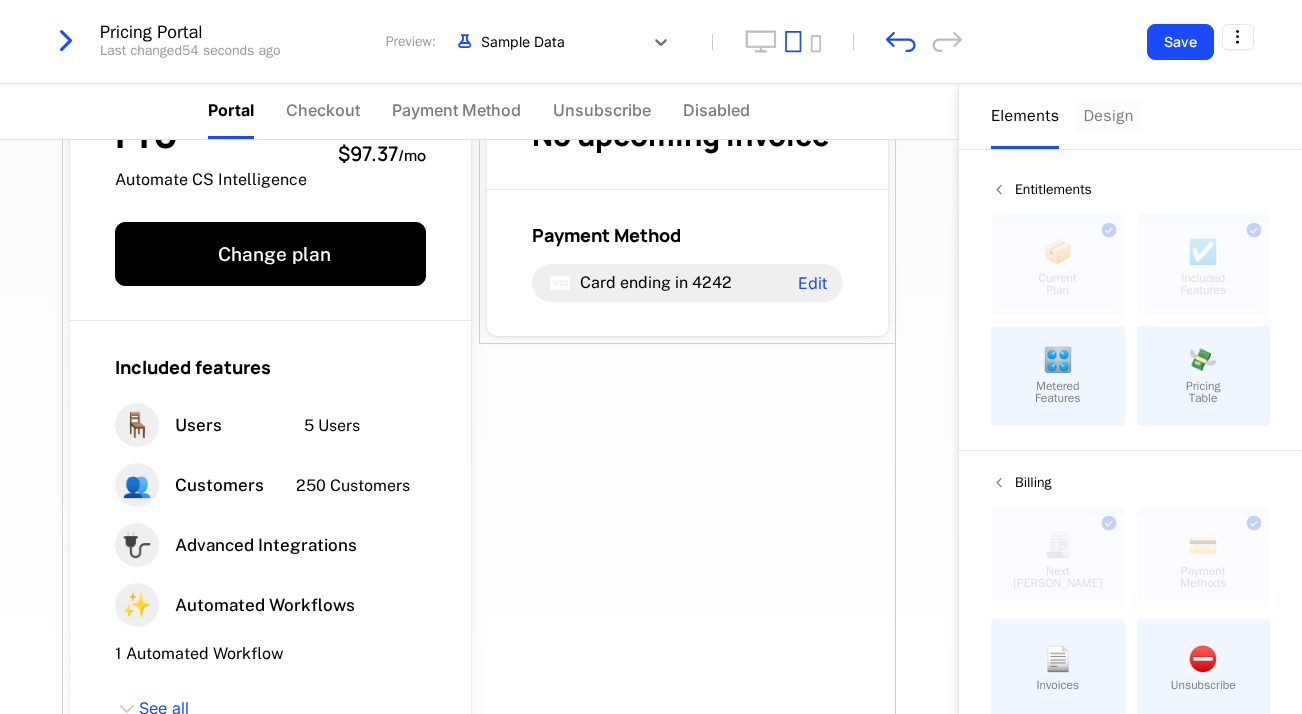 click on "Design" at bounding box center [1108, 116] 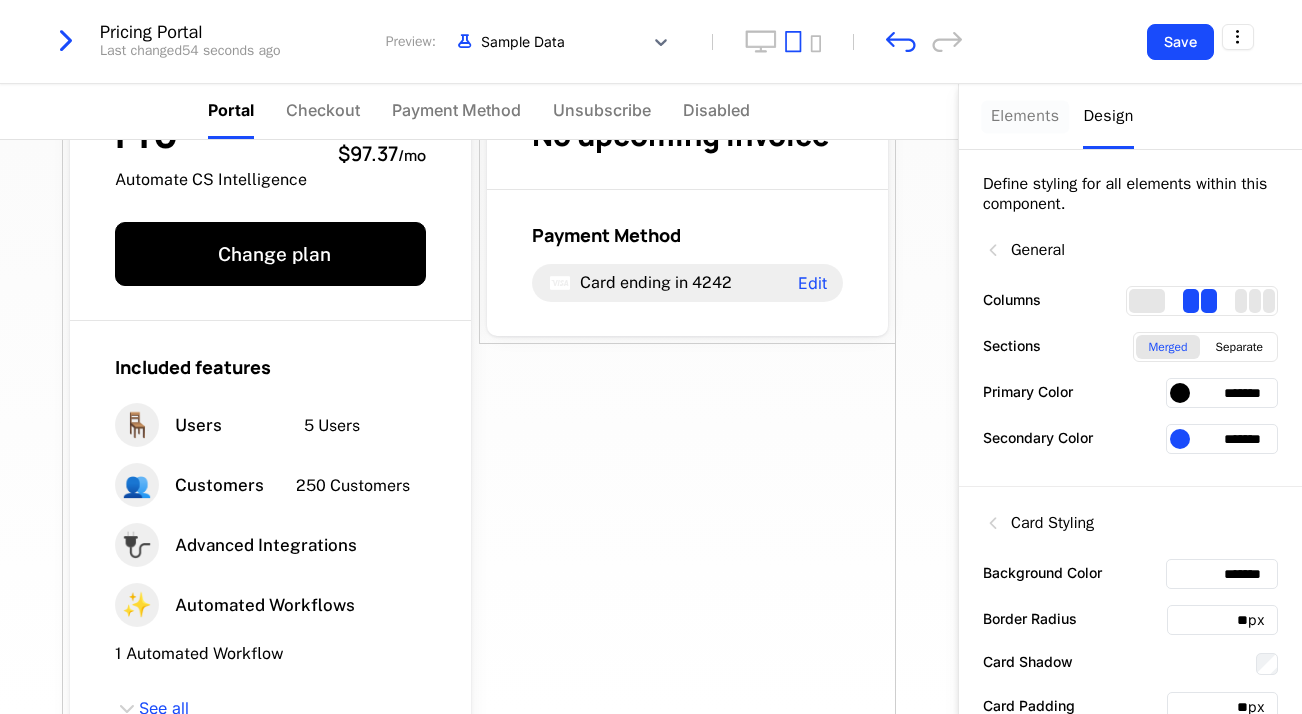 click on "Elements" at bounding box center [1025, 116] 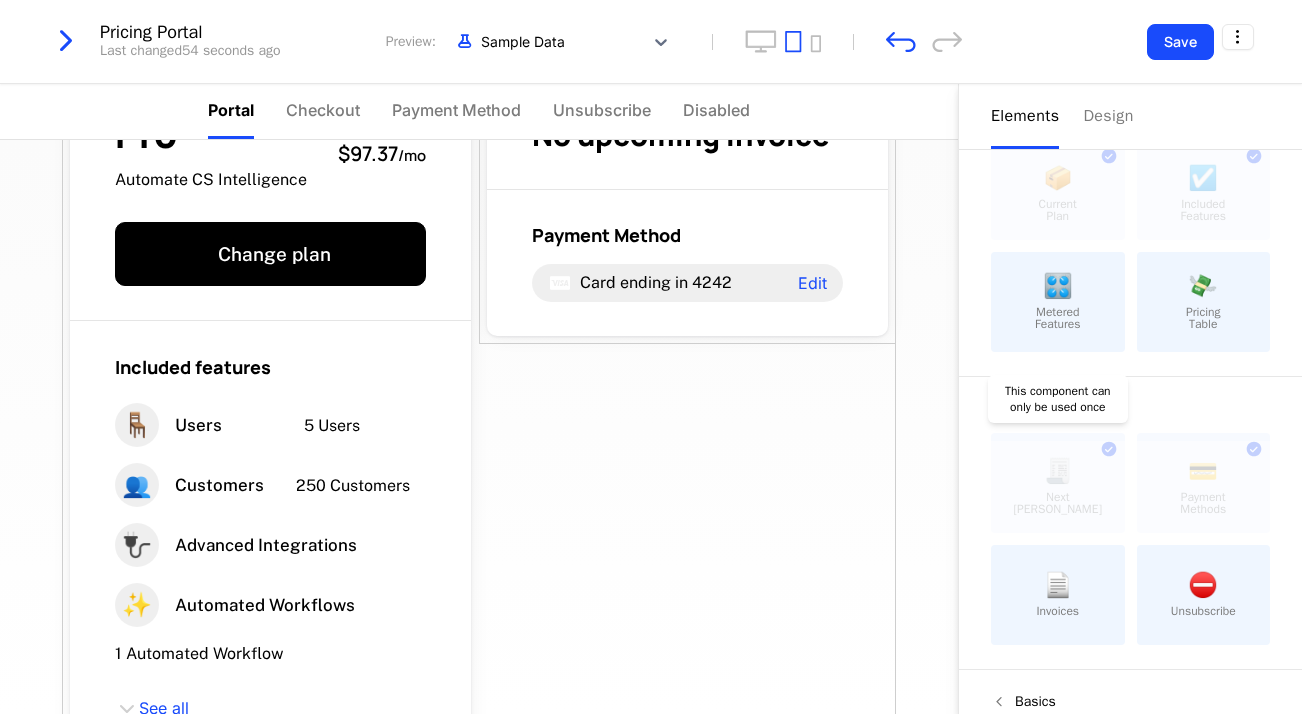 scroll, scrollTop: 0, scrollLeft: 0, axis: both 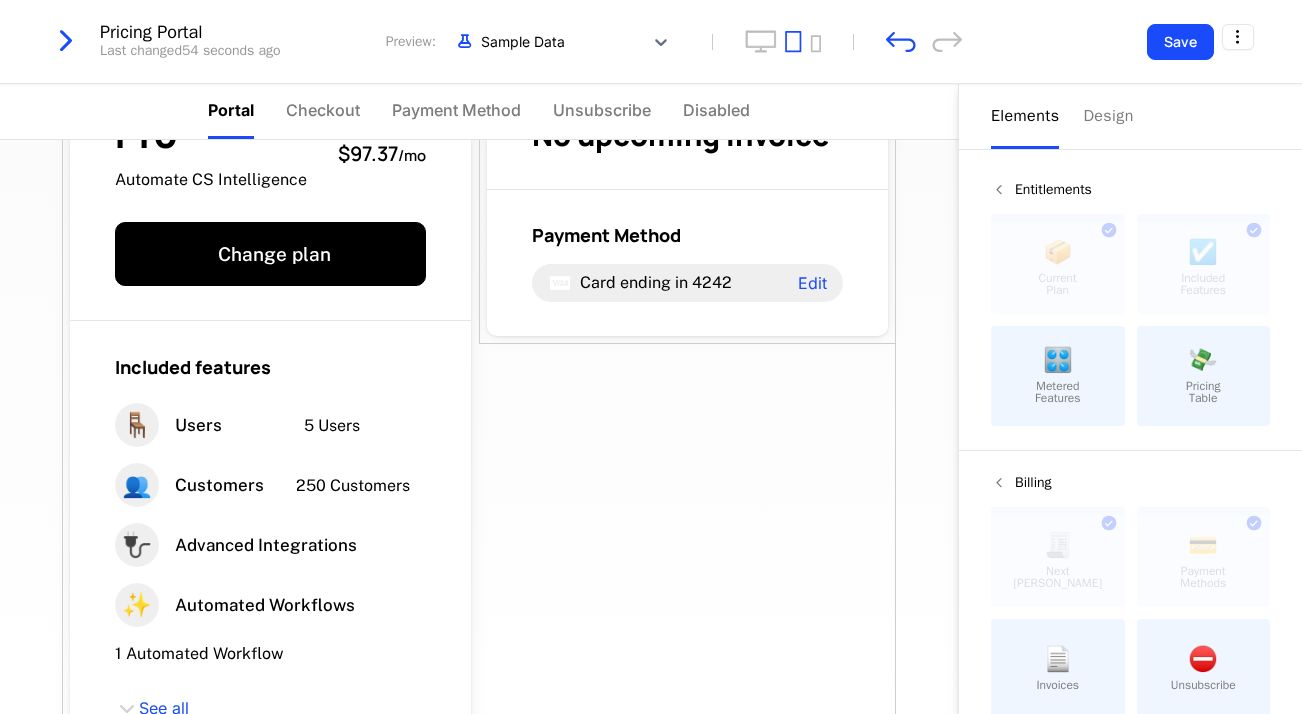 click on "Metered Features" at bounding box center (1058, 392) 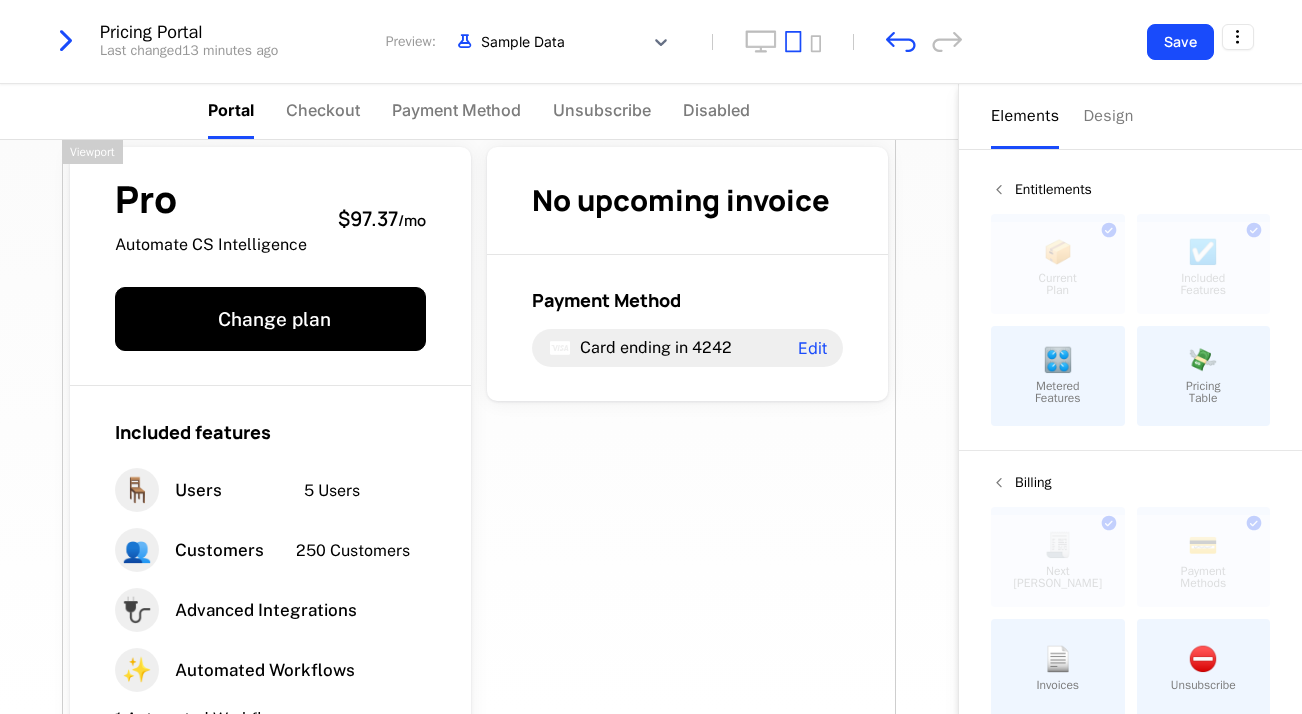 scroll, scrollTop: 0, scrollLeft: 0, axis: both 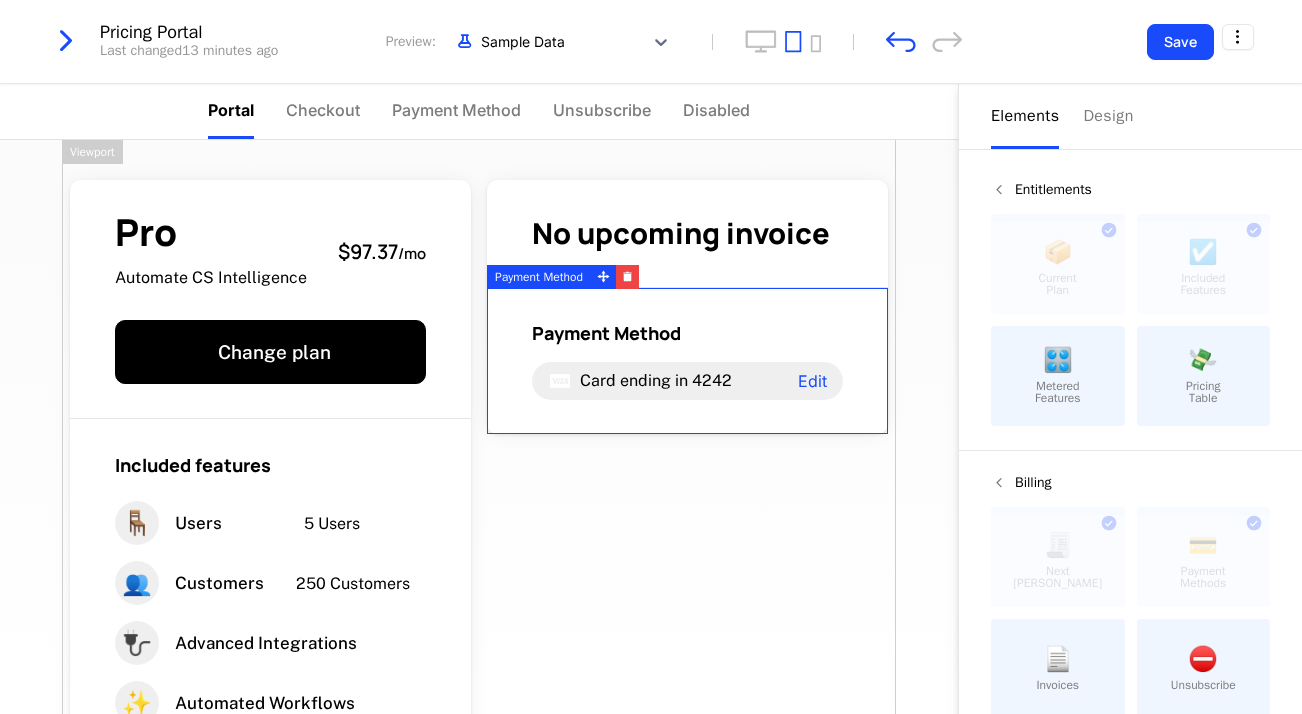 click on "🎛️ Metered Features" at bounding box center [1058, 376] 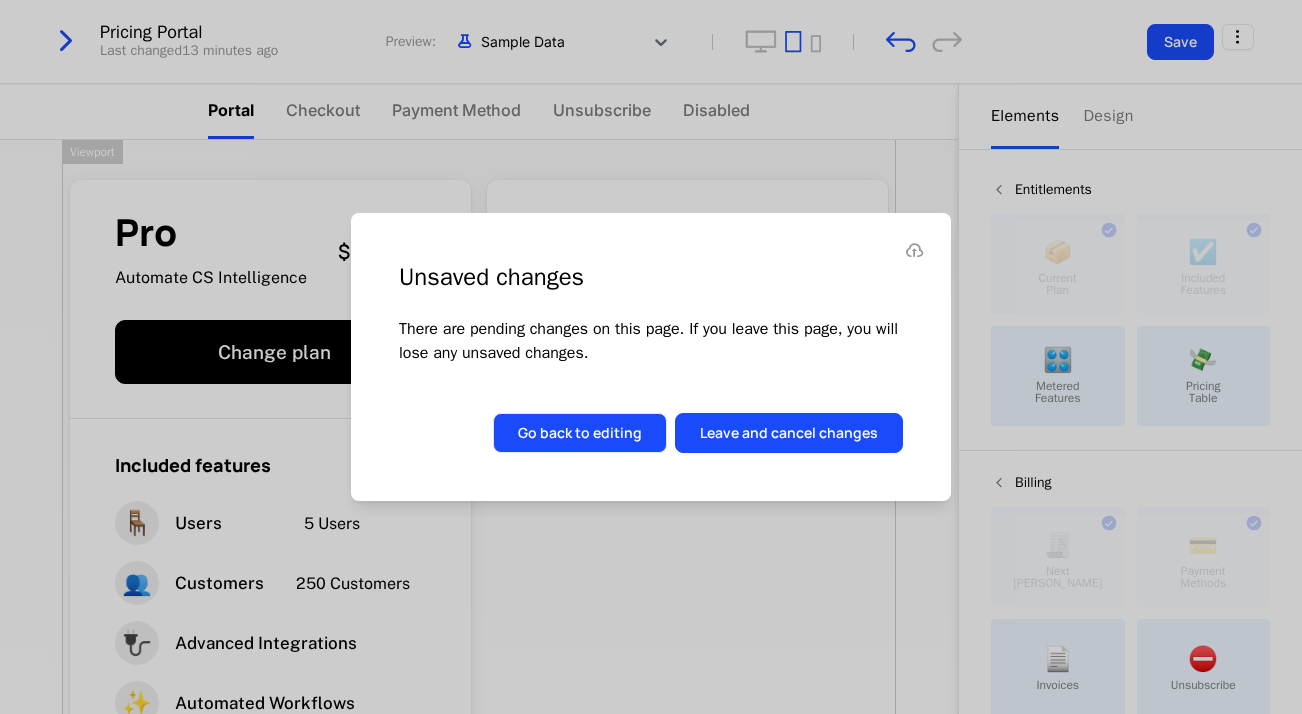click on "Go back to editing" at bounding box center (580, 433) 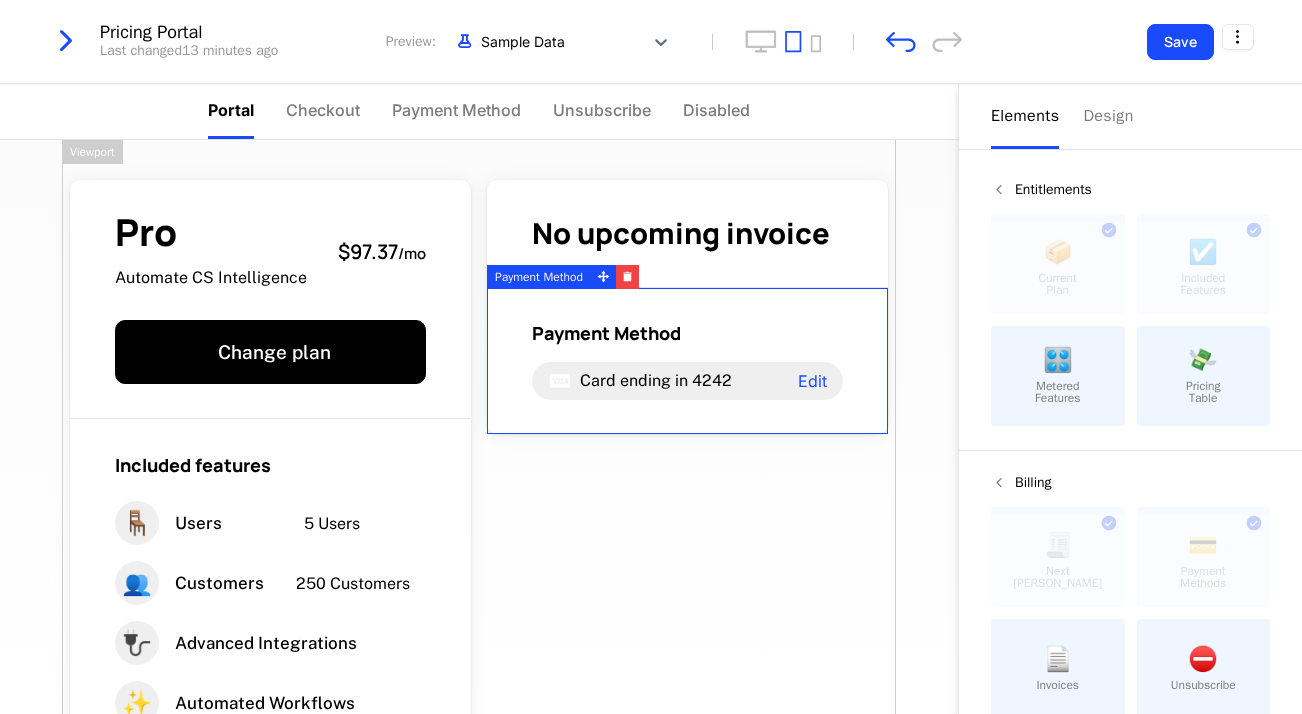 click on "💸 Pricing Table" at bounding box center [1204, 376] 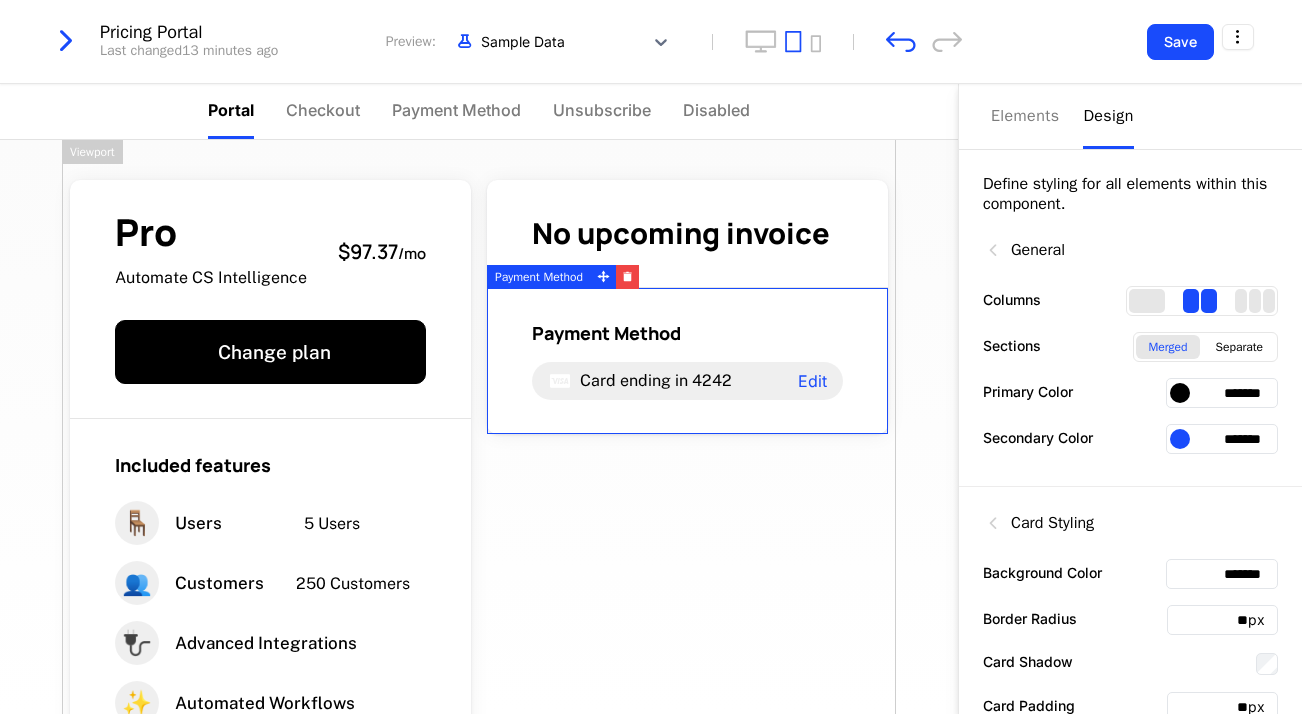 click on "Design" at bounding box center [1108, 116] 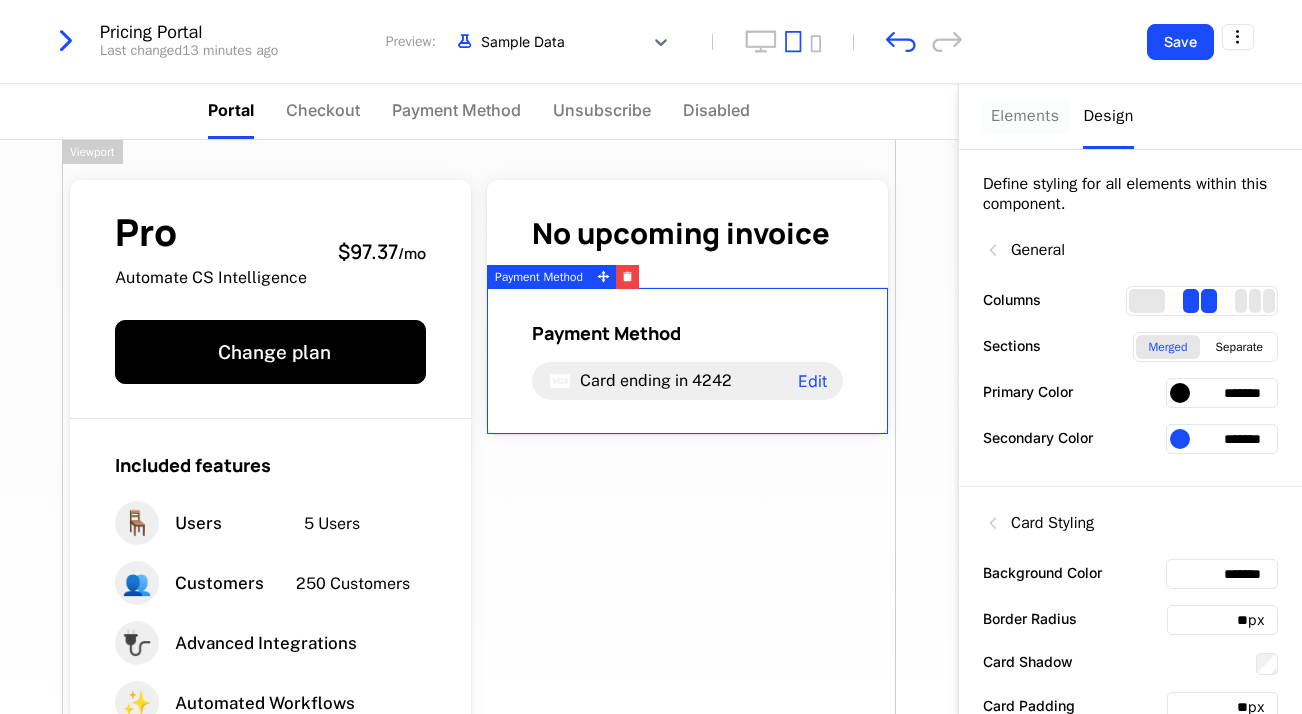 click on "Elements" at bounding box center (1025, 116) 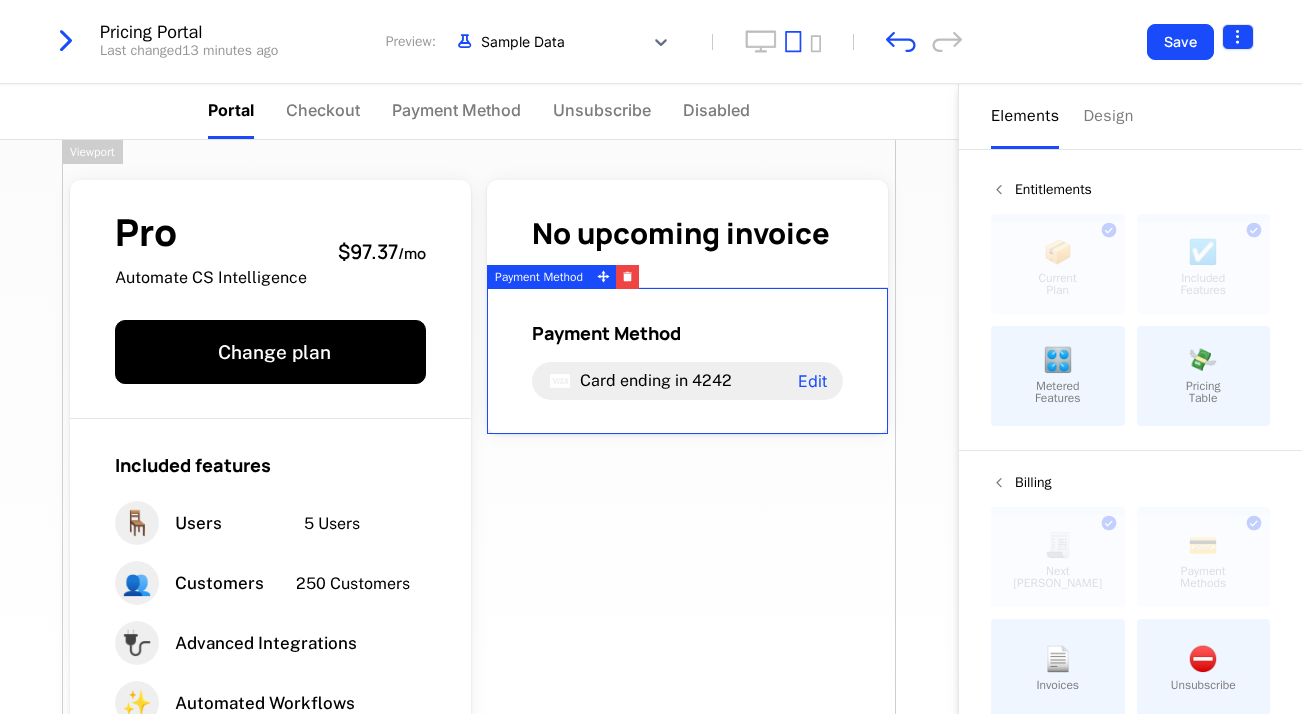 click on "ChurnPilot Inc. Production Prod Features Features Flags Catalog Plans Add Ons Configuration Companies Companies Users Events Components 8 days left Pricing Portal Last changed  13 minutes ago Preview: Sample Data Save Portal Checkout Payment Method Unsubscribe Disabled Pro Automate CS Intelligence $97.37 / mo Change plan Included features 🪑 Users 5   Users 👥 Customers 250   Customers 🔌 Advanced Integrations ✨ Automated Workflows 1   Automated Workflow See all No upcoming invoice Payment Method Card ending in   4242 Edit Powered by   Elements Design Entitlements 📦 Current Plan This component can only be used once ☑️ Included Features This component can only be used once 🎛️ Metered Features 💸 Pricing Table Billing 🧾 Next Bill Due This component can only be used once 💳 Payment Methods This component can only be used once 📄 Invoices ⛔️ Unsubscribe Basics ✏️ Text 🖱️ Button Viewport Payment Method
Best Viewed on Desktop mobile device .   Got it" at bounding box center (651, 357) 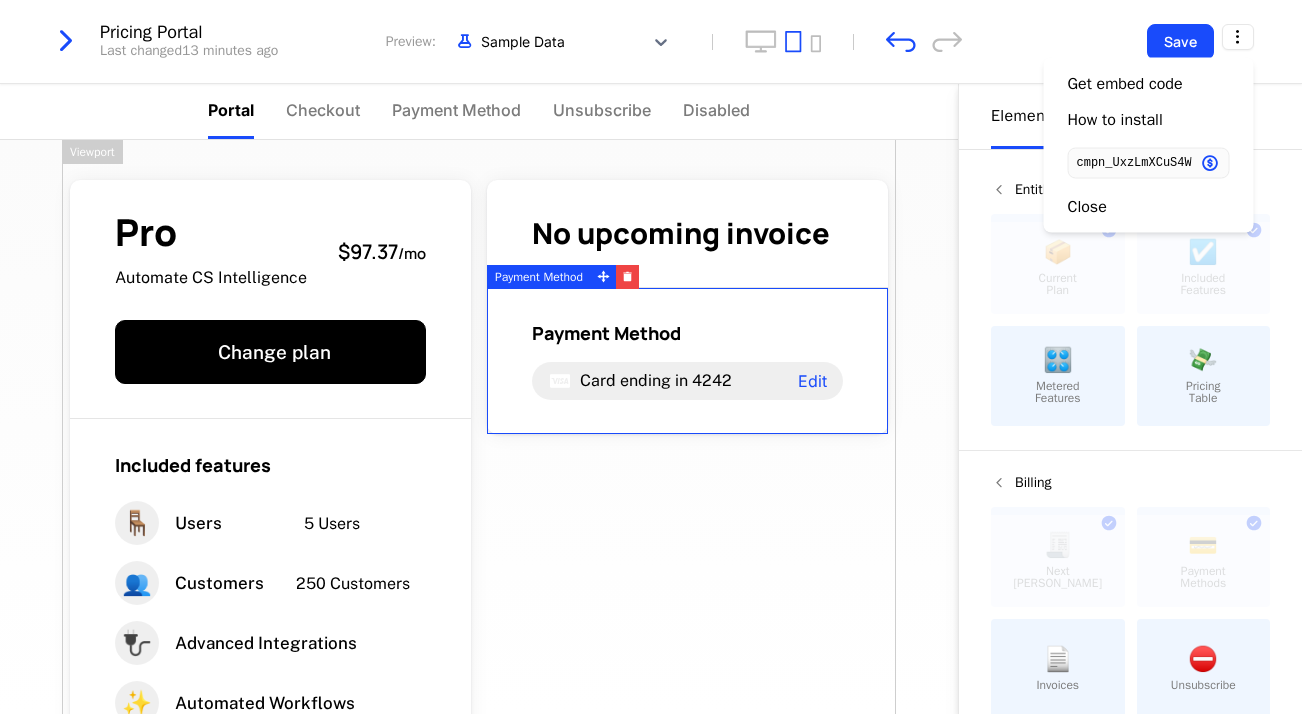 click on "ChurnPilot Inc. Production Prod Features Features Flags Catalog Plans Add Ons Configuration Companies Companies Users Events Components 8 days left Pricing Portal Last changed  13 minutes ago Preview: Sample Data Save Portal Checkout Payment Method Unsubscribe Disabled Pro Automate CS Intelligence $97.37 / mo Change plan Included features 🪑 Users 5   Users 👥 Customers 250   Customers 🔌 Advanced Integrations ✨ Automated Workflows 1   Automated Workflow See all No upcoming invoice Payment Method Card ending in   4242 Edit Powered by   Elements Design Entitlements 📦 Current Plan This component can only be used once ☑️ Included Features This component can only be used once 🎛️ Metered Features 💸 Pricing Table Billing 🧾 Next Bill Due This component can only be used once 💳 Payment Methods This component can only be used once 📄 Invoices ⛔️ Unsubscribe Basics ✏️ Text 🖱️ Button Viewport Payment Method
Best Viewed on Desktop mobile device .   Got it  Close" at bounding box center [651, 357] 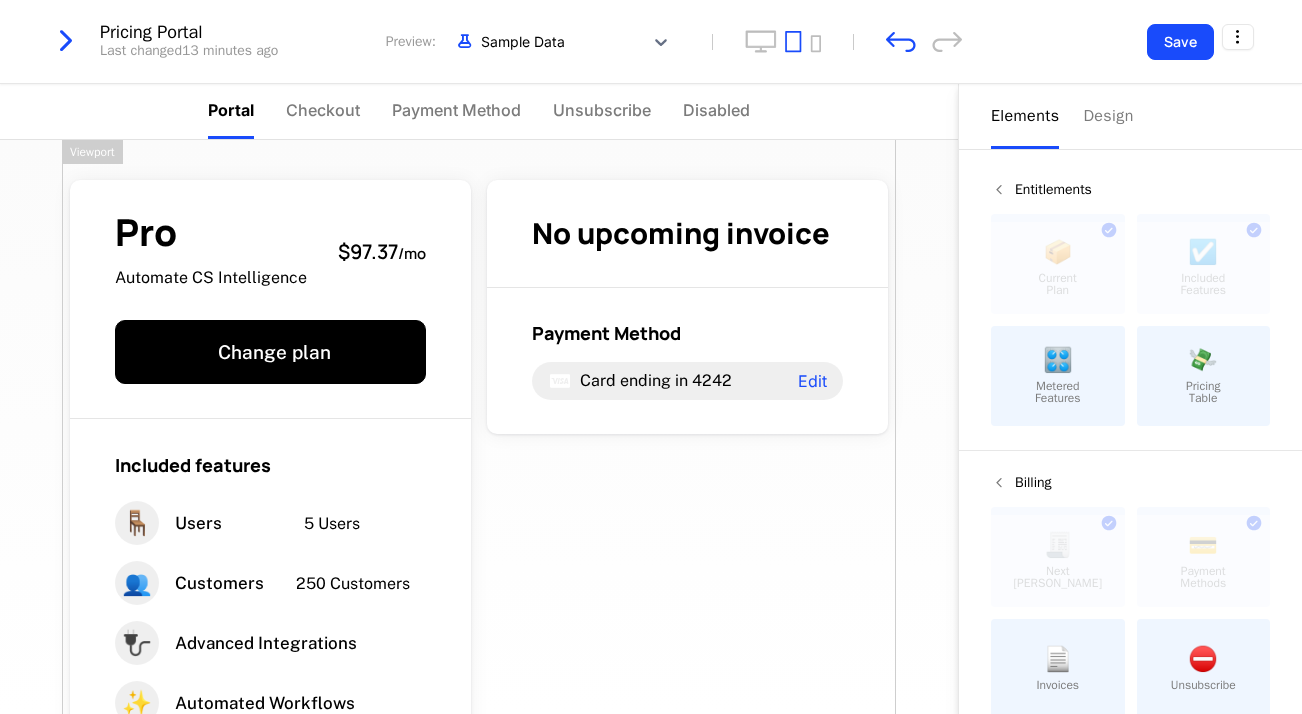 click at bounding box center (66, 41) 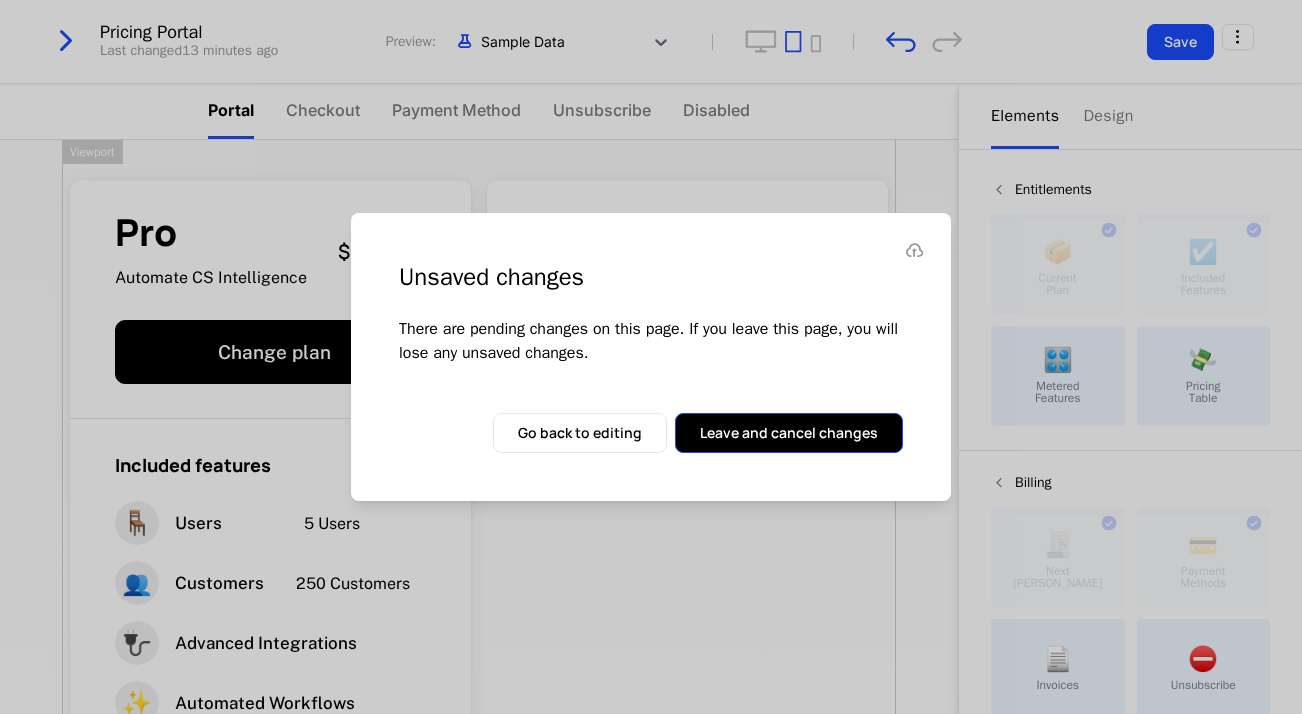 click on "Leave and cancel changes" at bounding box center (789, 433) 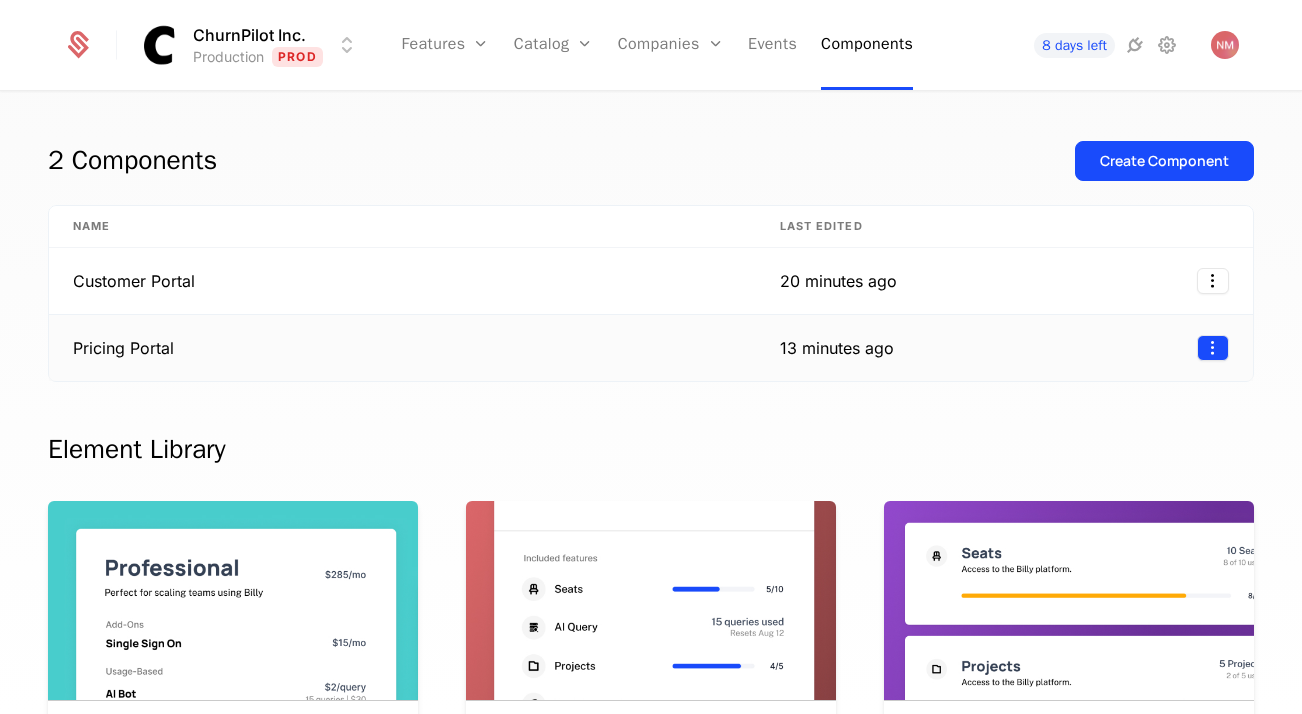click on "ChurnPilot Inc. Production Prod Features Features Flags Catalog Plans Add Ons Configuration Companies Companies Users Events Components 8 days left 2 Components Create Component Name Last edited Customer Portal 20 minutes ago Pricing Portal 13 minutes ago Element Library Plan Manager Available See current plan, add ons, and usage-based charges. Included Features Available See all features the user has access to with associated limits and usage Metered Features Available Detailed view of feature usage and limits with upgrade buttons. Plans Table Available Provide an intuitive upgrade path by surfacing current and live plans. Upcoming Bill Available See estimated upcoming bill based on current entitlements and usage. Invoices Available See a list of recent invoices sent to the user. Click to view detail. Payment Method Available See and easily edit current payment method on file. Usage Graphs Coming soon Show usage over time to surface usage trends. Public Pricing Page Coming soon
mobile device" at bounding box center (651, 357) 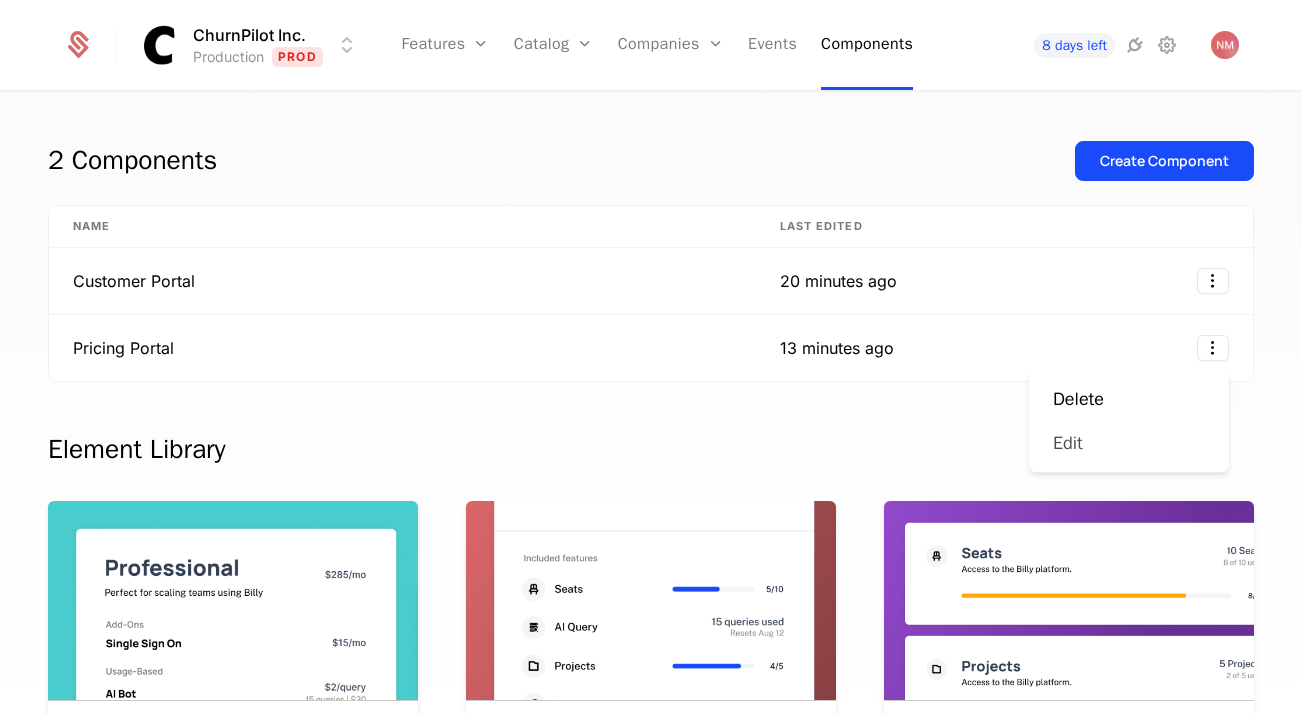 click on "Edit" at bounding box center (1129, 443) 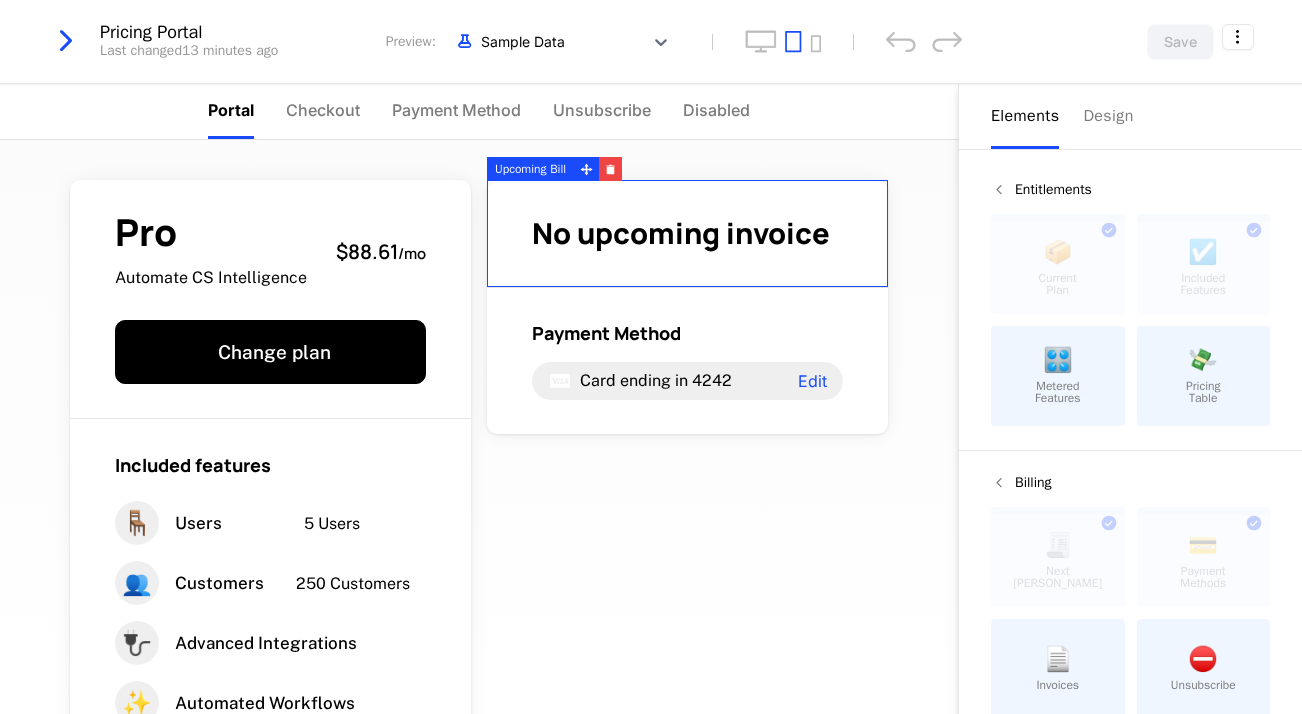 click at bounding box center [66, 41] 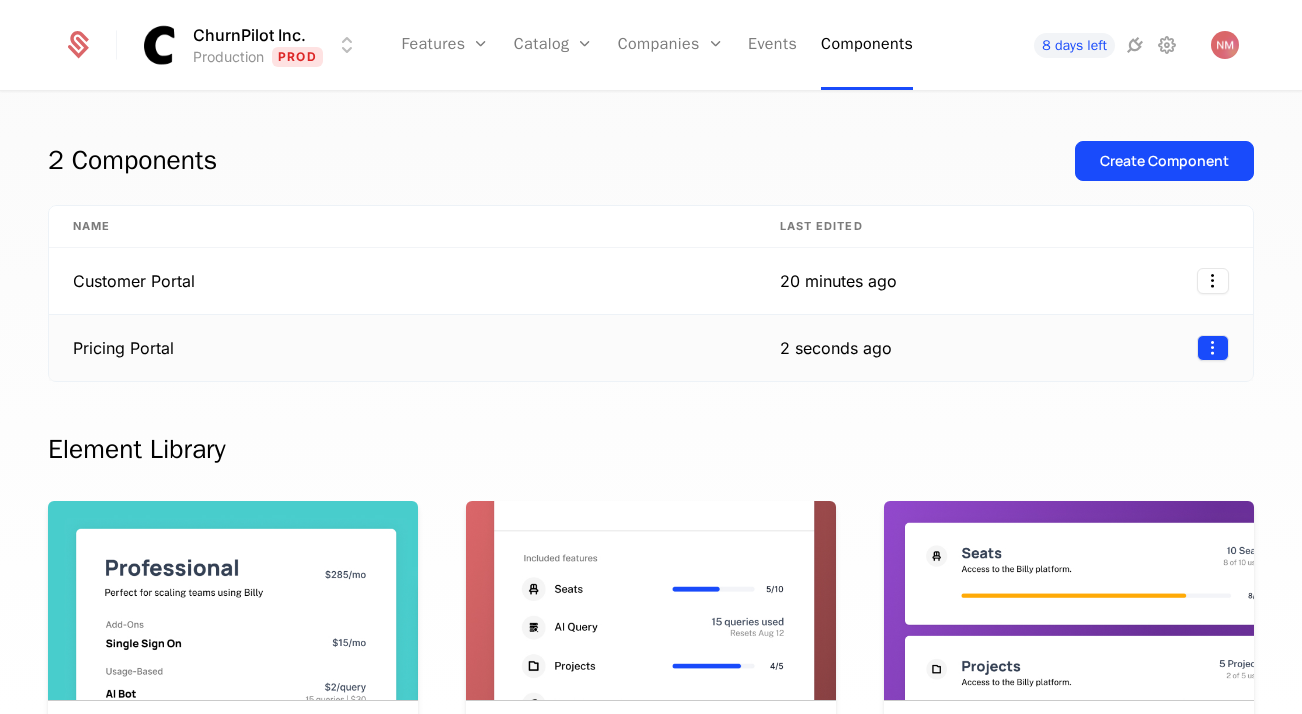 click on "ChurnPilot Inc. Production Prod Features Features Flags Catalog Plans Add Ons Configuration Companies Companies Users Events Components 8 days left 2 Components Create Component Name Last edited Customer Portal 20 minutes ago Pricing Portal 2 seconds ago Element Library Plan Manager Available See current plan, add ons, and usage-based charges. Included Features Available See all features the user has access to with associated limits and usage Metered Features Available Detailed view of feature usage and limits with upgrade buttons. Plans Table Available Provide an intuitive upgrade path by surfacing current and live plans. Upcoming Bill Available See estimated upcoming bill based on current entitlements and usage. Invoices Available See a list of recent invoices sent to the user. Click to view detail. Payment Method Available See and easily edit current payment method on file. Usage Graphs Coming soon Show usage over time to surface usage trends. Public Pricing Page Coming soon
mobile device ." at bounding box center [651, 357] 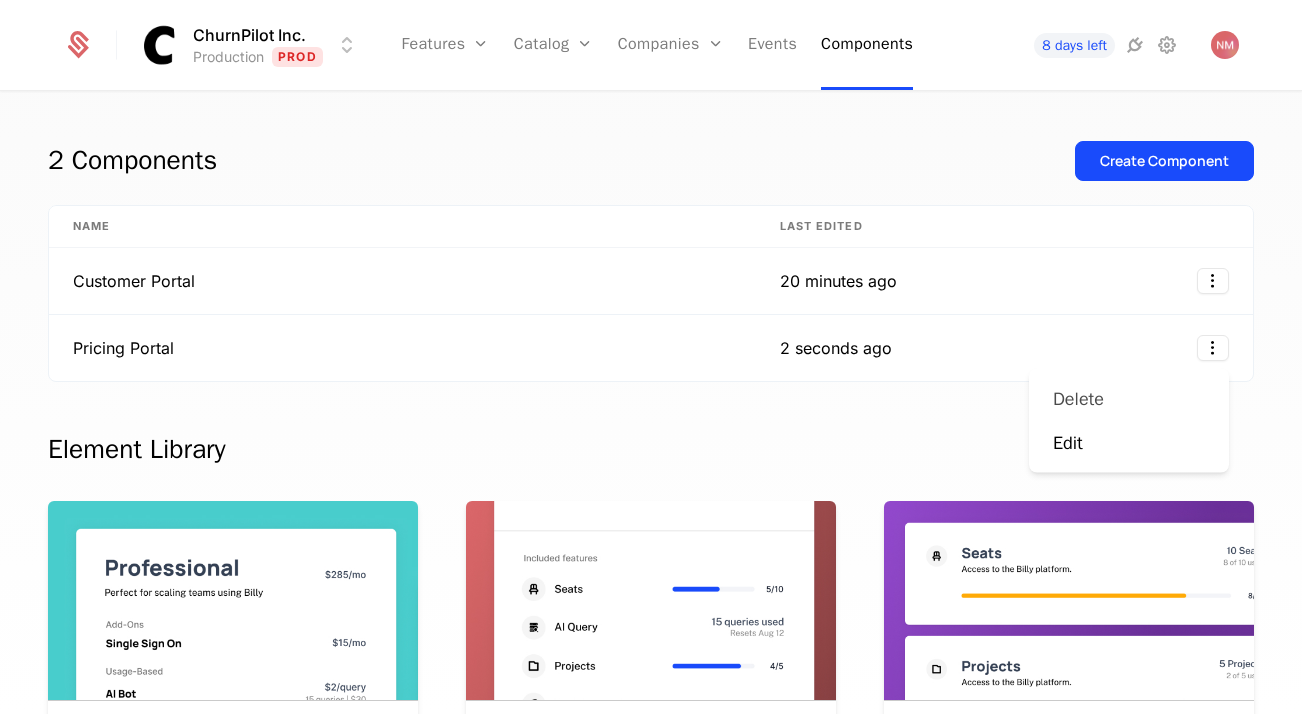 click on "Delete" at bounding box center [1129, 399] 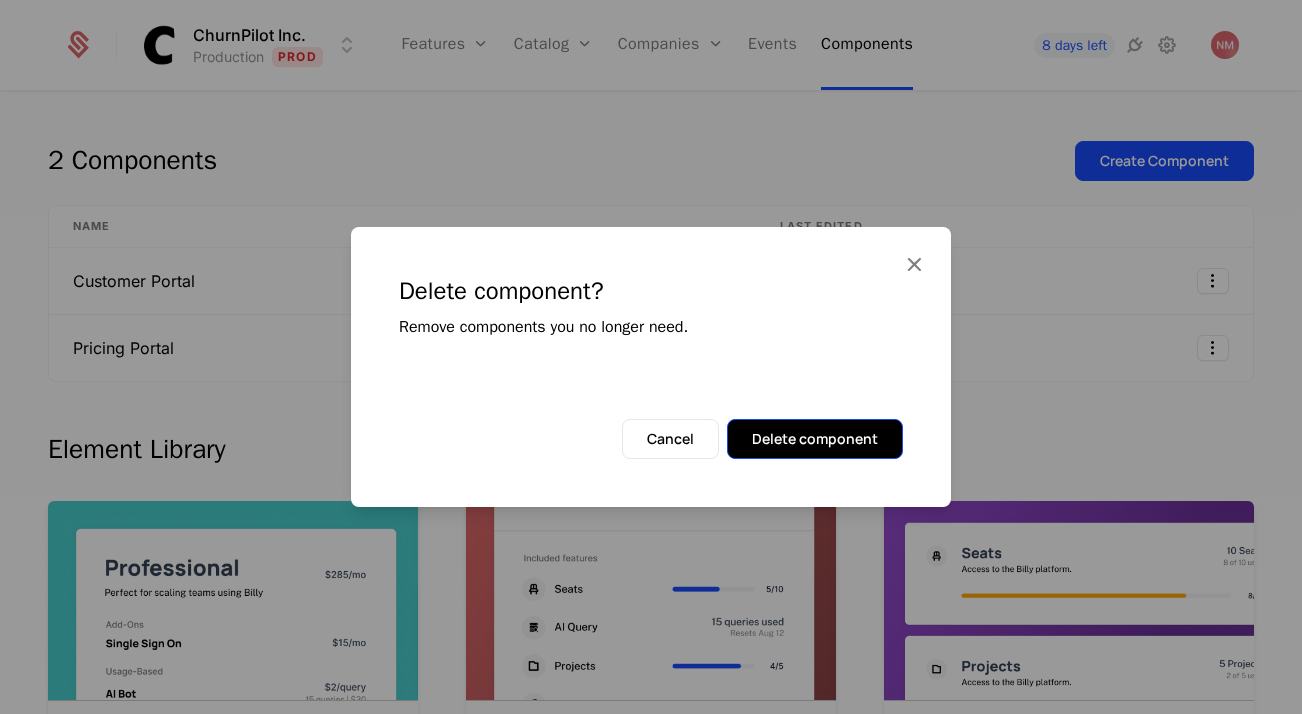 click on "Delete component" at bounding box center (815, 439) 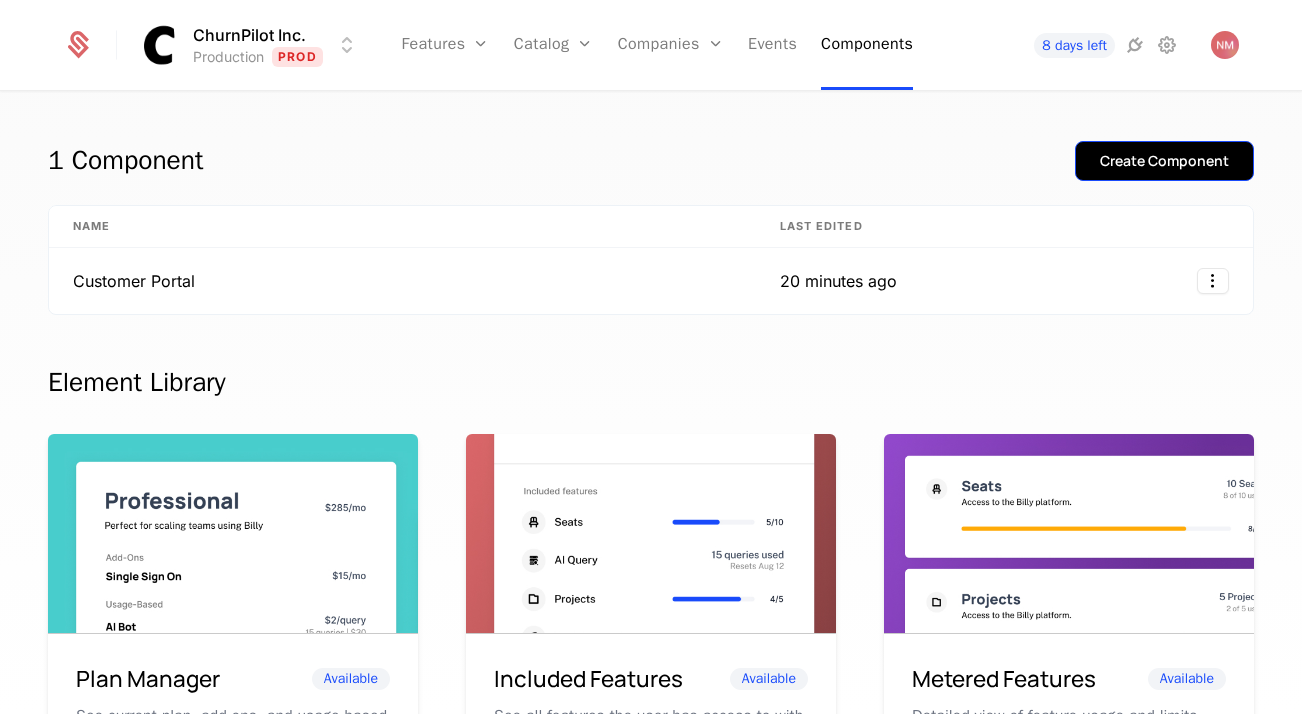 click on "Create Component" at bounding box center (1164, 161) 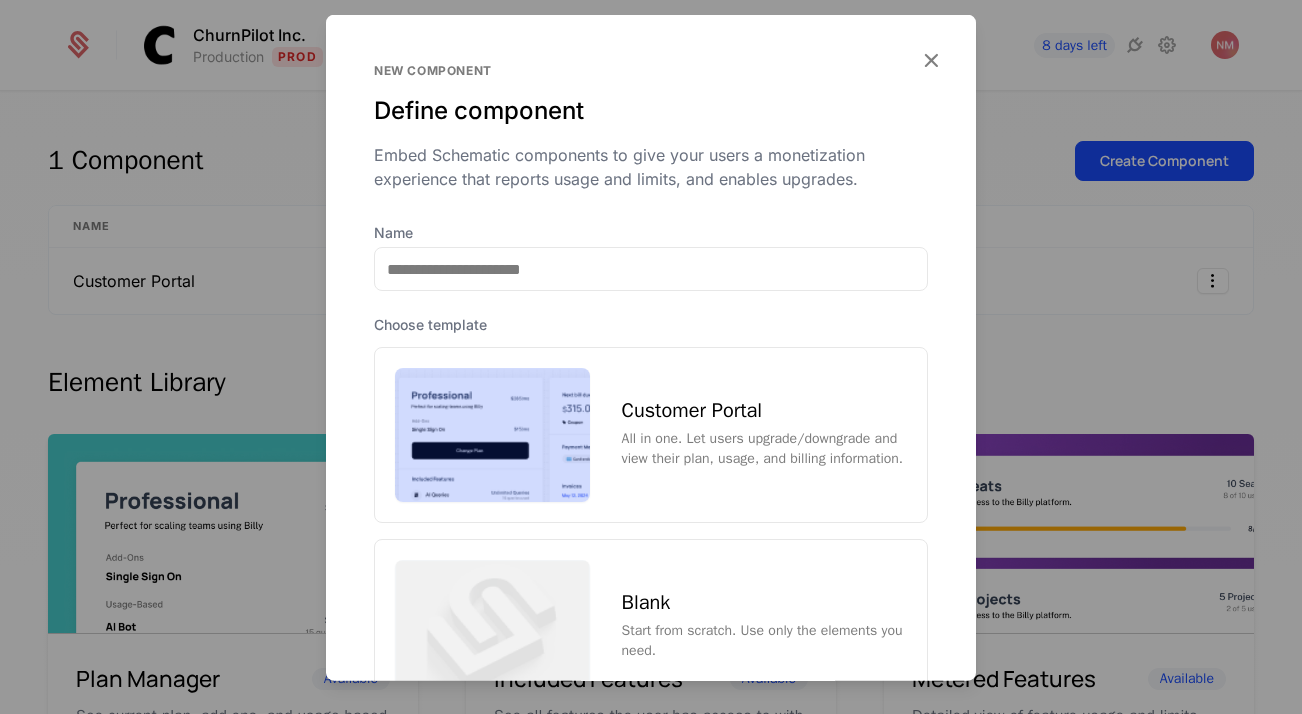 click on "Name Choose template Customer Portal  All in one. Let users upgrade/downgrade and view their plan, usage, and billing information. Blank Start from scratch. Use only the elements you need." at bounding box center [651, 469] 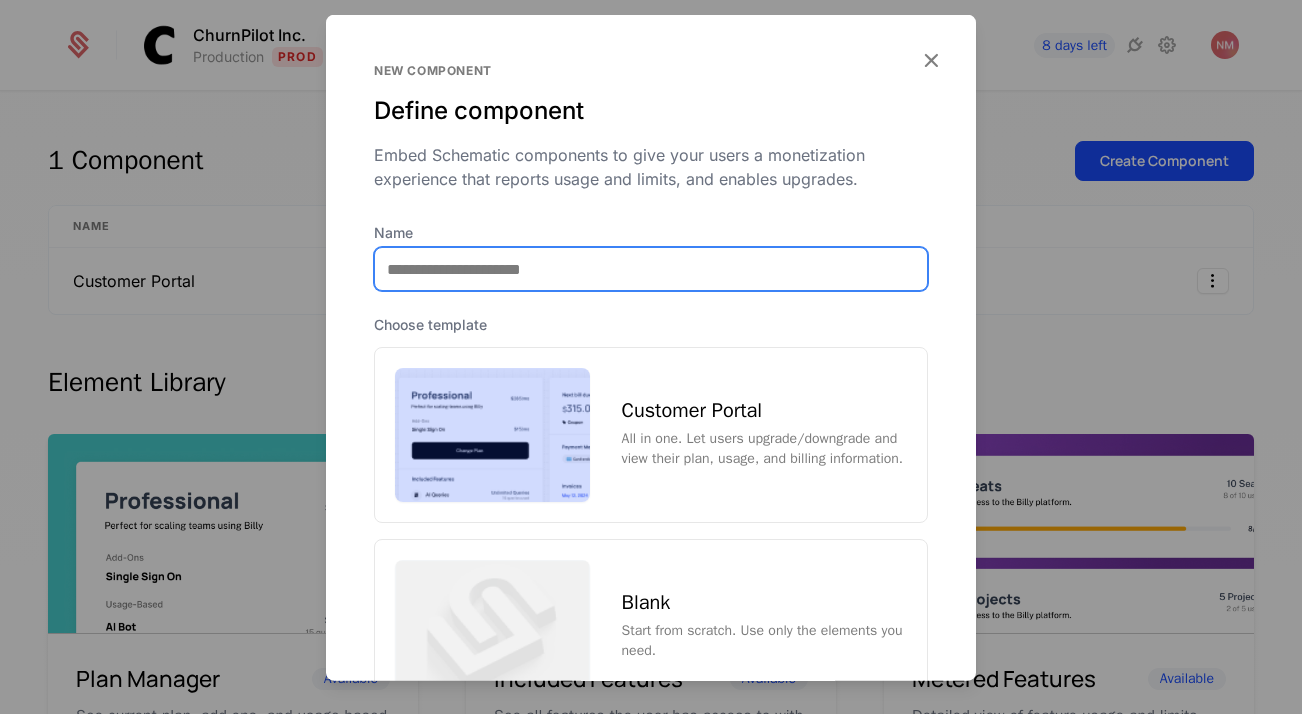 click on "Name" at bounding box center (651, 269) 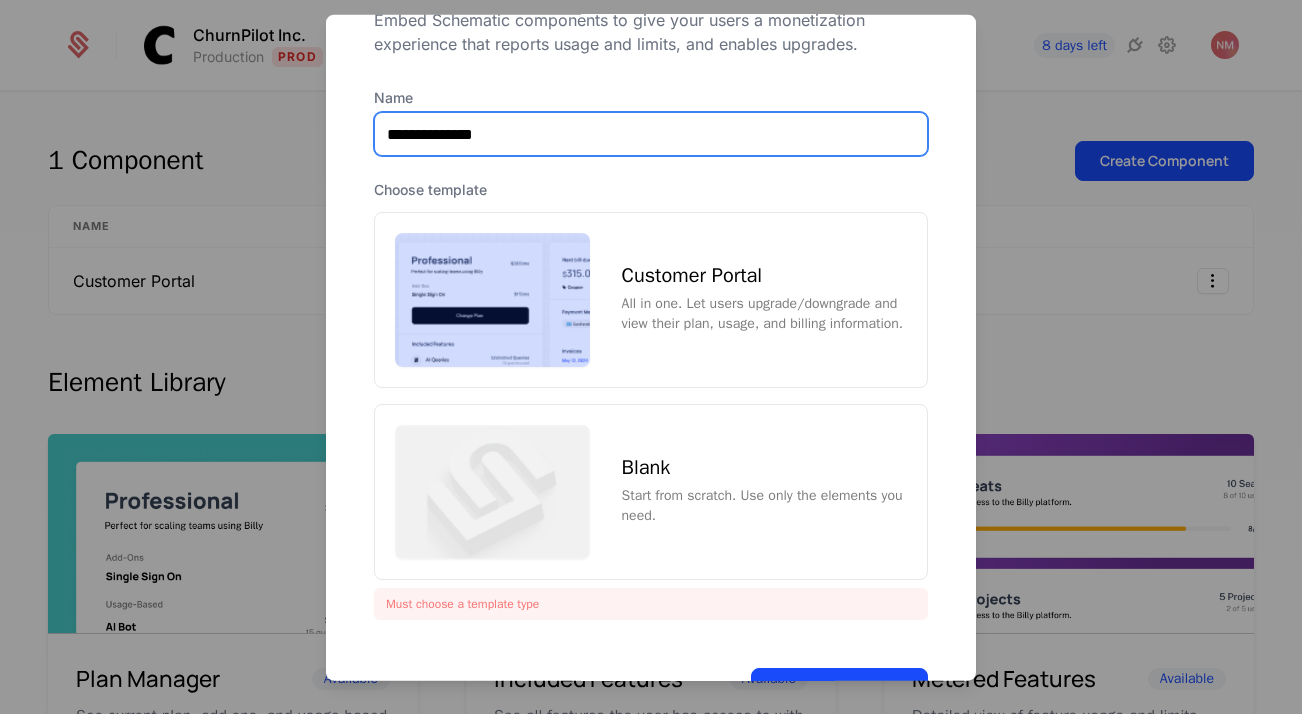 scroll, scrollTop: 144, scrollLeft: 0, axis: vertical 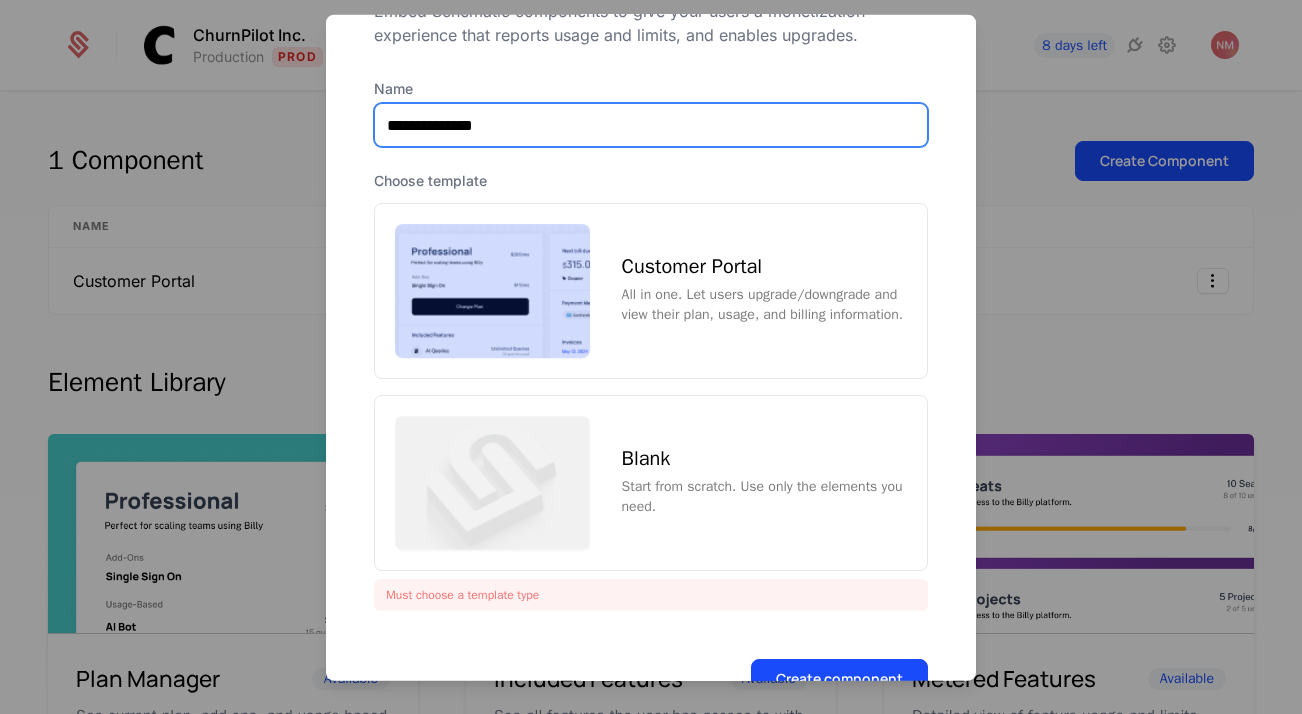 type on "**********" 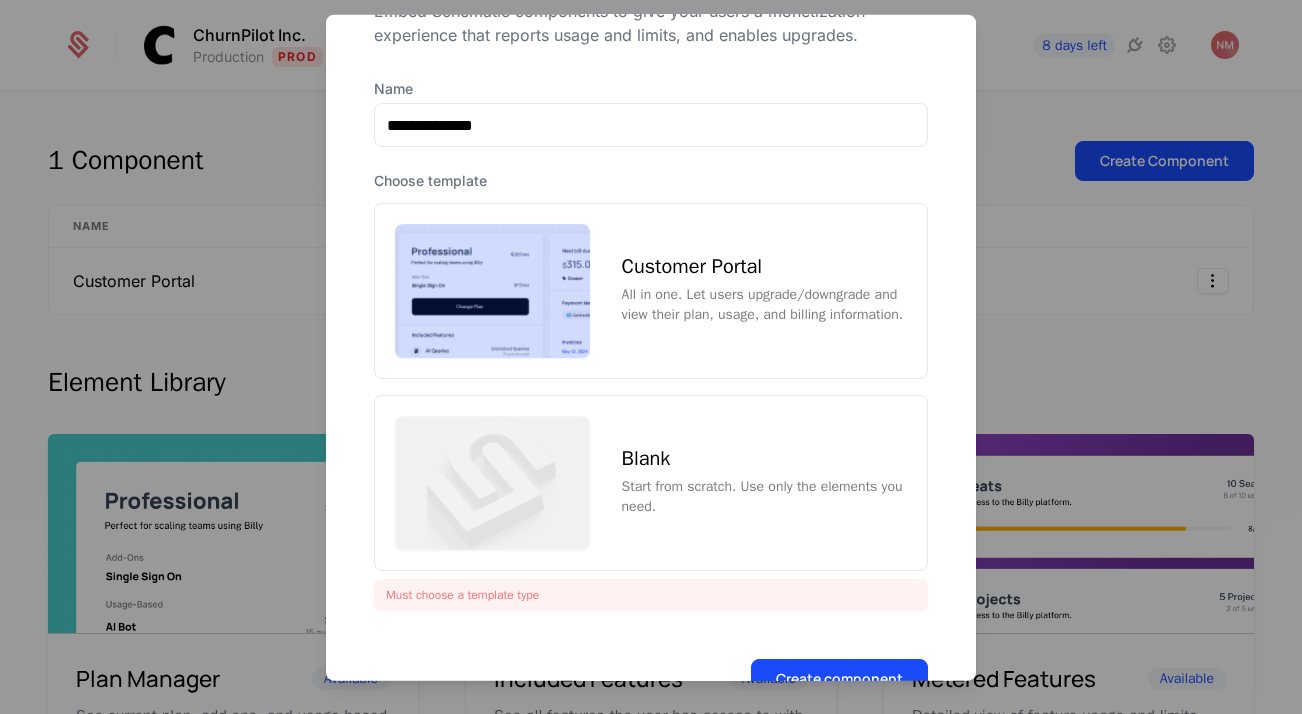 click on "Start from scratch. Use only the elements you need." at bounding box center [764, 496] 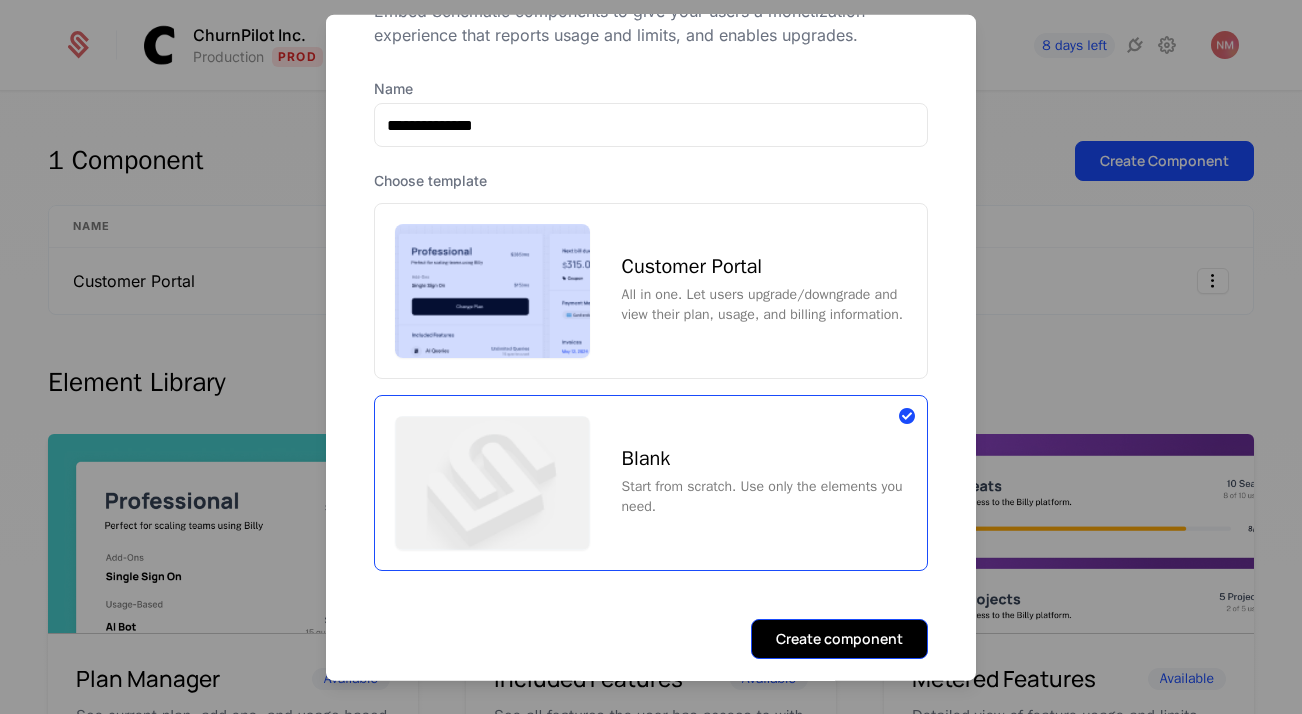 click on "Create component" at bounding box center [839, 638] 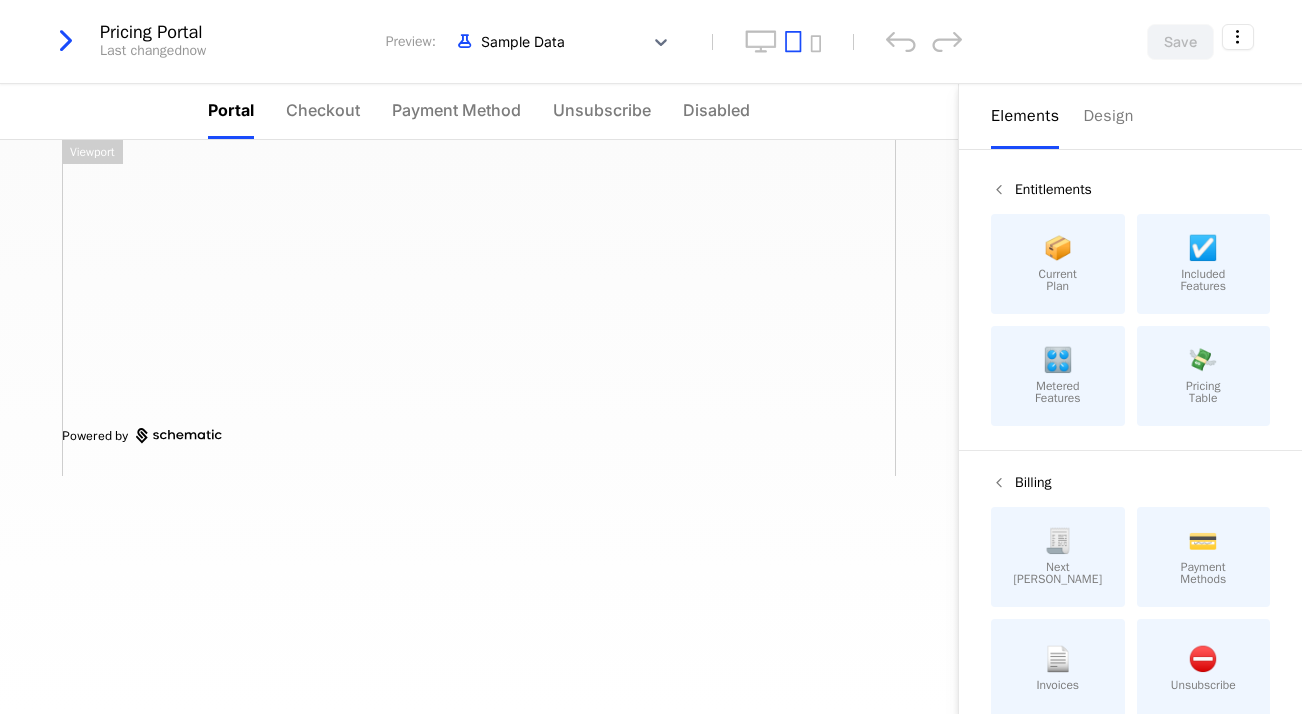 click on "💸 Pricing Table" at bounding box center (1204, 376) 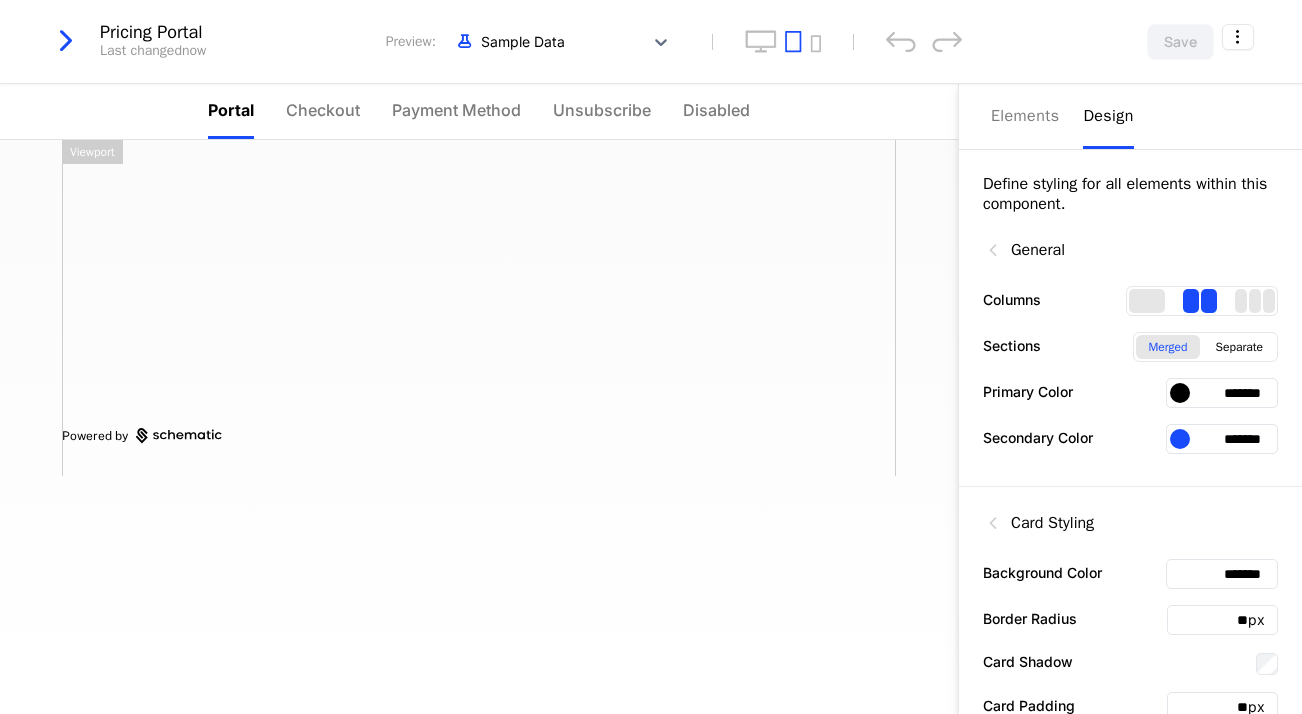 click on "Design" at bounding box center (1108, 116) 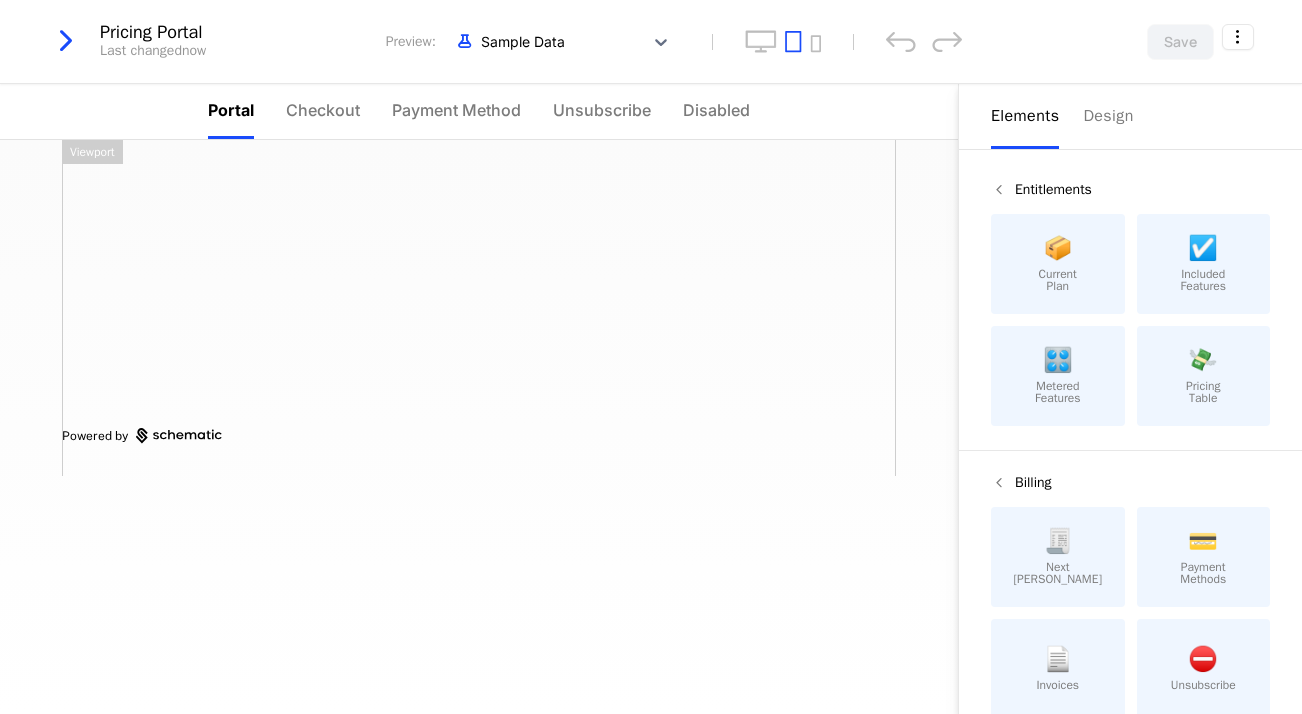 click on "Elements" at bounding box center (1025, 116) 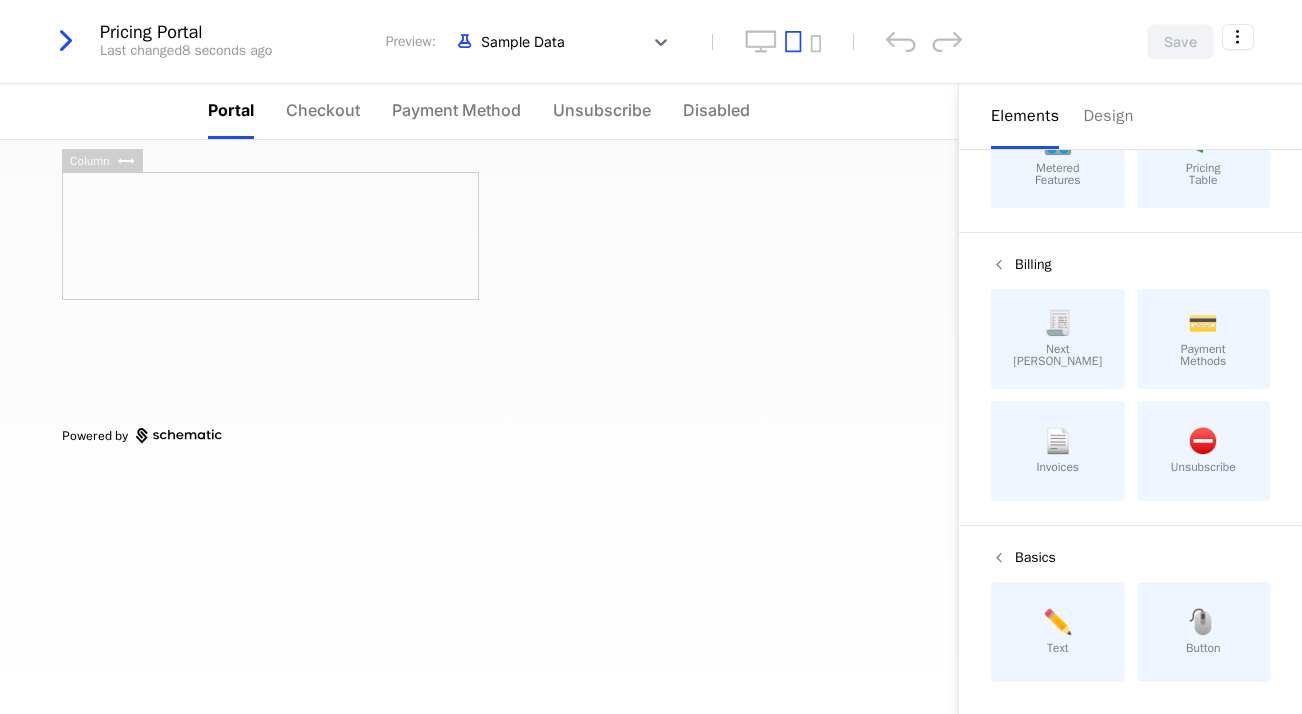 click at bounding box center [270, 236] 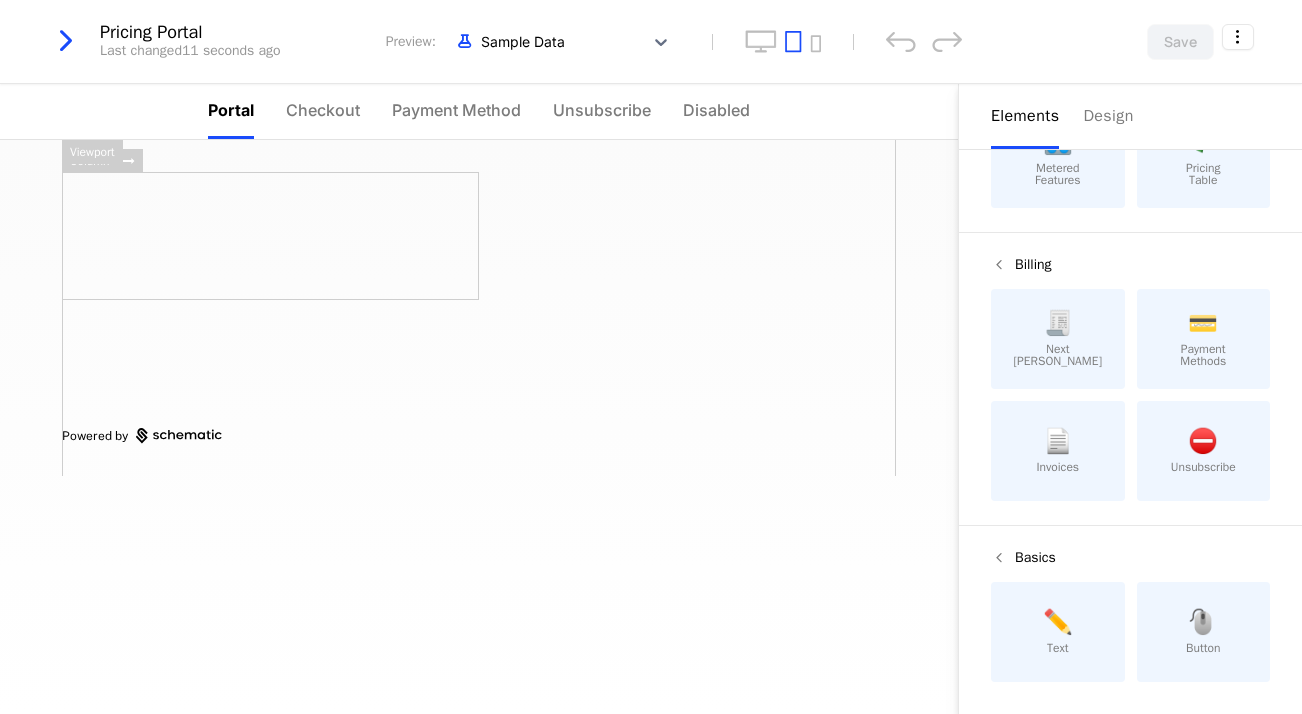 click on "Powered by" at bounding box center [479, 308] 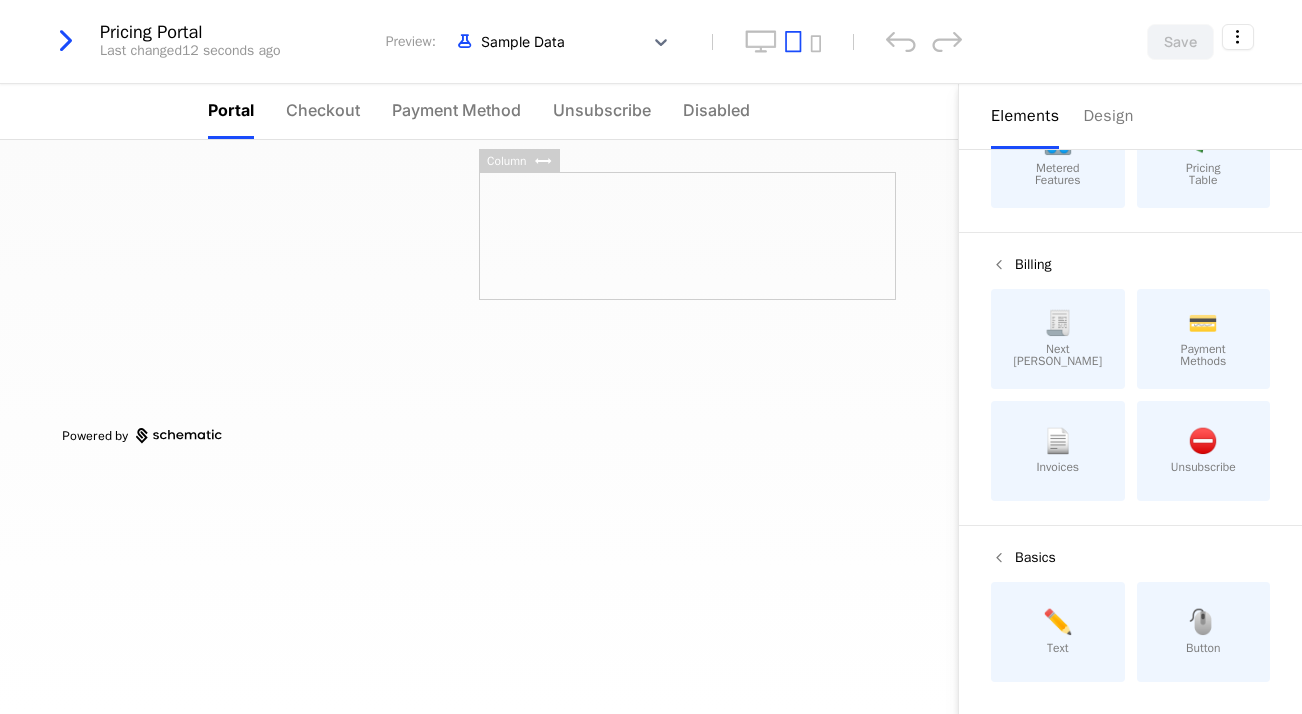 click at bounding box center (687, 236) 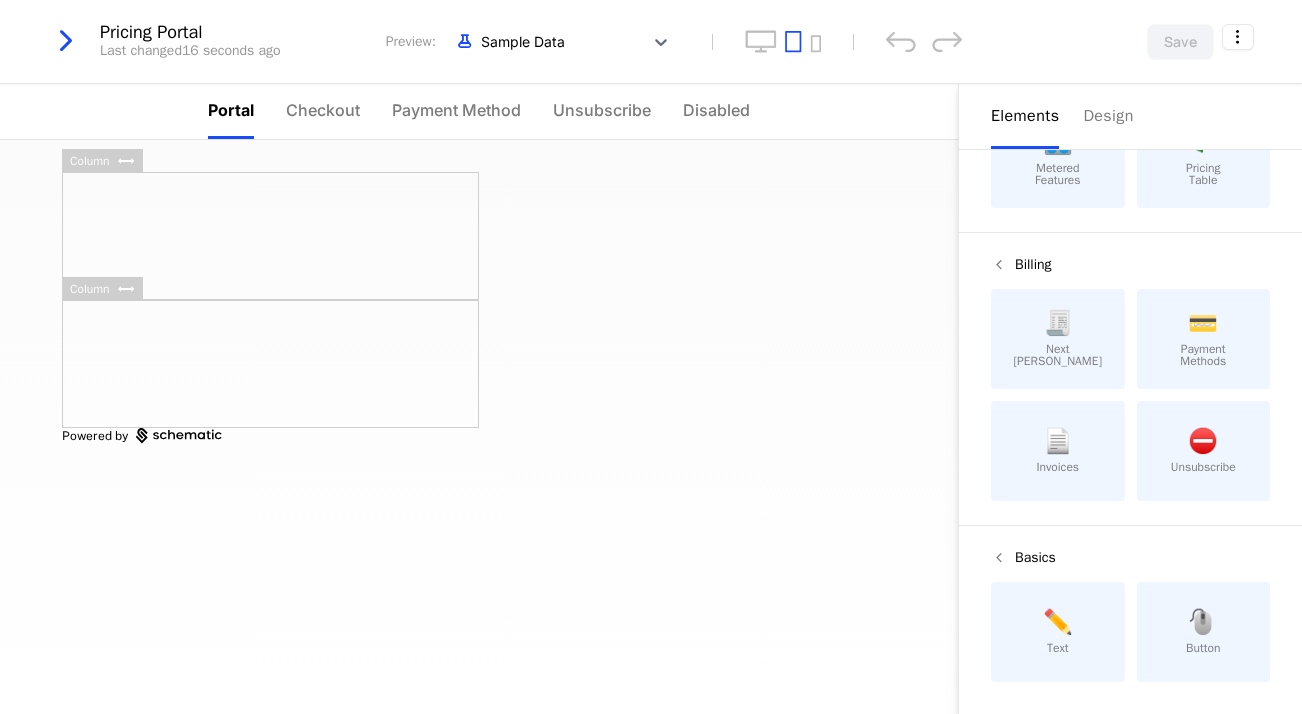drag, startPoint x: 250, startPoint y: 241, endPoint x: 465, endPoint y: 402, distance: 268.60007 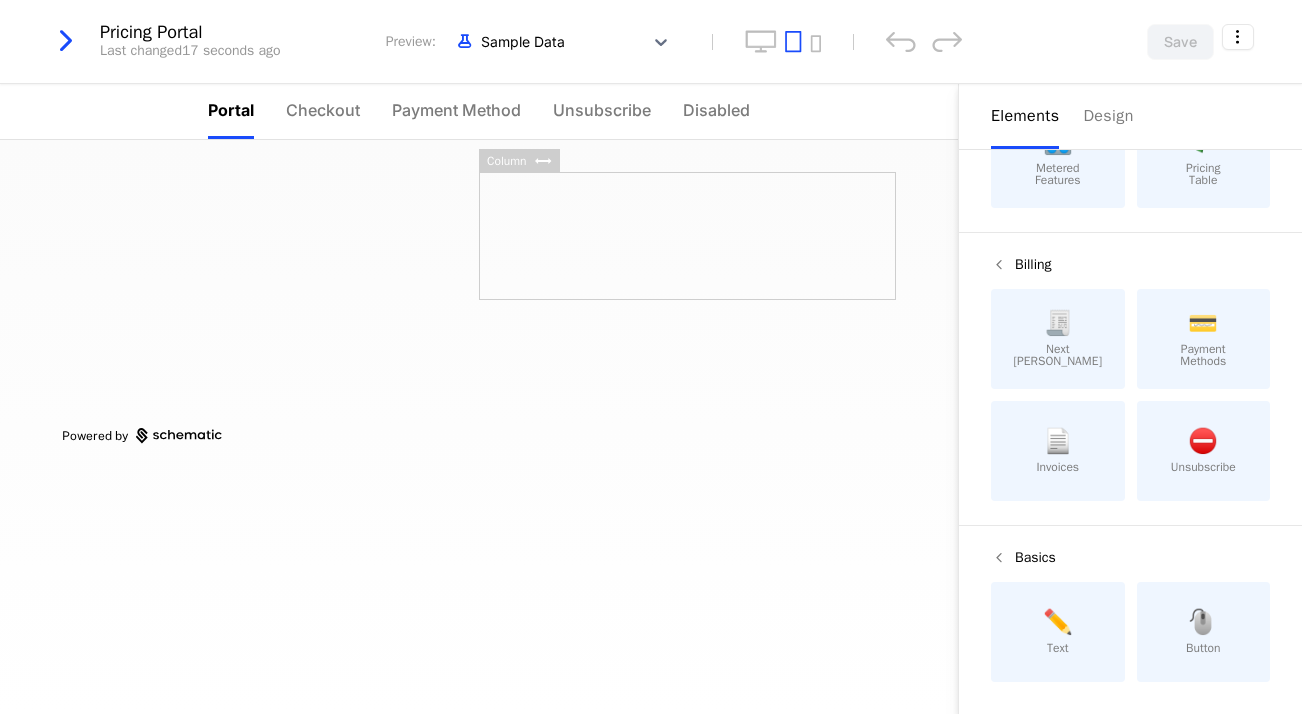 click at bounding box center (687, 236) 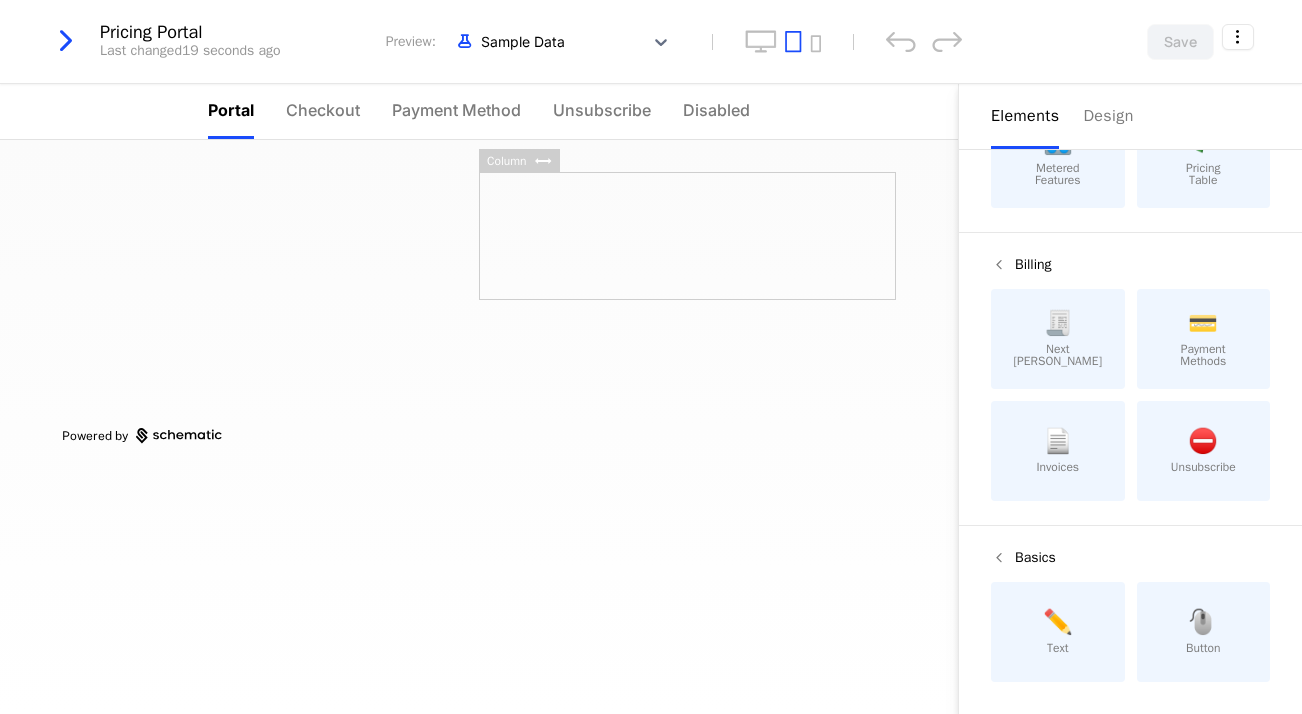click on "Pricing Table" at bounding box center (1203, 174) 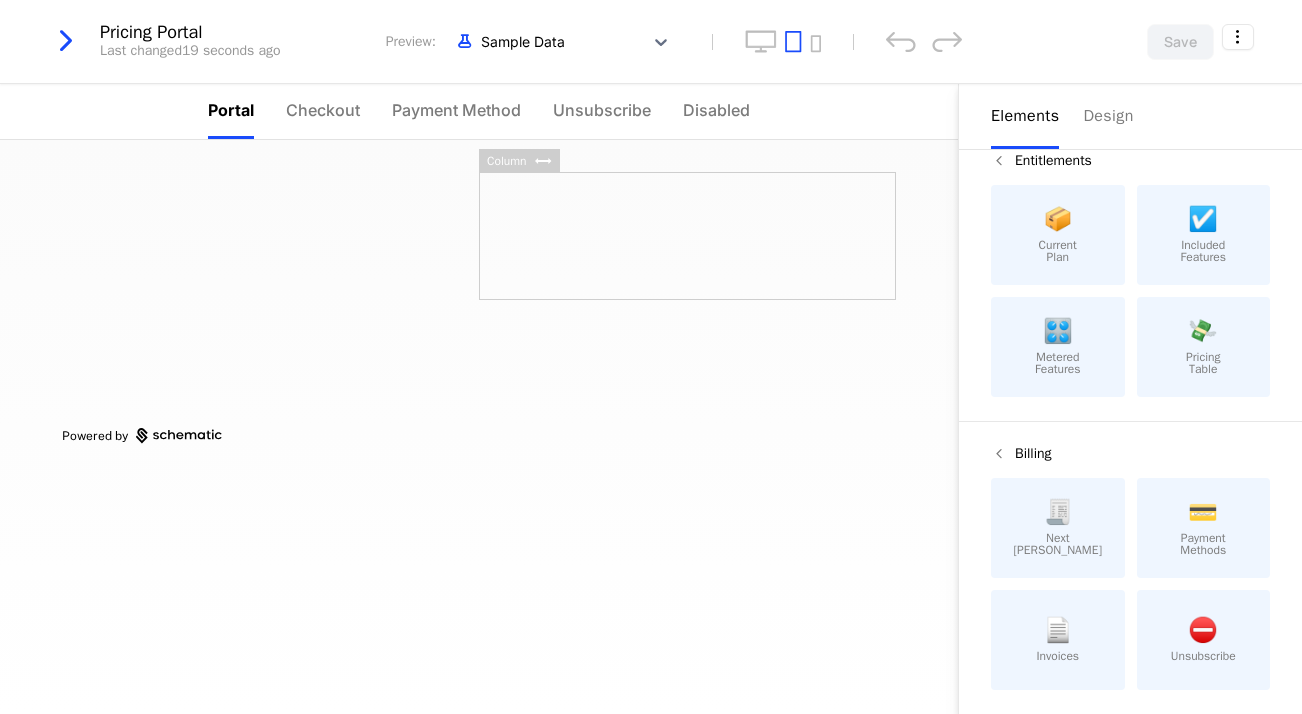 scroll, scrollTop: 25, scrollLeft: 0, axis: vertical 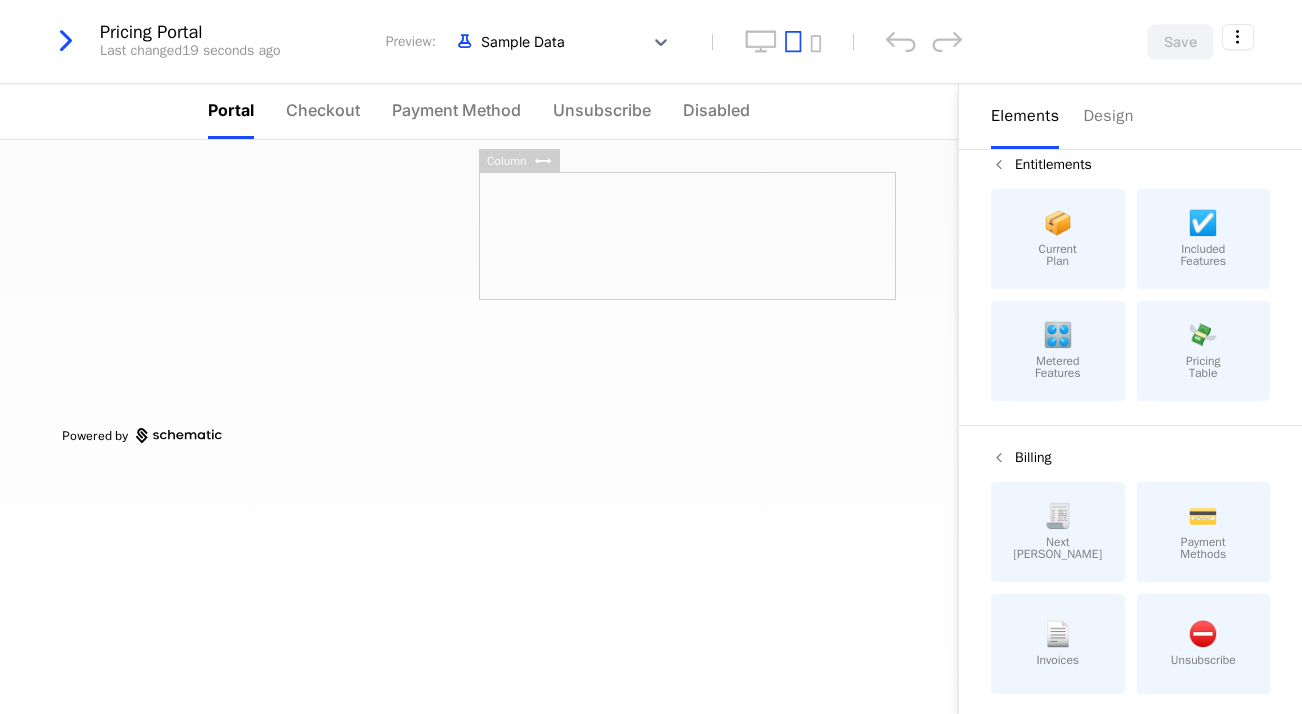 click on "💸 Pricing Table" at bounding box center (1204, 351) 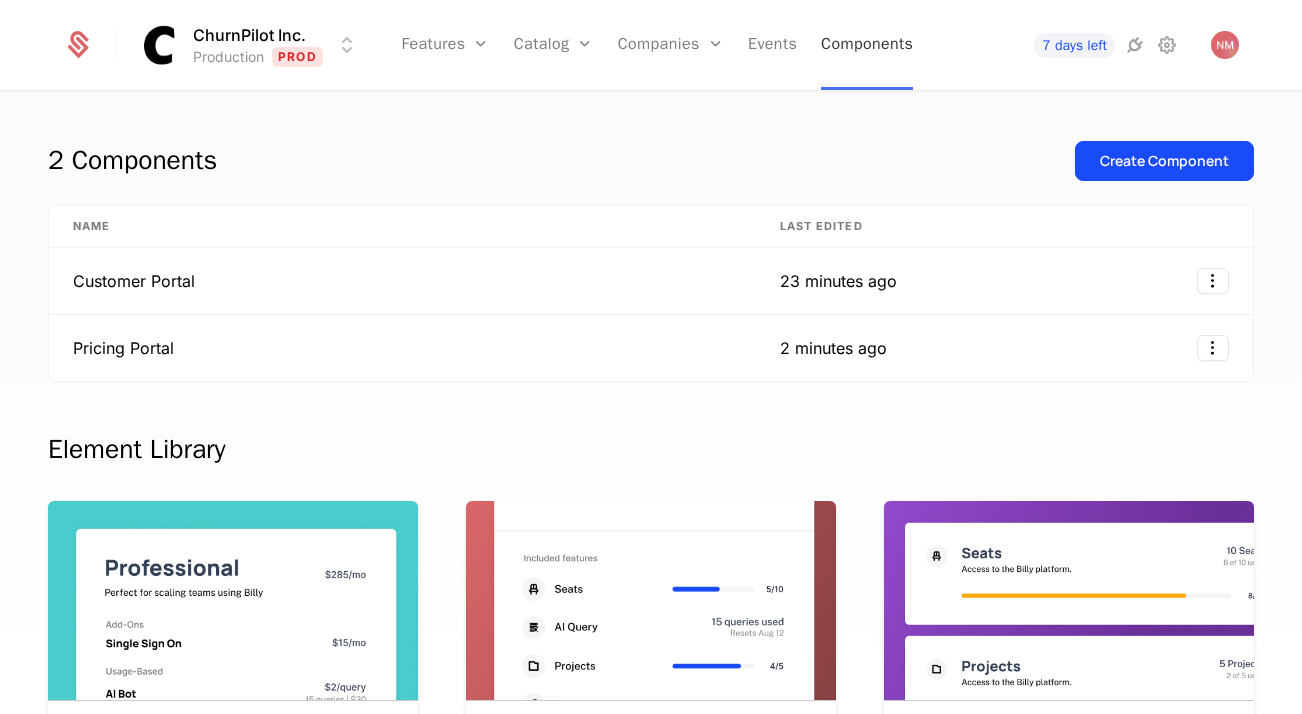 click on "Components" at bounding box center [867, 45] 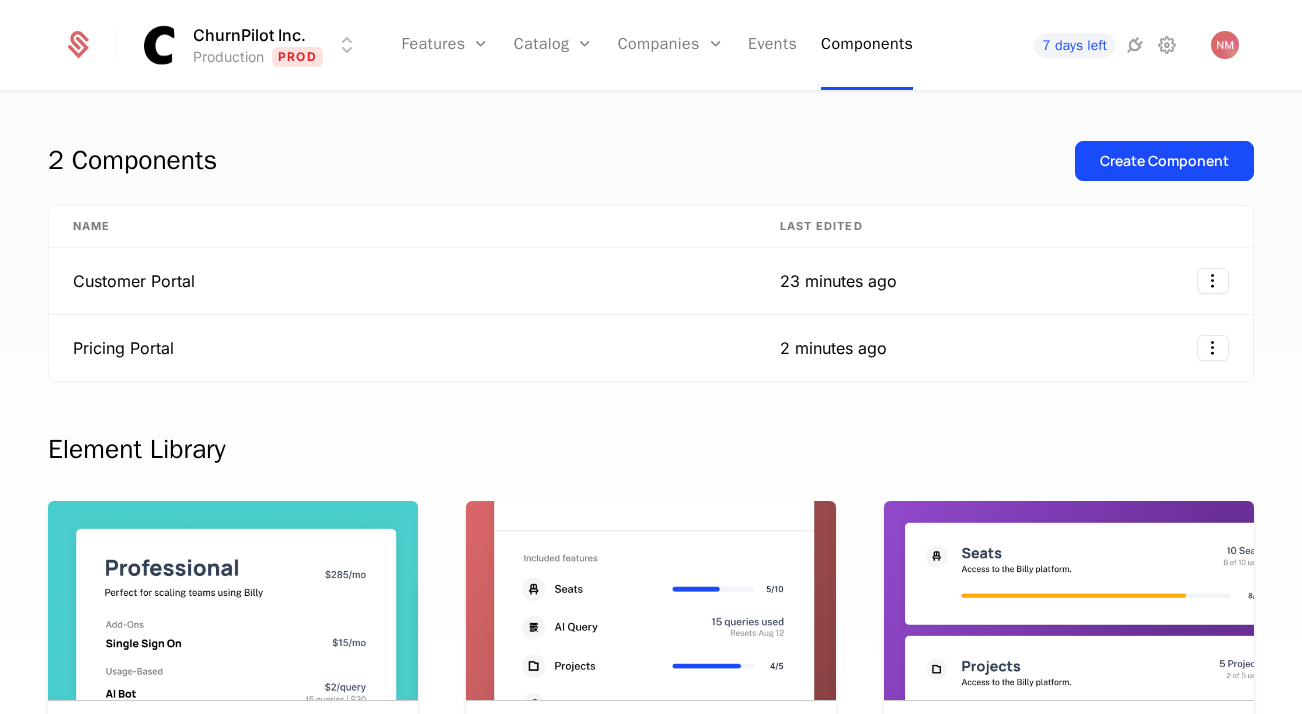 click on "ChurnPilot Inc. Production Prod Features Features Flags Catalog Plans Add Ons Configuration Companies Companies Users Events Components 7 days left" at bounding box center [651, 45] 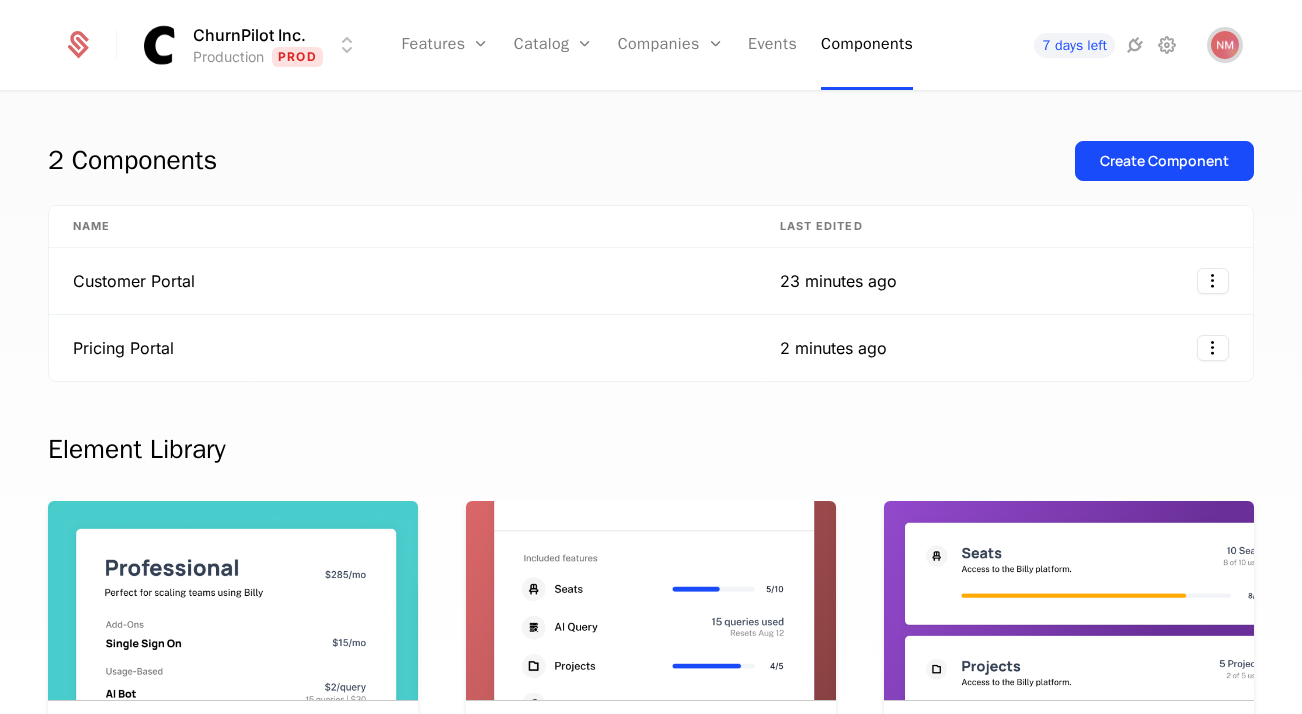 click at bounding box center [1225, 45] 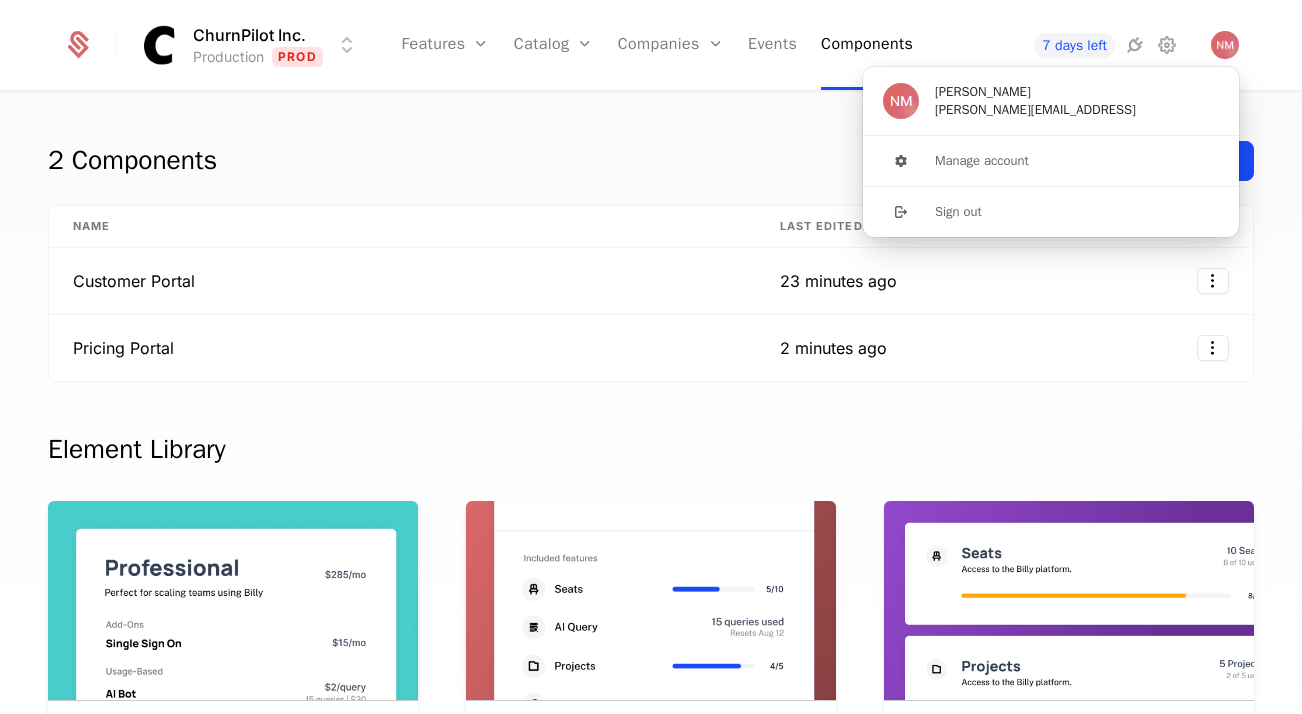 click on "nick@churnpilot.ai" at bounding box center [1035, 110] 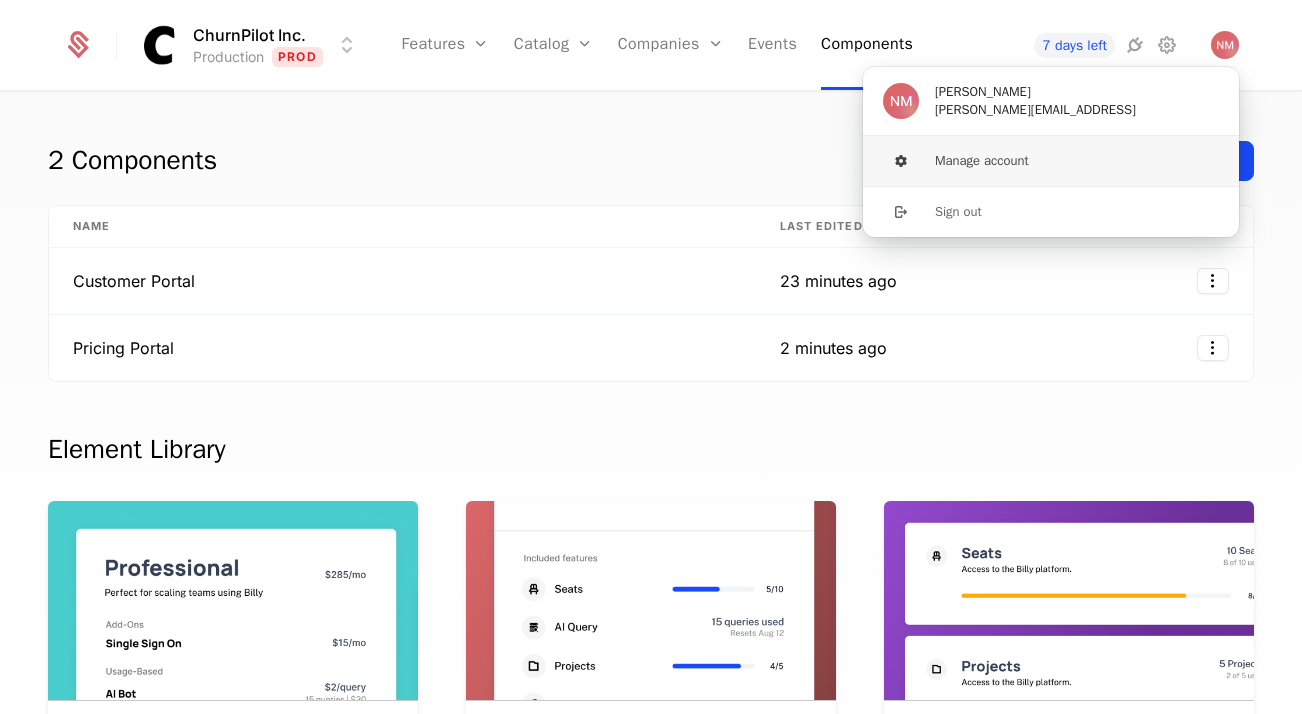 click on "Manage account" at bounding box center (1051, 161) 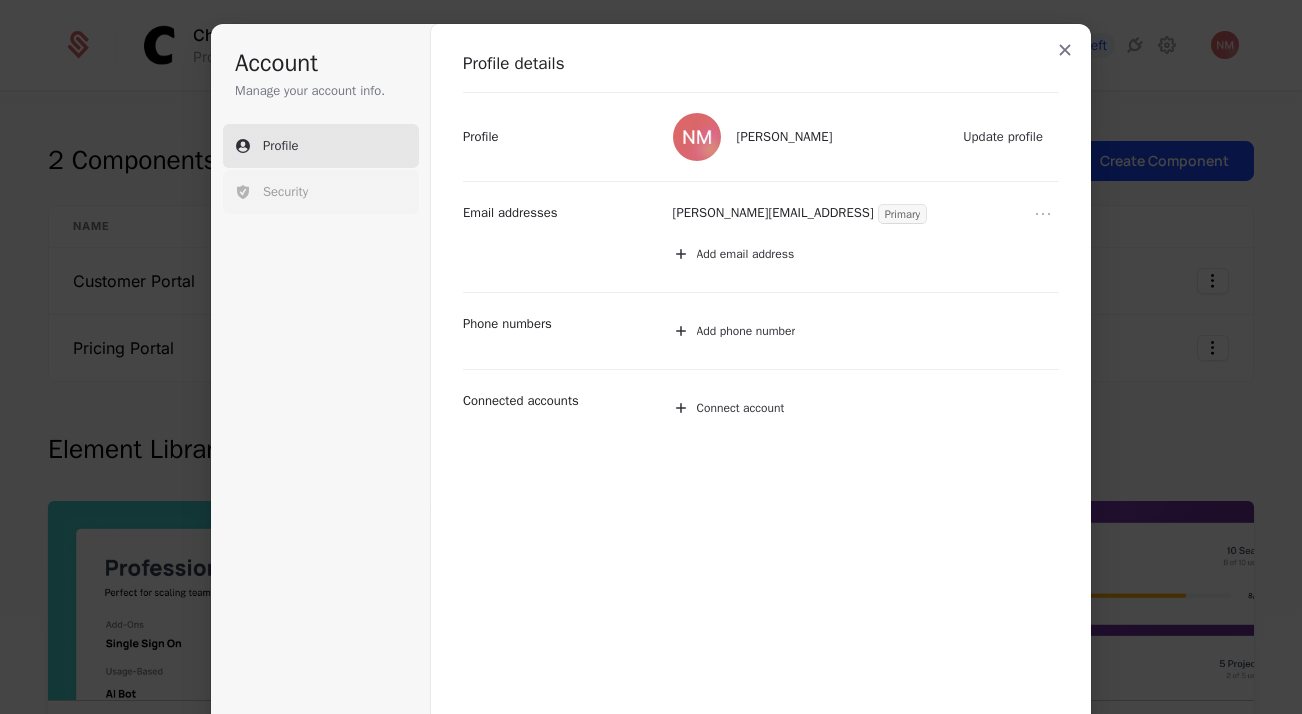 click 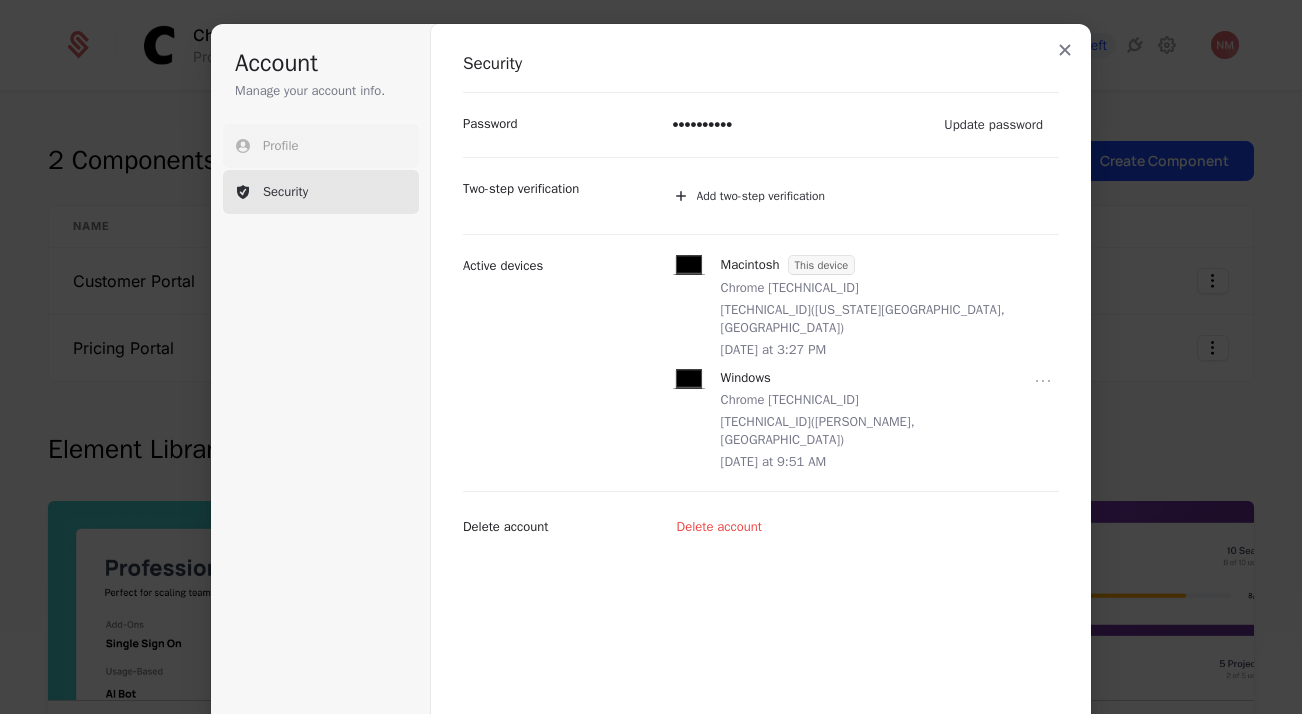 click on "Profile" at bounding box center (281, 146) 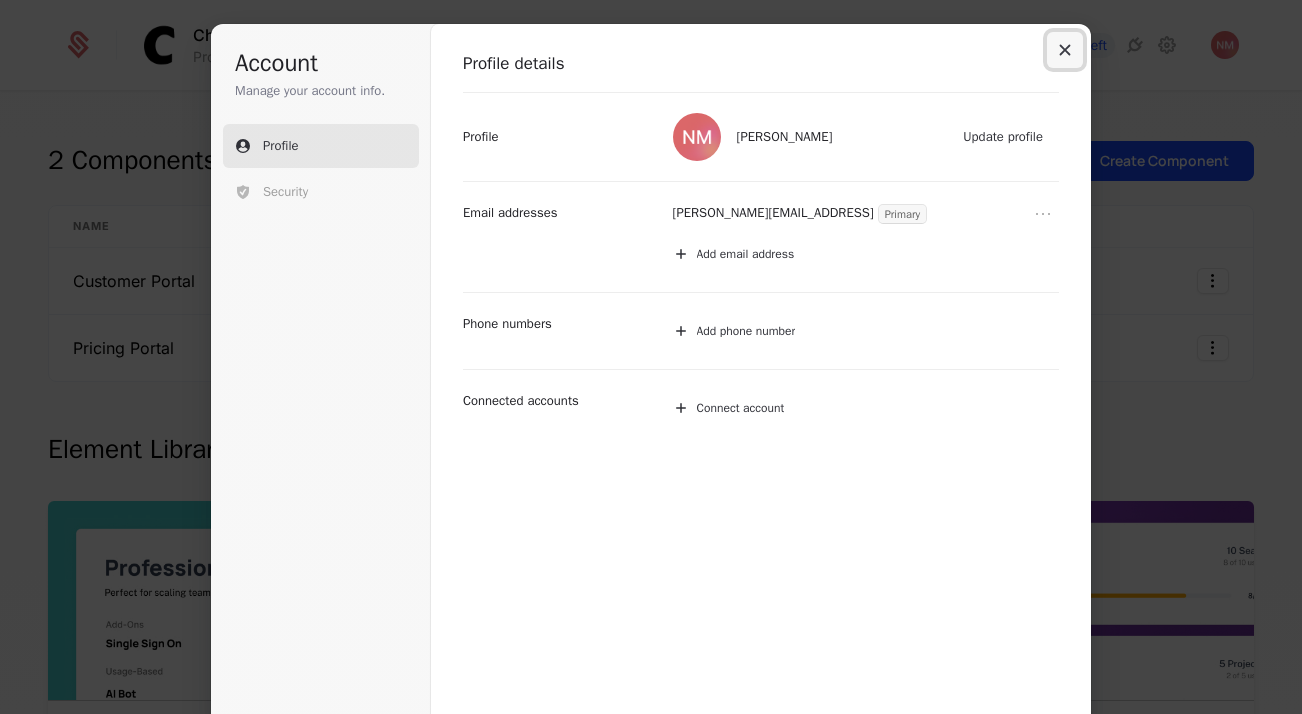 click 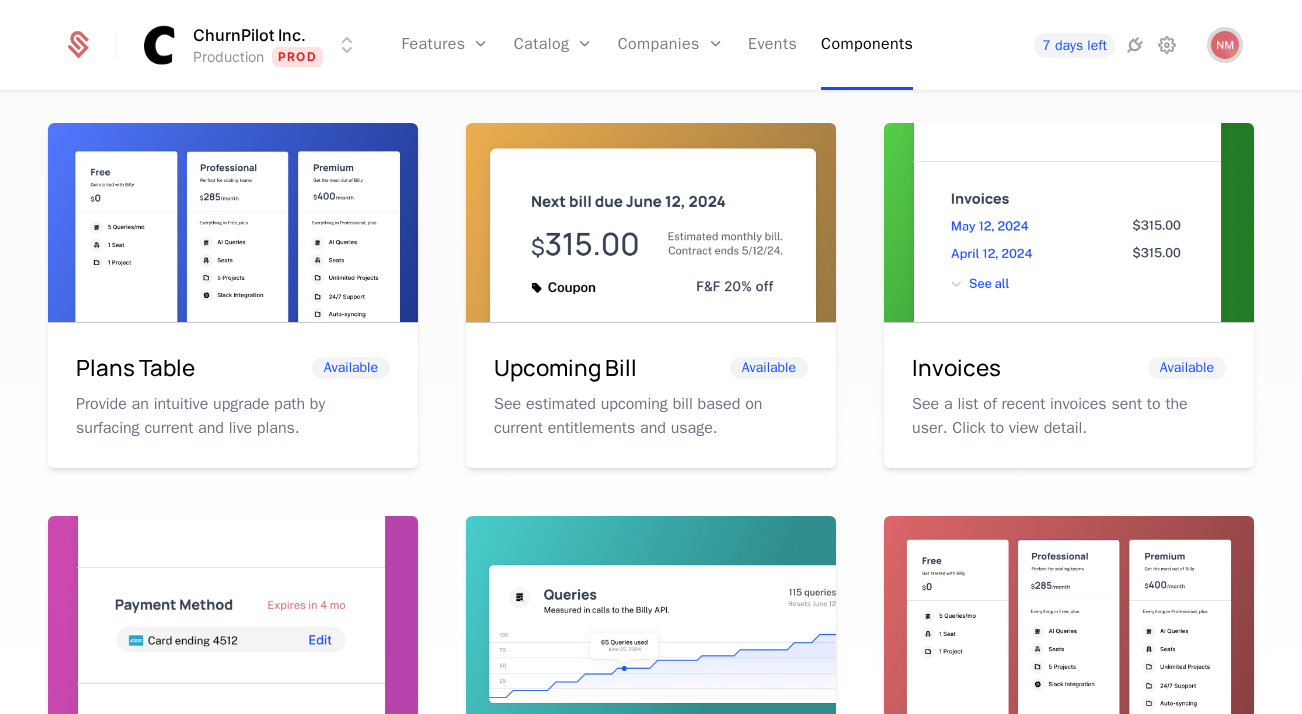 scroll, scrollTop: 746, scrollLeft: 0, axis: vertical 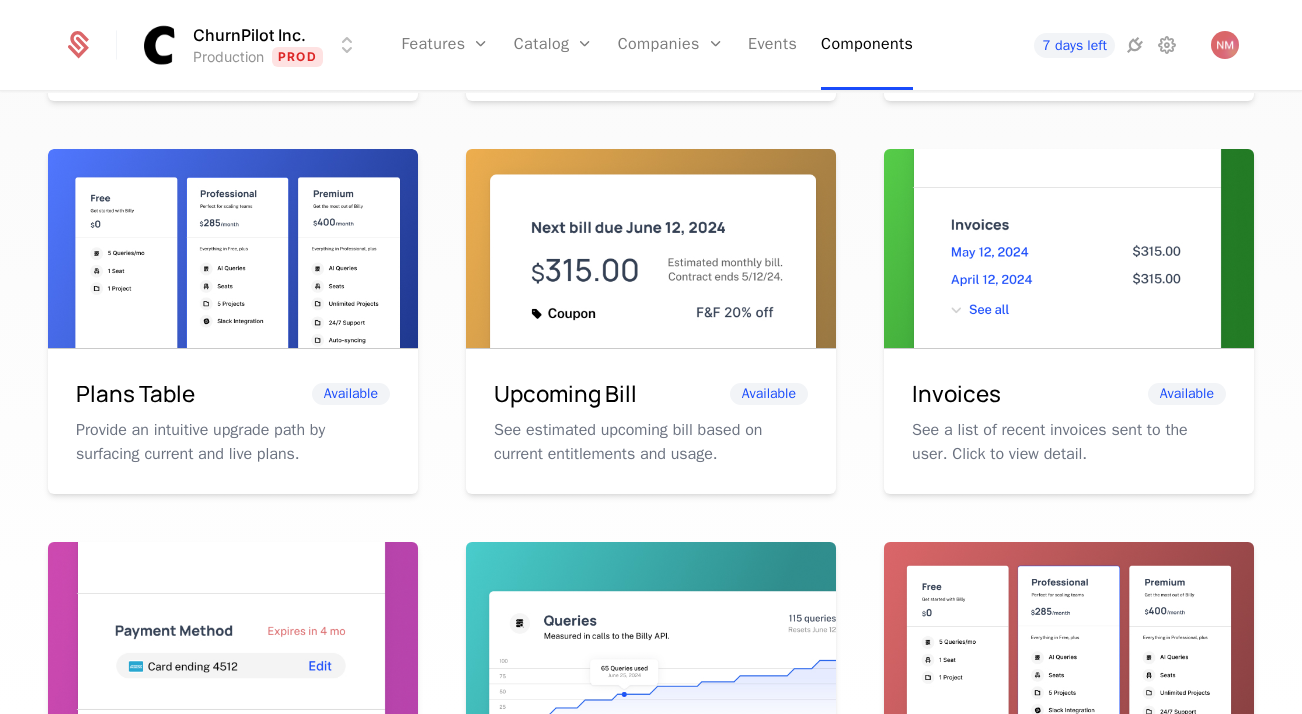 click on "Provide an intuitive upgrade path by surfacing current and live plans." at bounding box center (233, 442) 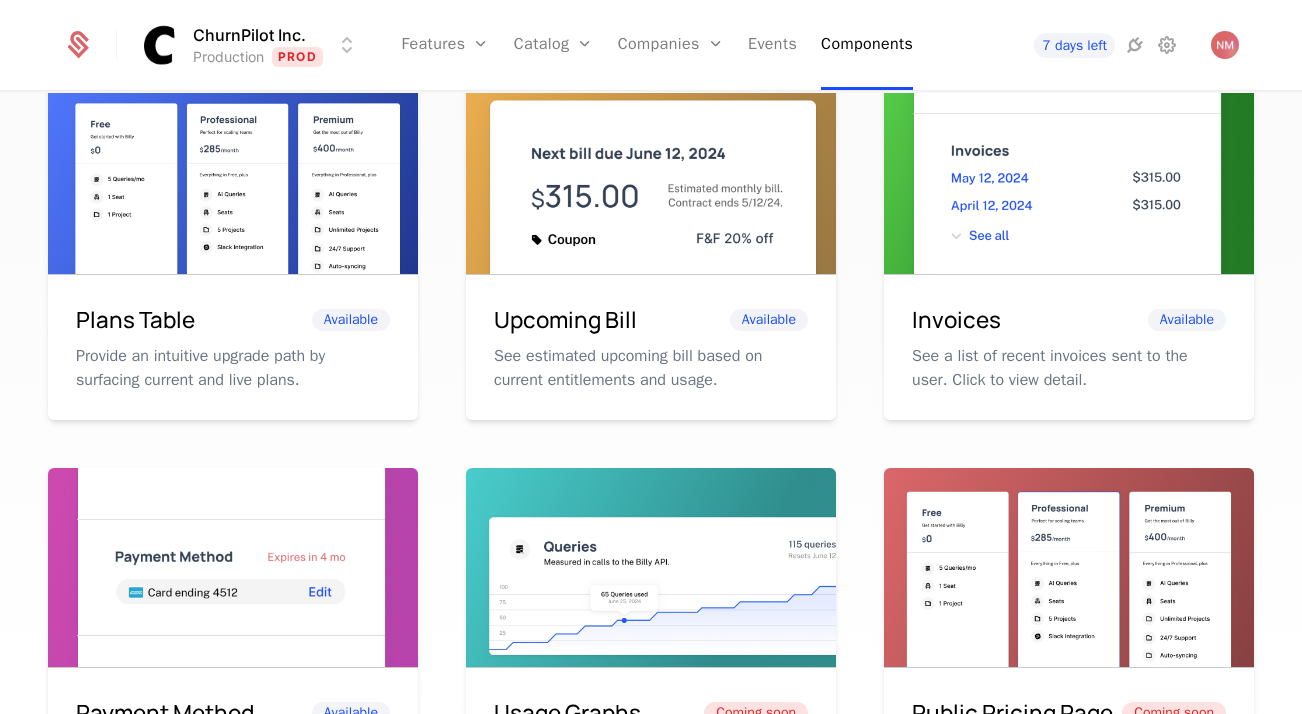 scroll, scrollTop: 819, scrollLeft: 0, axis: vertical 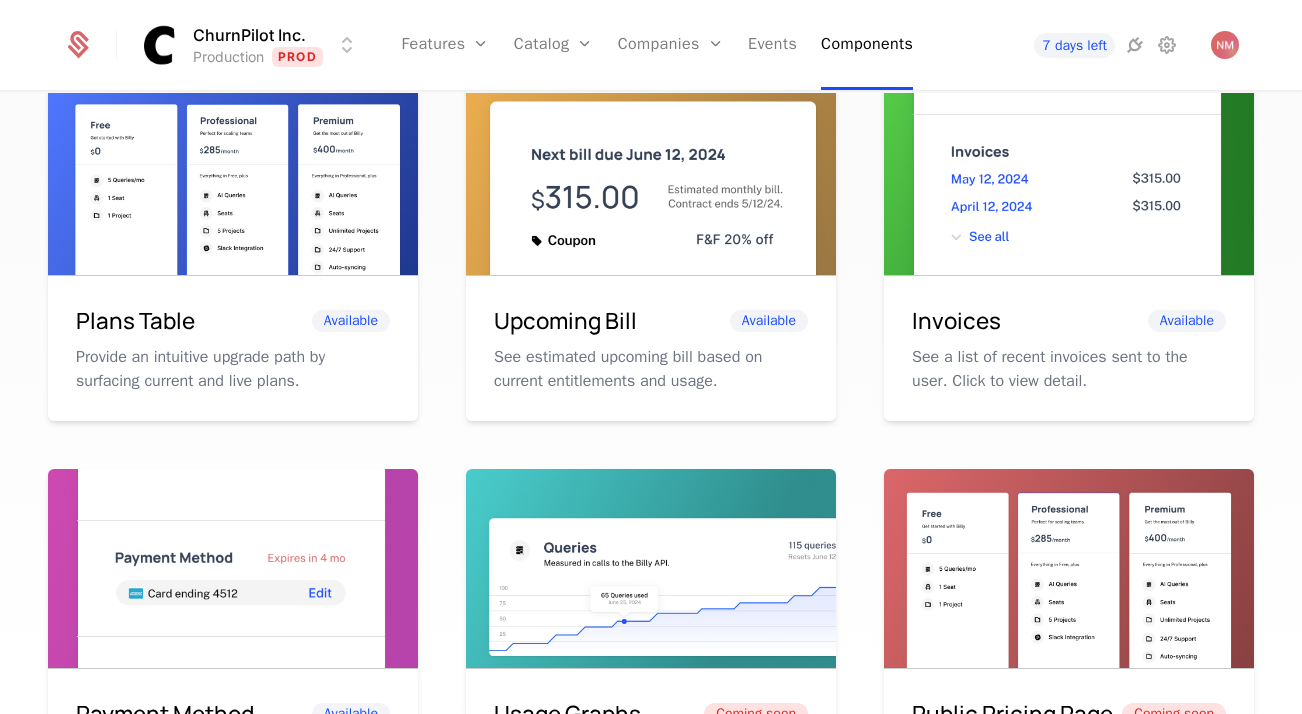 click on "Plans Table Available Provide an intuitive upgrade path by surfacing current and live plans." at bounding box center [233, 349] 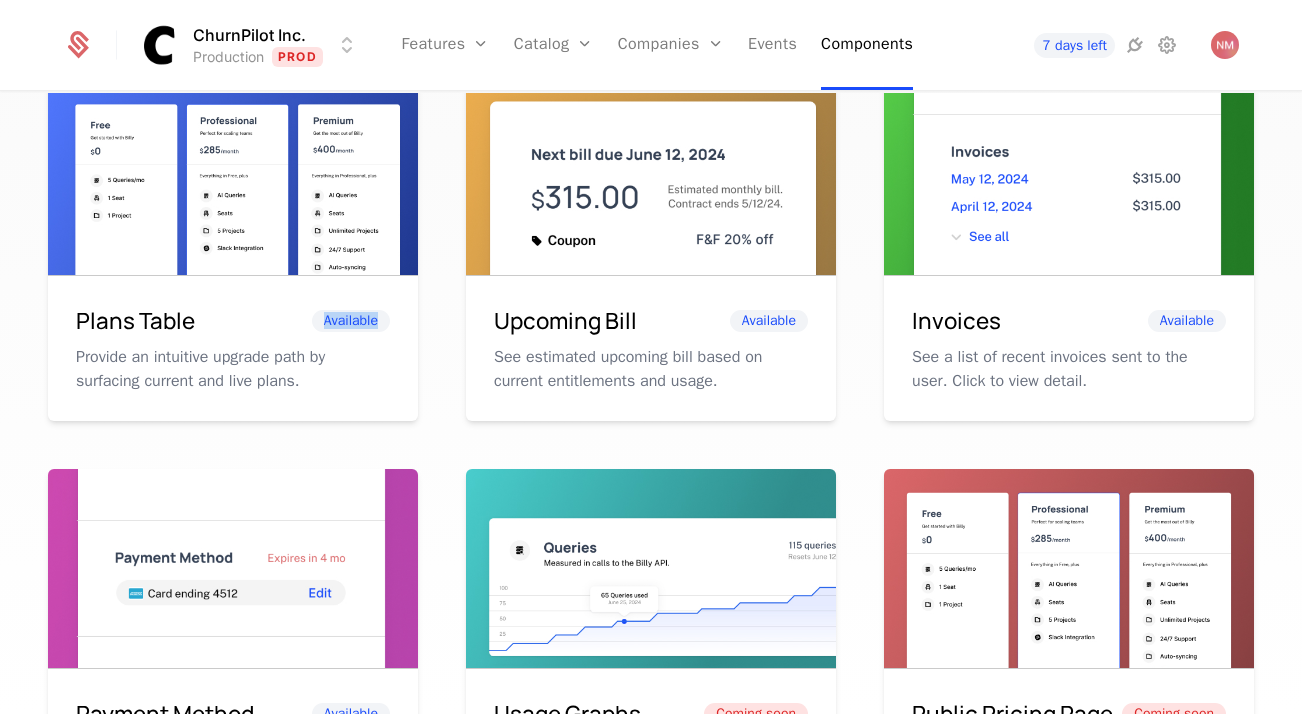 click on "Available" at bounding box center [351, 321] 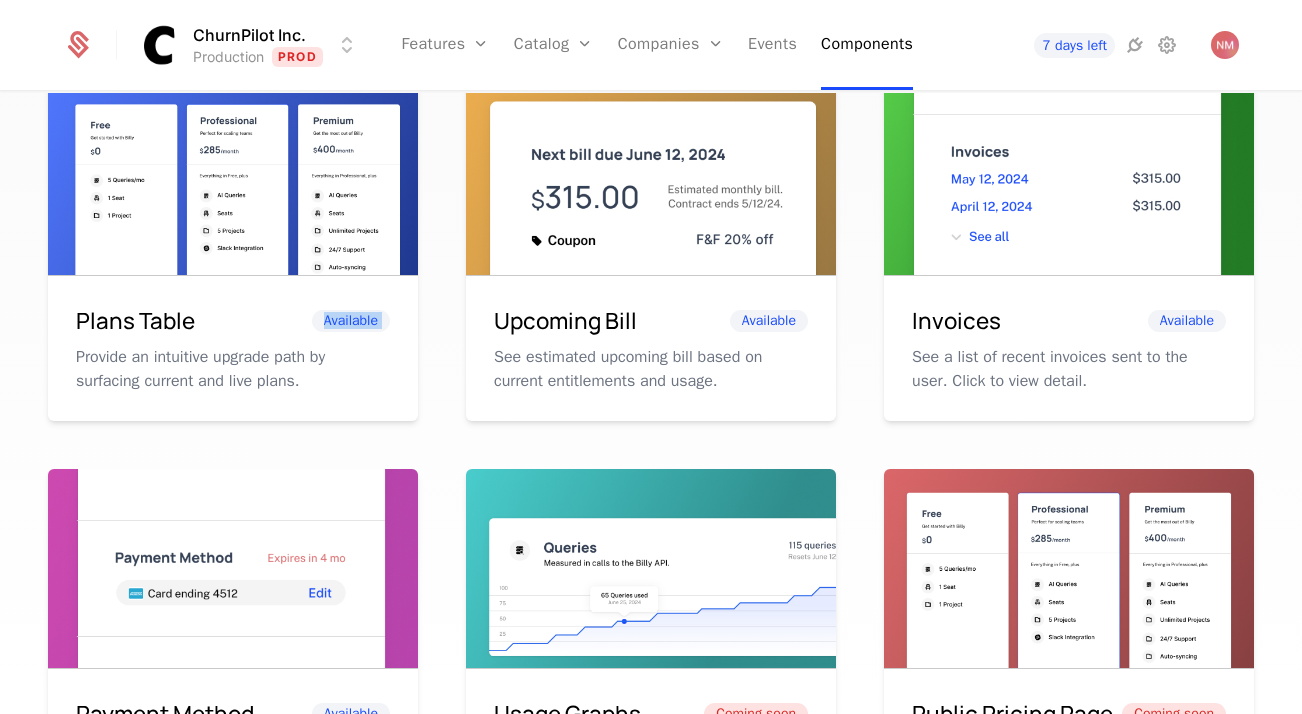 click on "Available" at bounding box center (351, 321) 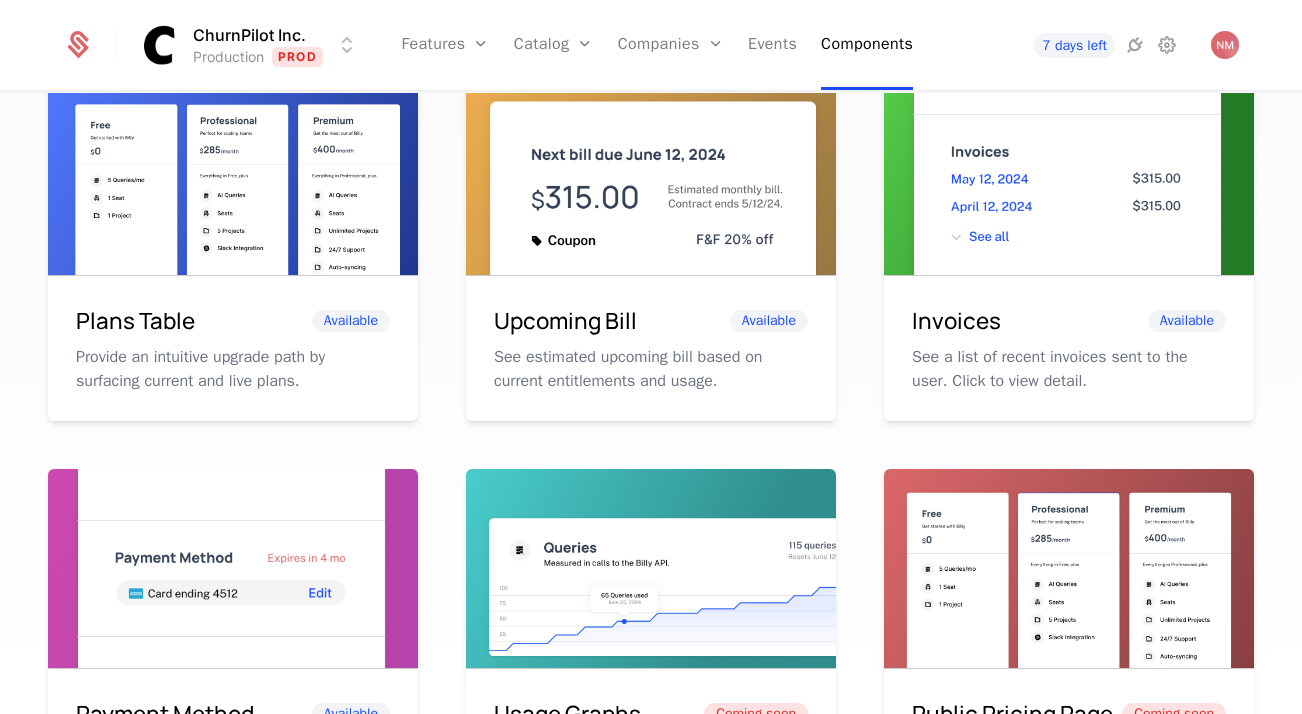 click on "Provide an intuitive upgrade path by surfacing current and live plans." at bounding box center (233, 369) 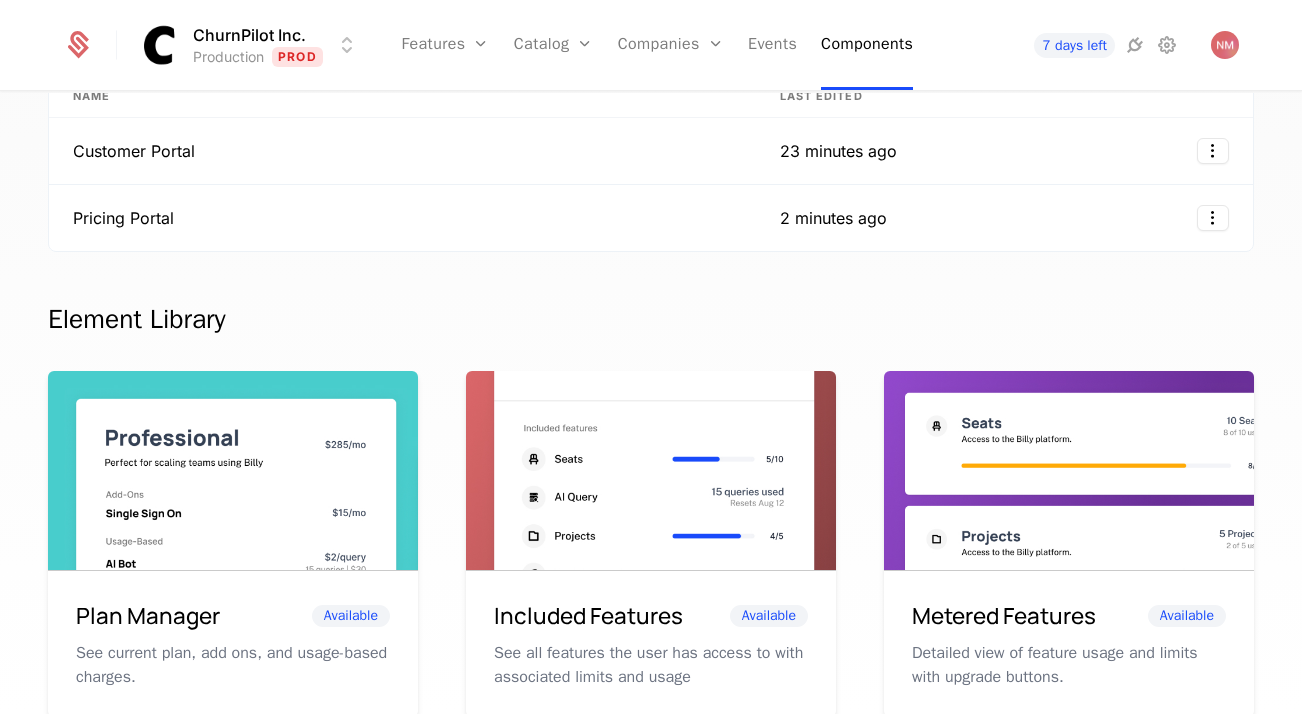 scroll, scrollTop: 0, scrollLeft: 0, axis: both 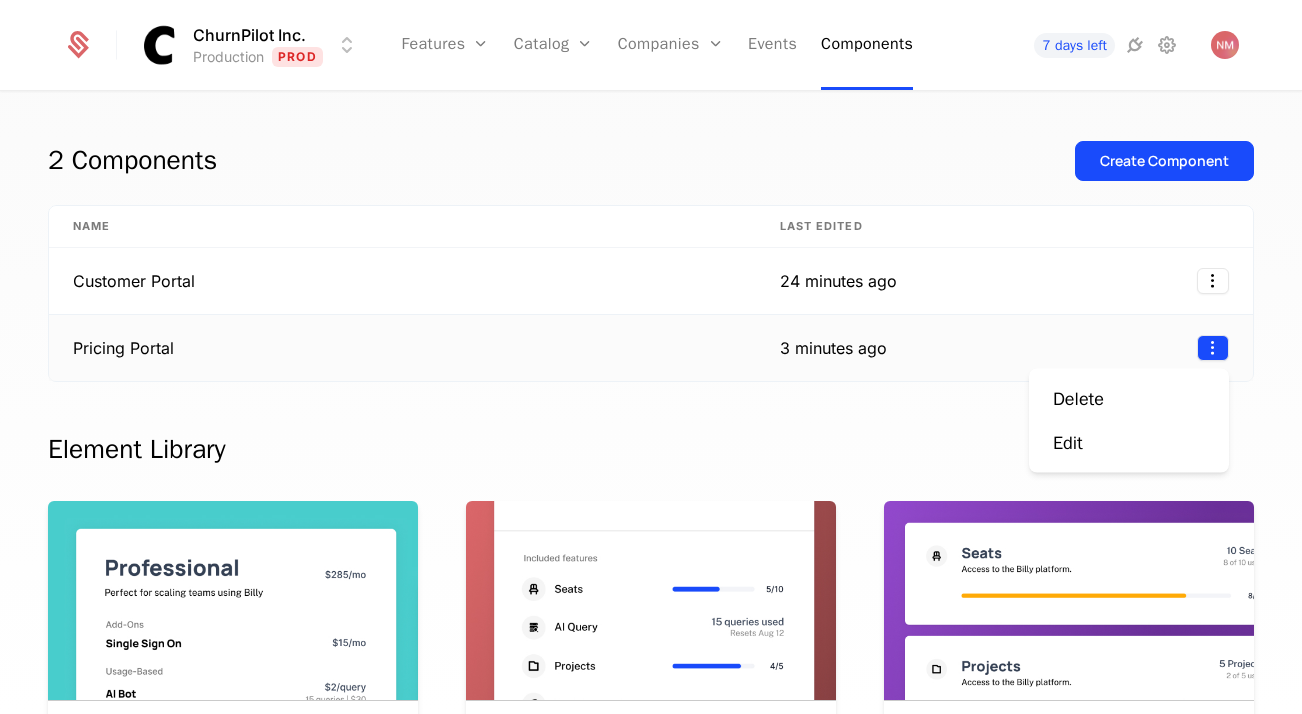 click on "ChurnPilot Inc. Production Prod Features Features Flags Catalog Plans Add Ons Configuration Companies Companies Users Events Components 7 days left 2 Components Create Component Name Last edited Customer Portal 24 minutes ago Pricing Portal 3 minutes ago Element Library Plan Manager Available See current plan, add ons, and usage-based charges. Included Features Available See all features the user has access to with associated limits and usage Metered Features Available Detailed view of feature usage and limits with upgrade buttons. Plans Table Available Provide an intuitive upgrade path by surfacing current and live plans. Upcoming Bill Available See estimated upcoming bill based on current entitlements and usage. Invoices Available See a list of recent invoices sent to the user. Click to view detail. Payment Method Available See and easily edit current payment method on file. Usage Graphs Coming soon Show usage over time to surface usage trends. Public Pricing Page Coming soon
mobile device ." at bounding box center (651, 357) 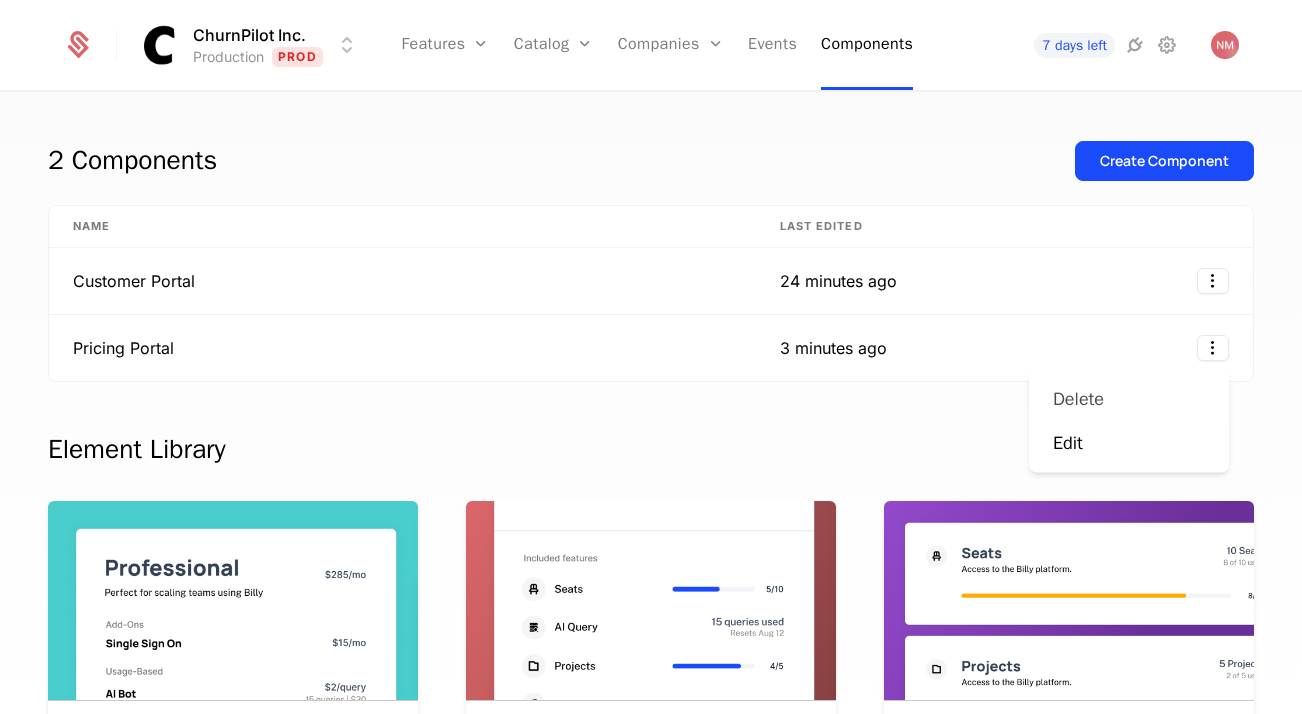 click on "Delete" at bounding box center [1129, 399] 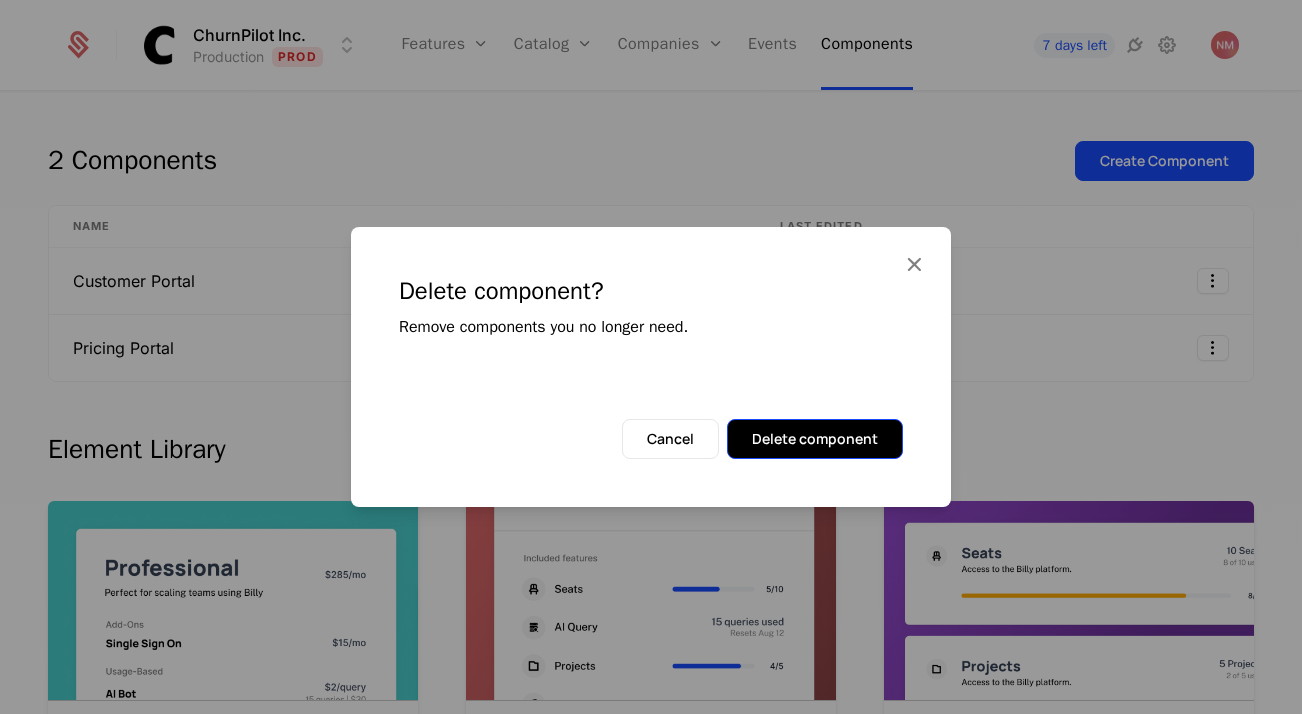 click on "Delete component" at bounding box center (815, 439) 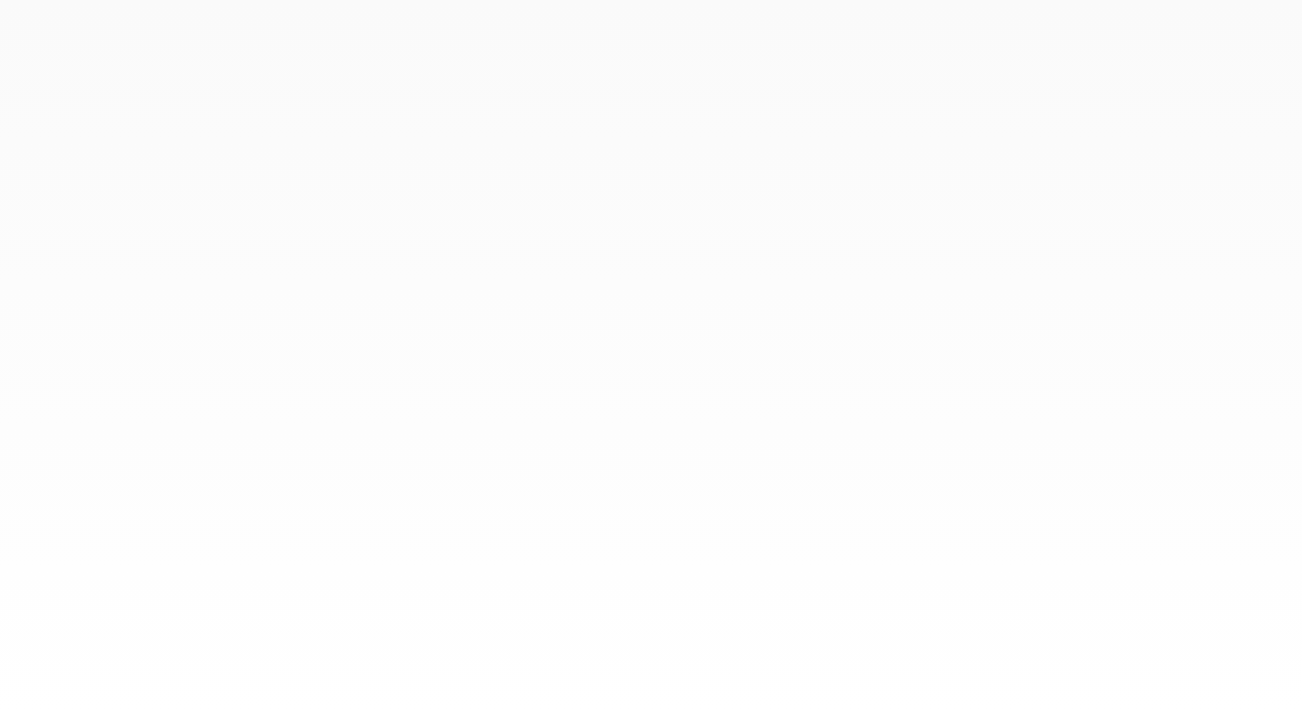 scroll, scrollTop: 0, scrollLeft: 0, axis: both 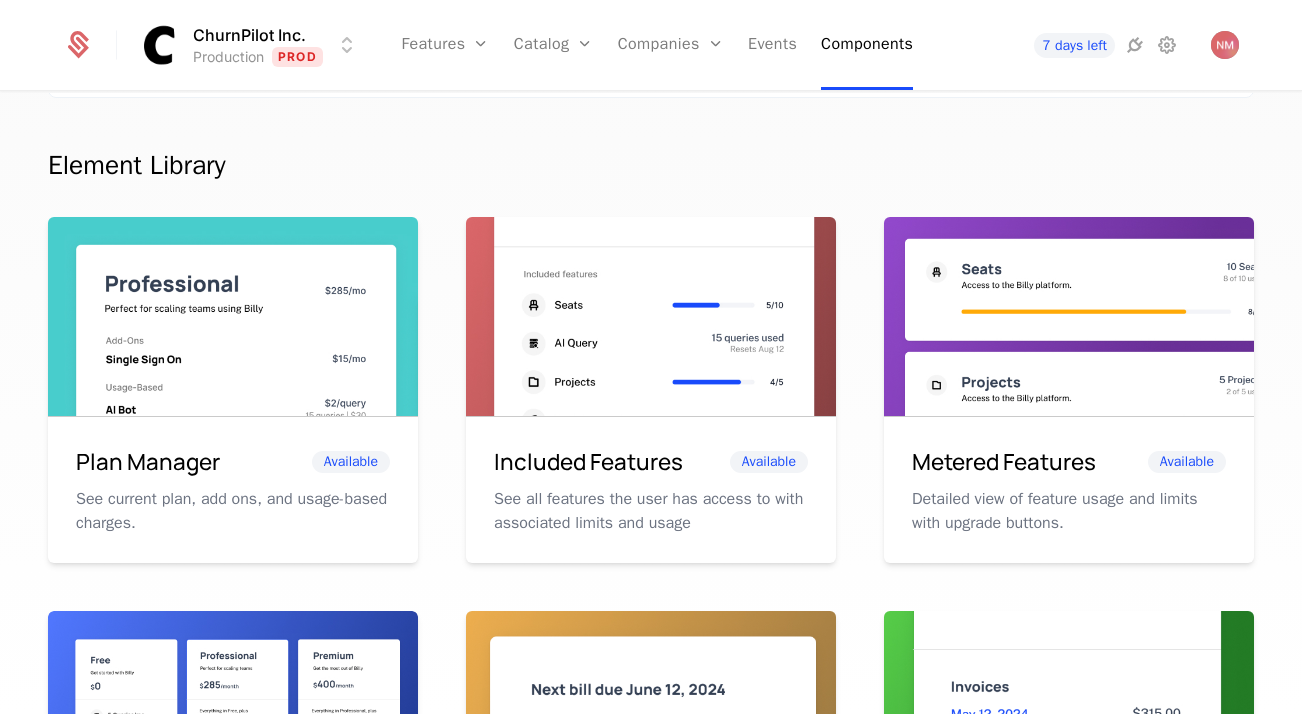 click on "Included Features Available" at bounding box center [651, 462] 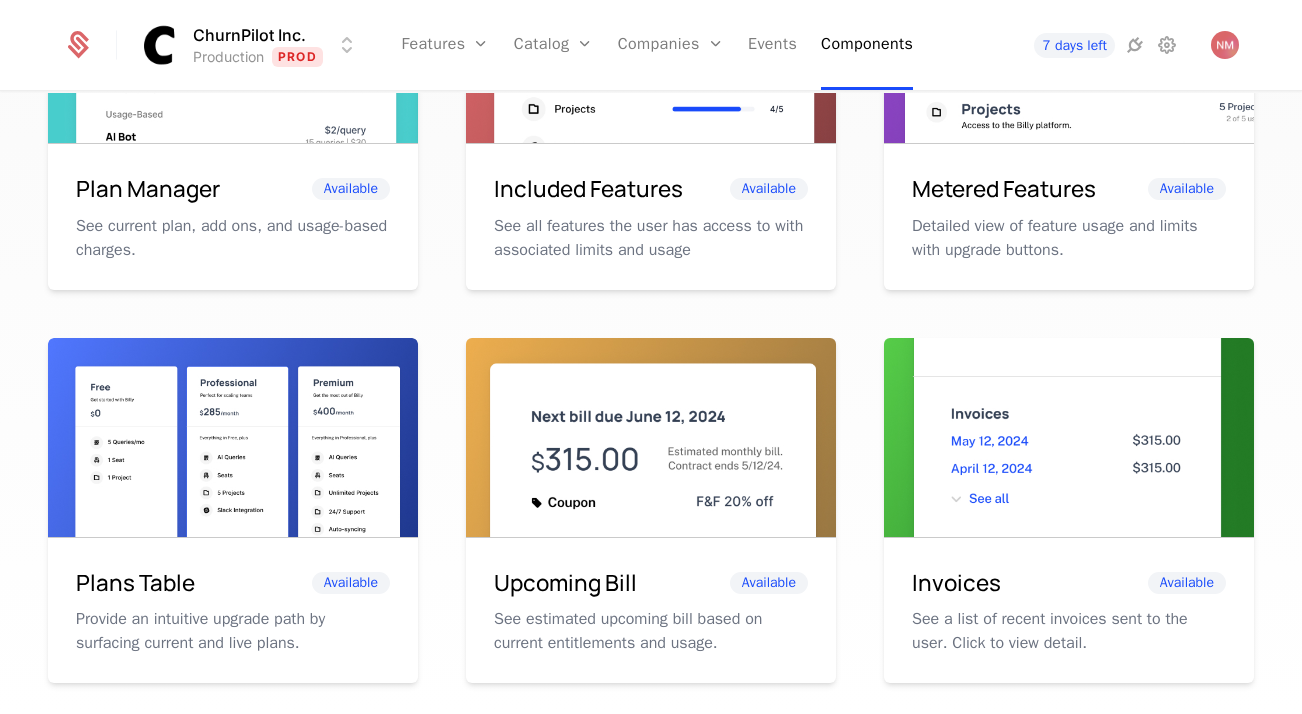 scroll, scrollTop: 0, scrollLeft: 0, axis: both 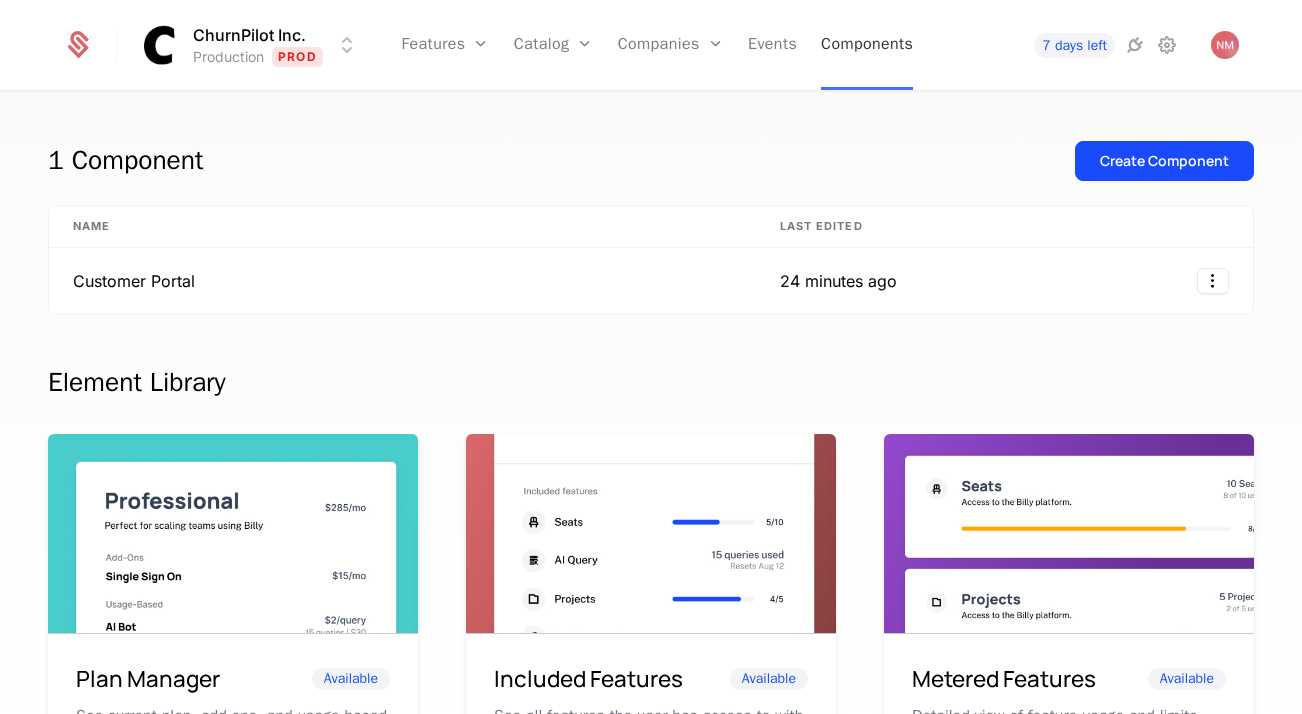 click on "Components" at bounding box center (867, 45) 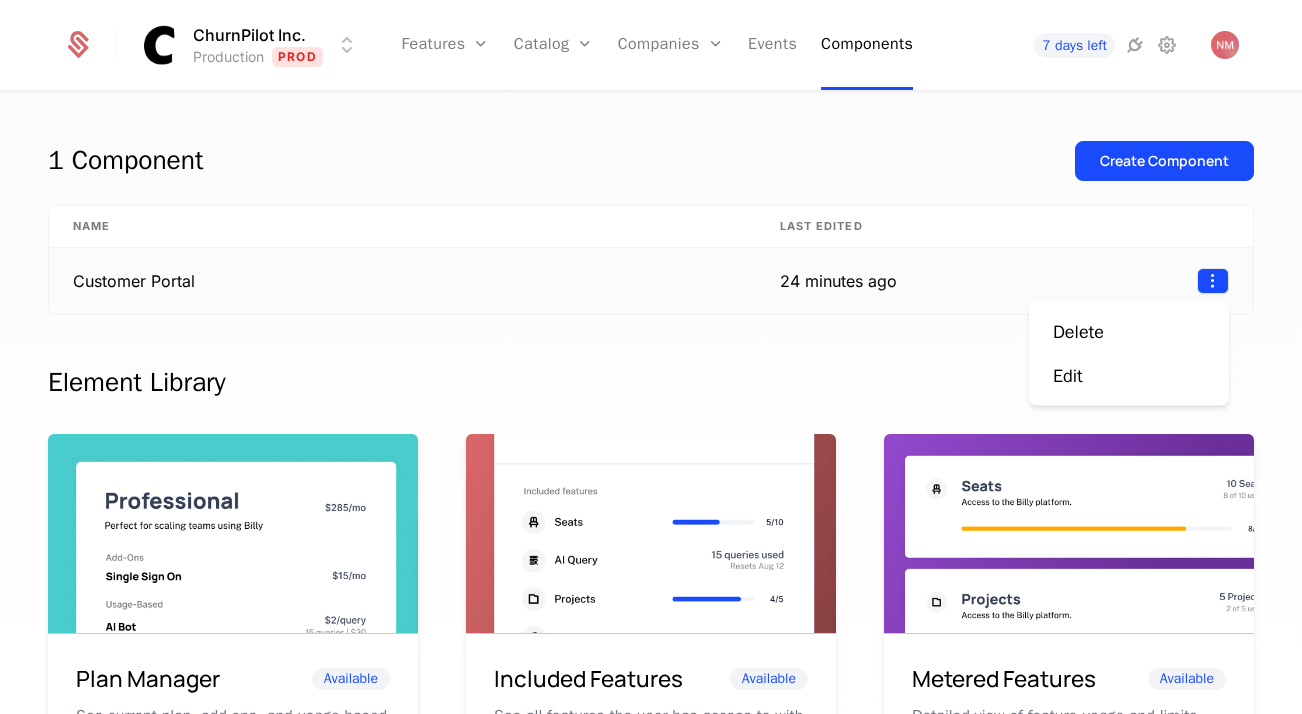 click on "ChurnPilot Inc. Production Prod Features Features Flags Catalog Plans Add Ons Configuration Companies Companies Users Events Components 7 days left 1 Component Create Component Name Last edited Customer Portal 24 minutes ago Element Library Plan Manager Available See current plan, add ons, and usage-based charges. Included Features Available See all features the user has access to with associated limits and usage Metered Features Available Detailed view of feature usage and limits with upgrade buttons. Plans Table Available Provide an intuitive upgrade path by surfacing current and live plans. Upcoming Bill Available See estimated upcoming bill based on current entitlements and usage. Invoices Available See a list of recent invoices sent to the user. Click to view detail. Payment Method Available See and easily edit current payment method on file. Usage Graphs Coming soon Show usage over time to surface usage trends. Public Pricing Page Coming soon
Best Viewed on Desktop mobile device .   Edit" at bounding box center (651, 357) 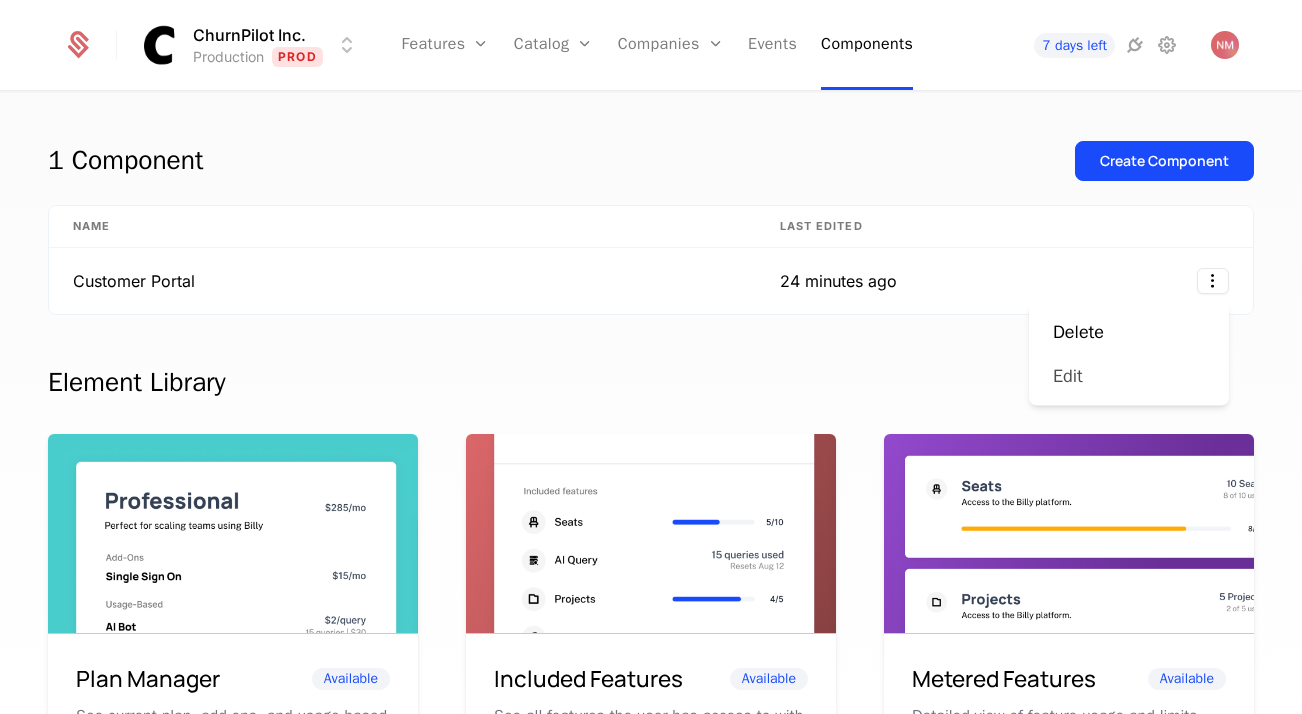 click on "Edit" at bounding box center (1068, 376) 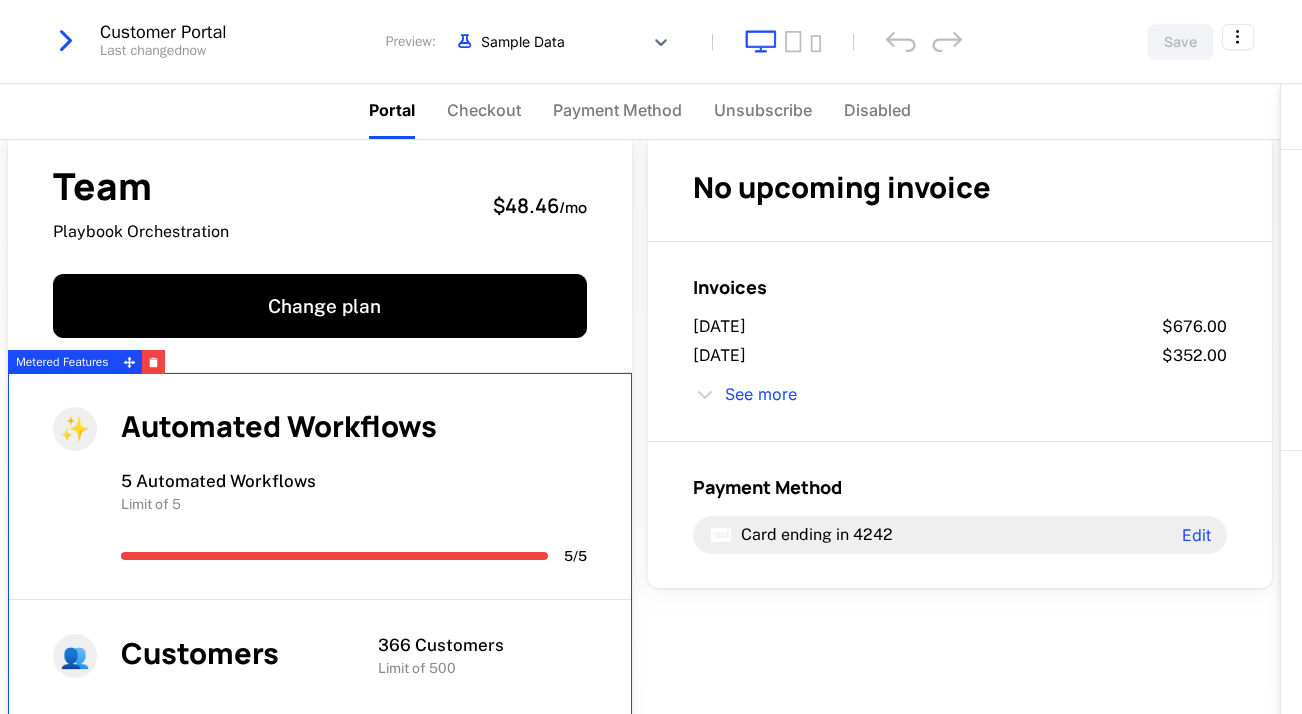 scroll, scrollTop: 57, scrollLeft: 0, axis: vertical 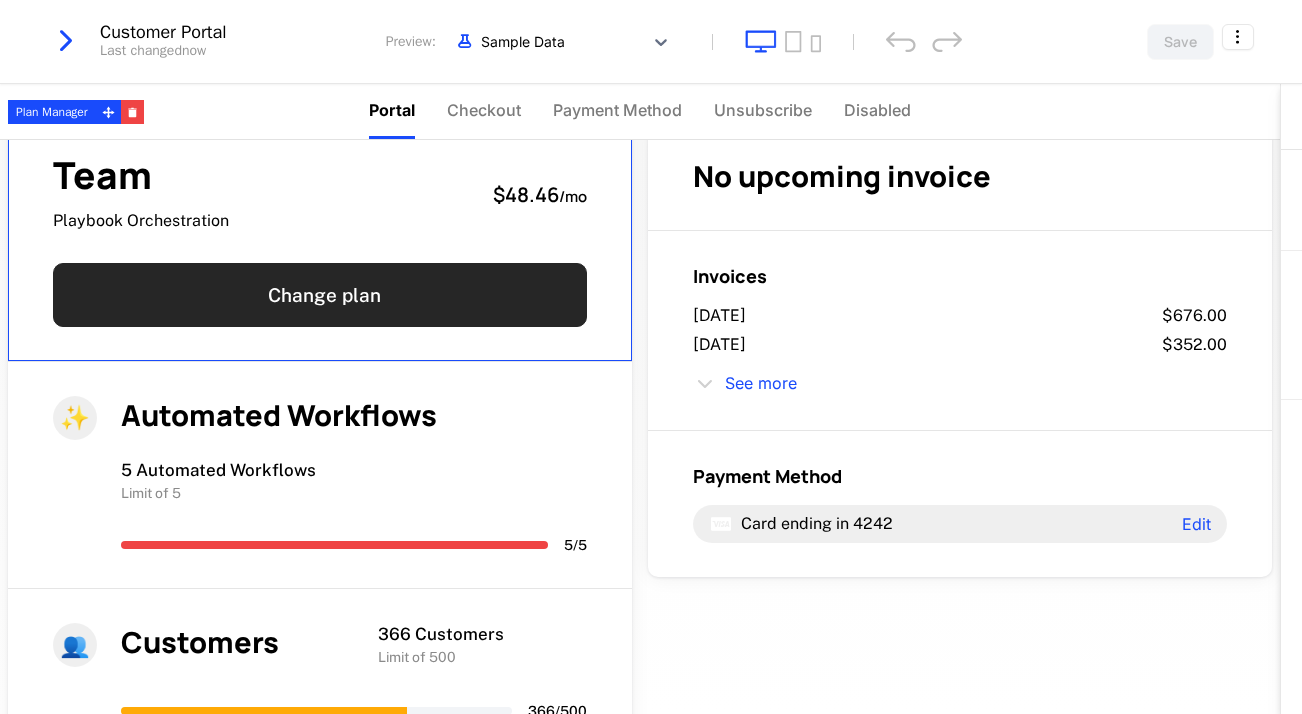 click on "Change plan" at bounding box center (320, 295) 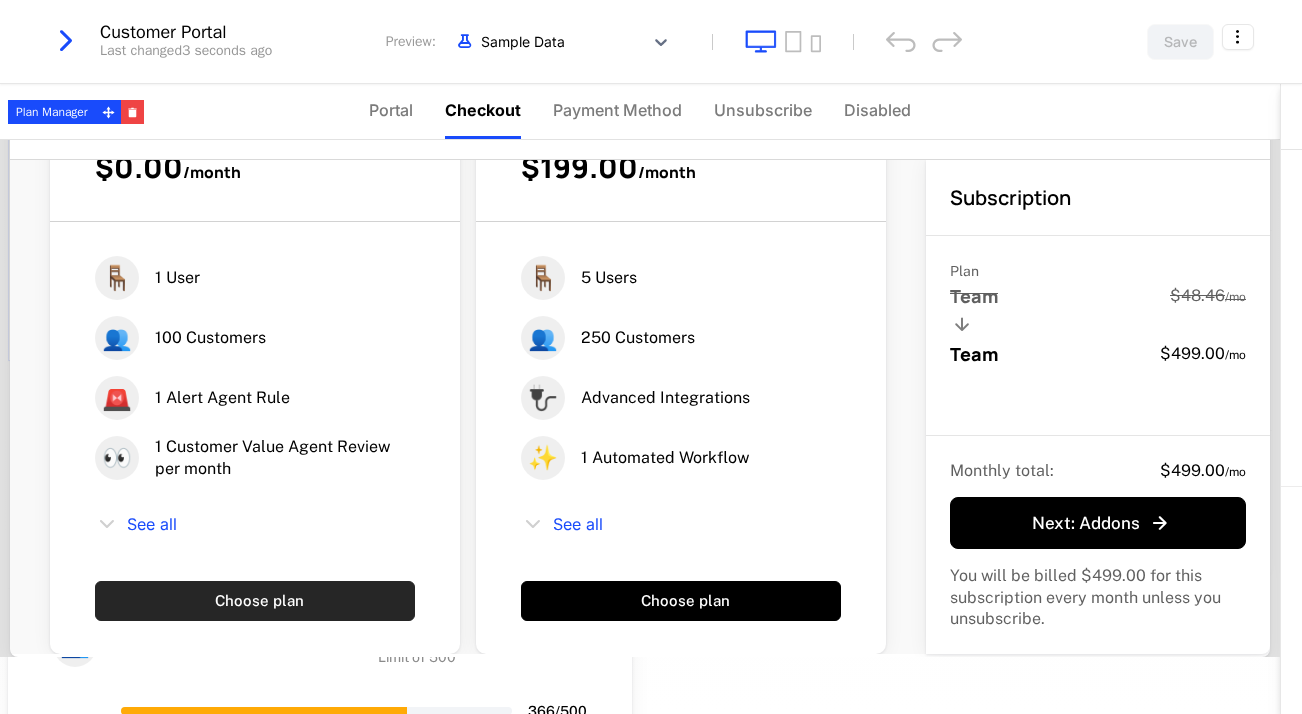 click on "Choose plan" at bounding box center (255, 601) 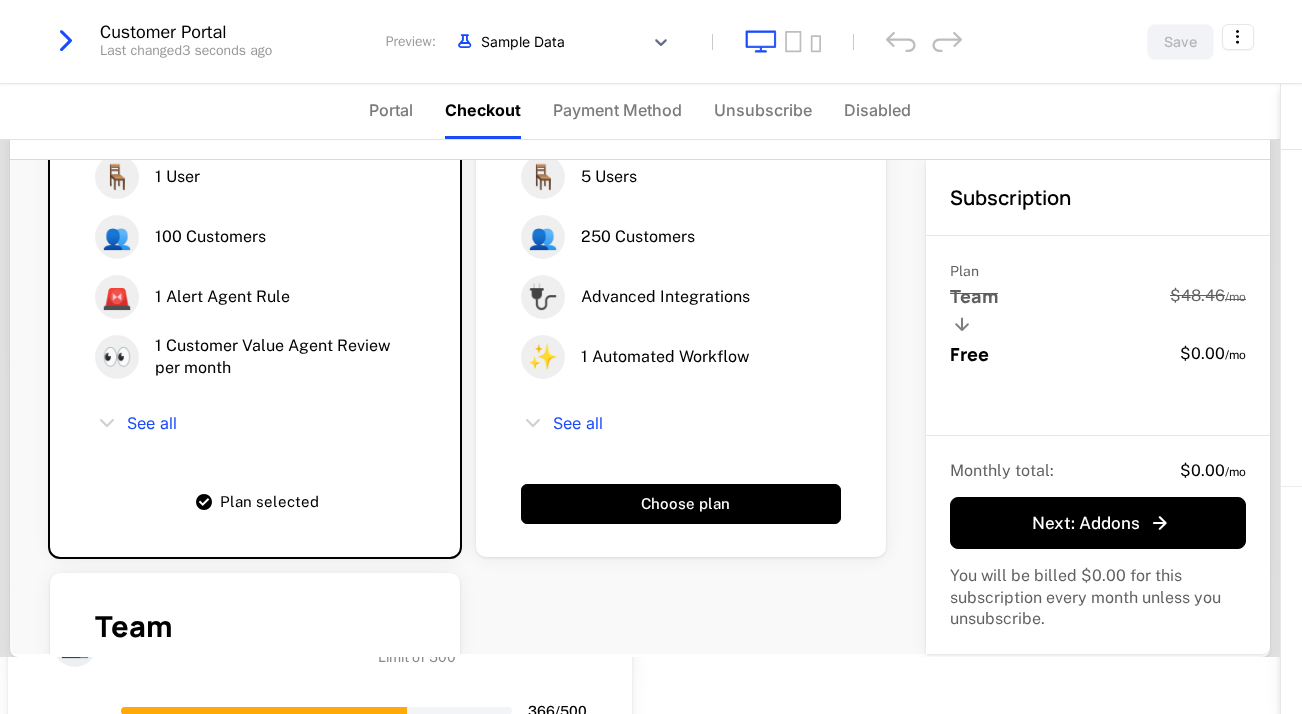 scroll, scrollTop: 365, scrollLeft: 0, axis: vertical 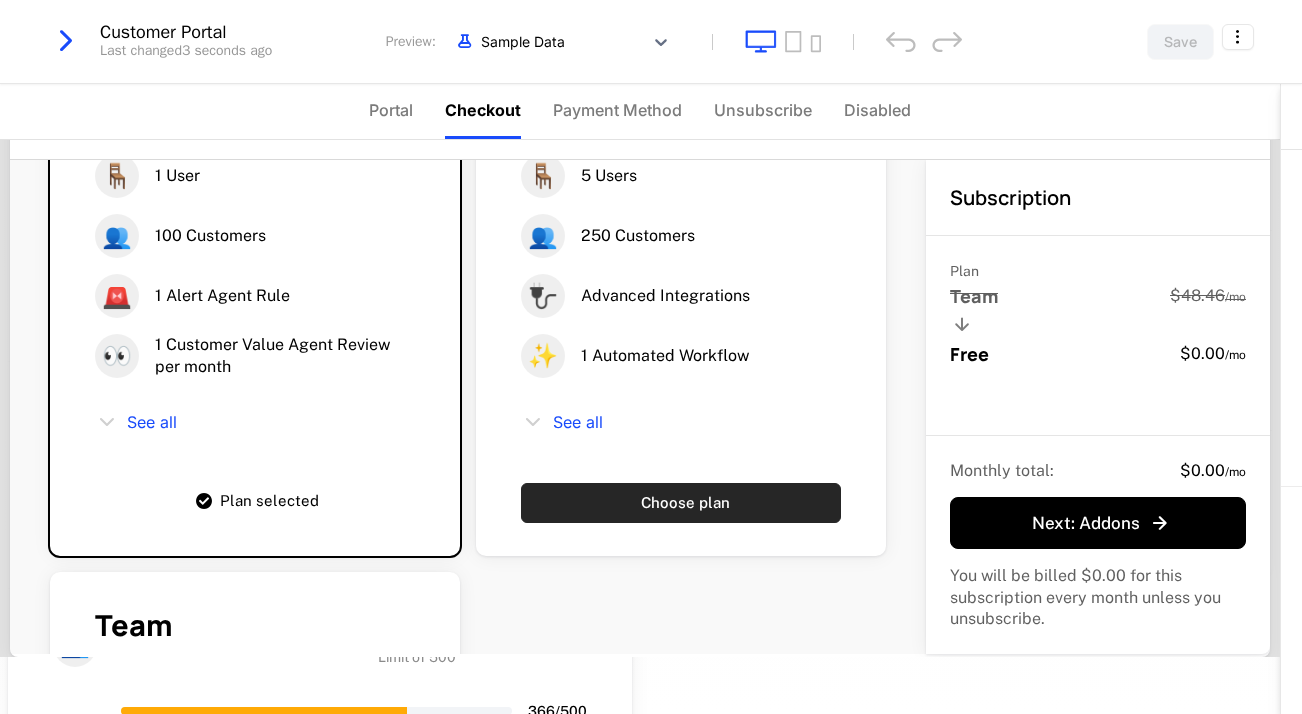 click on "Choose plan" at bounding box center [681, 503] 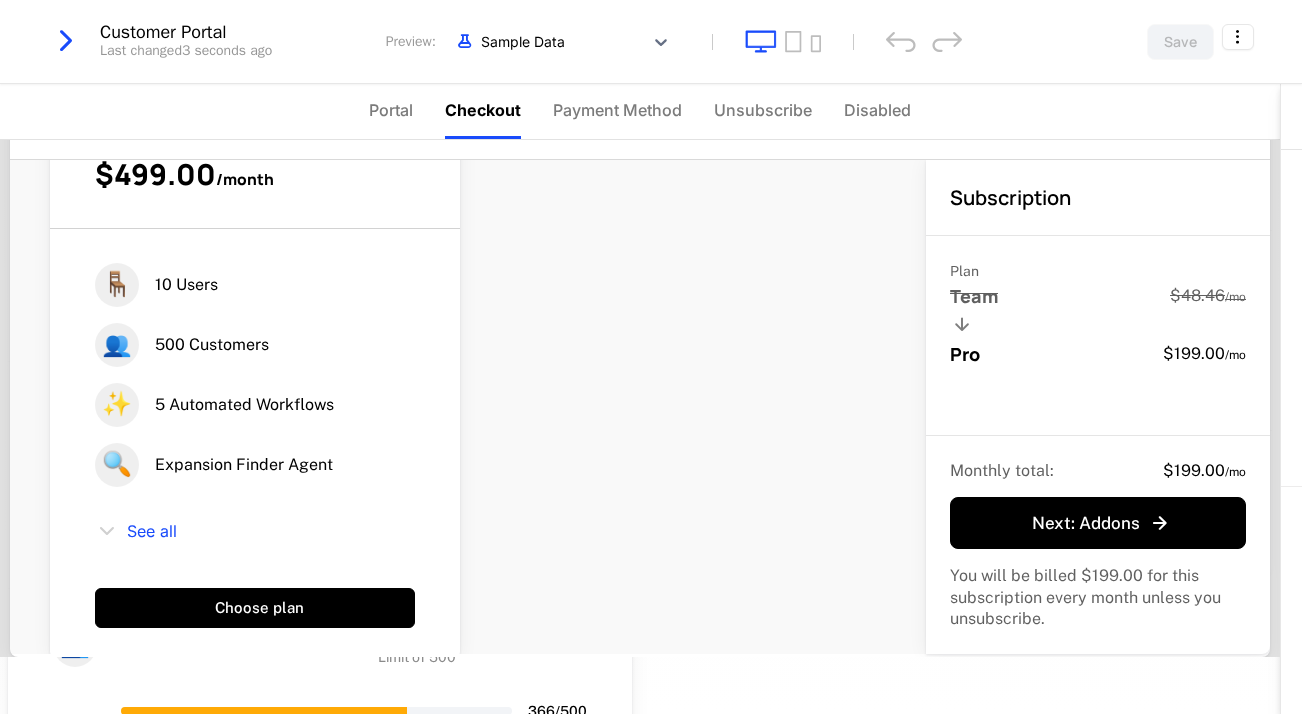 scroll, scrollTop: 957, scrollLeft: 0, axis: vertical 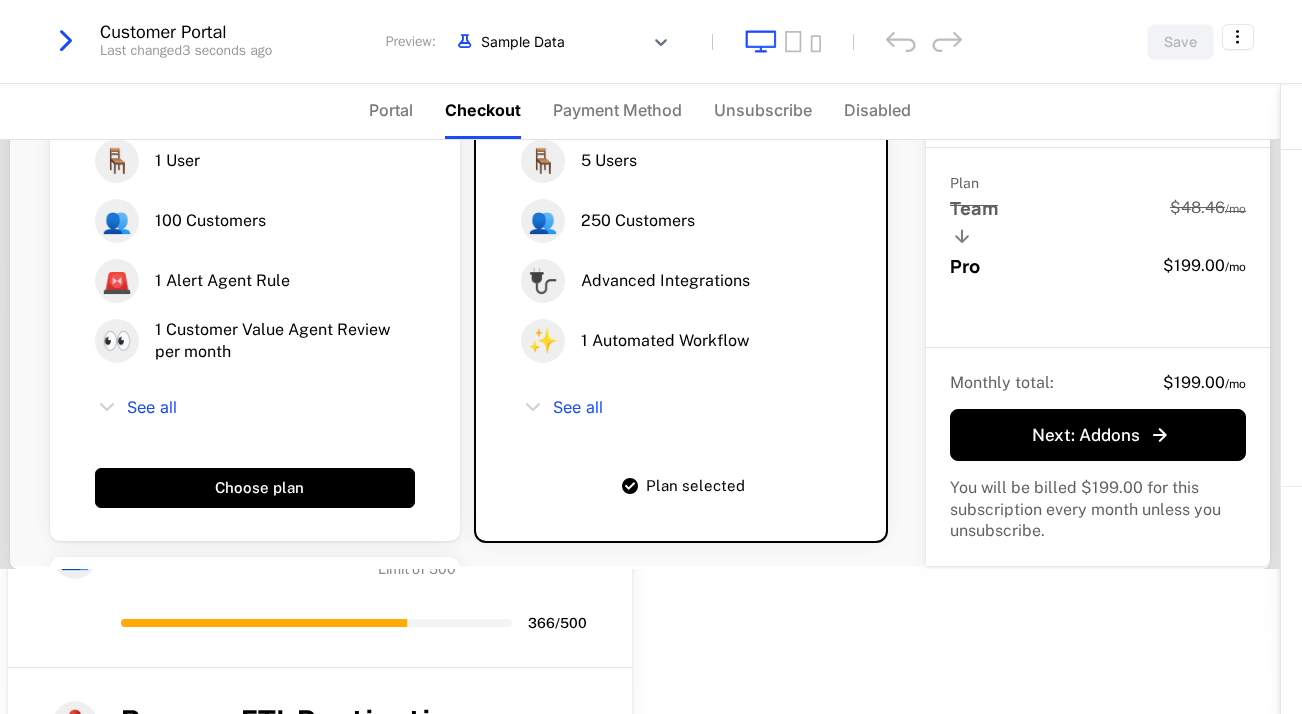 click on "🪑 1   User 👥 100   Customers 🚨 1   Alert Agent Rule 👀 1   Customer Value Agent Review   per   month See all Choose plan" at bounding box center [255, 306] 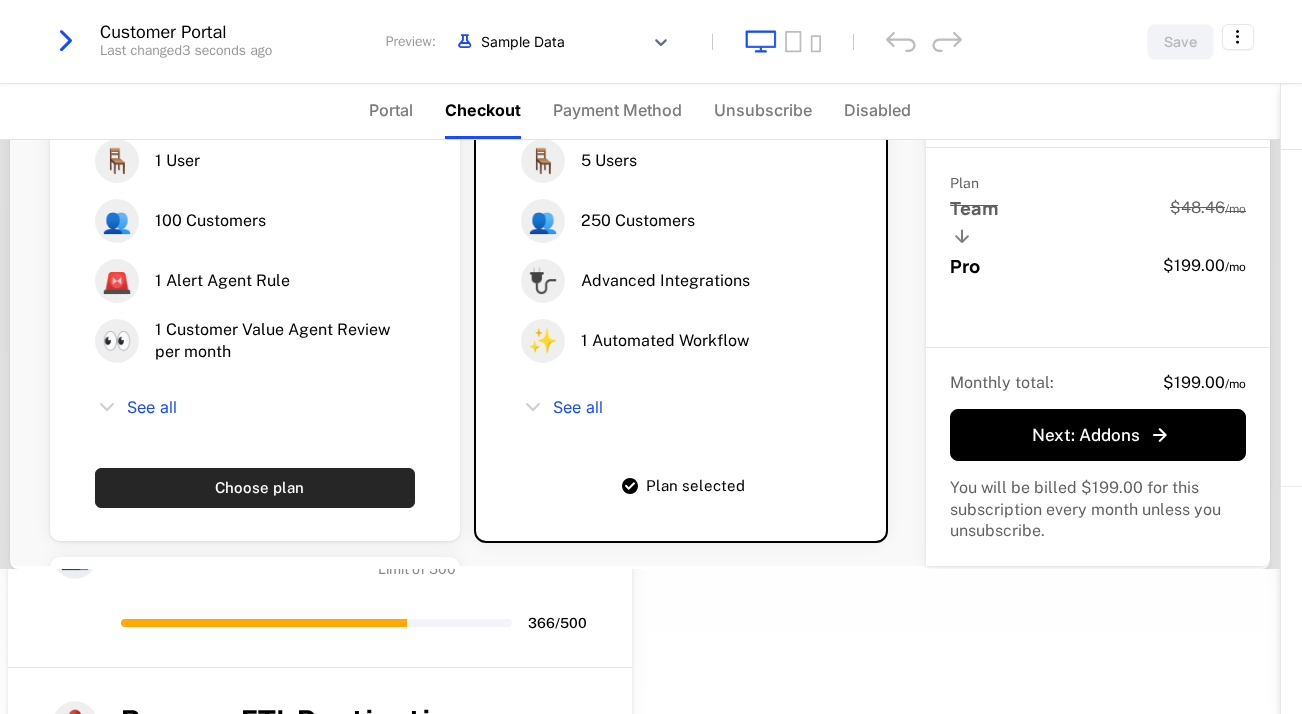 click on "Choose plan" at bounding box center (255, 488) 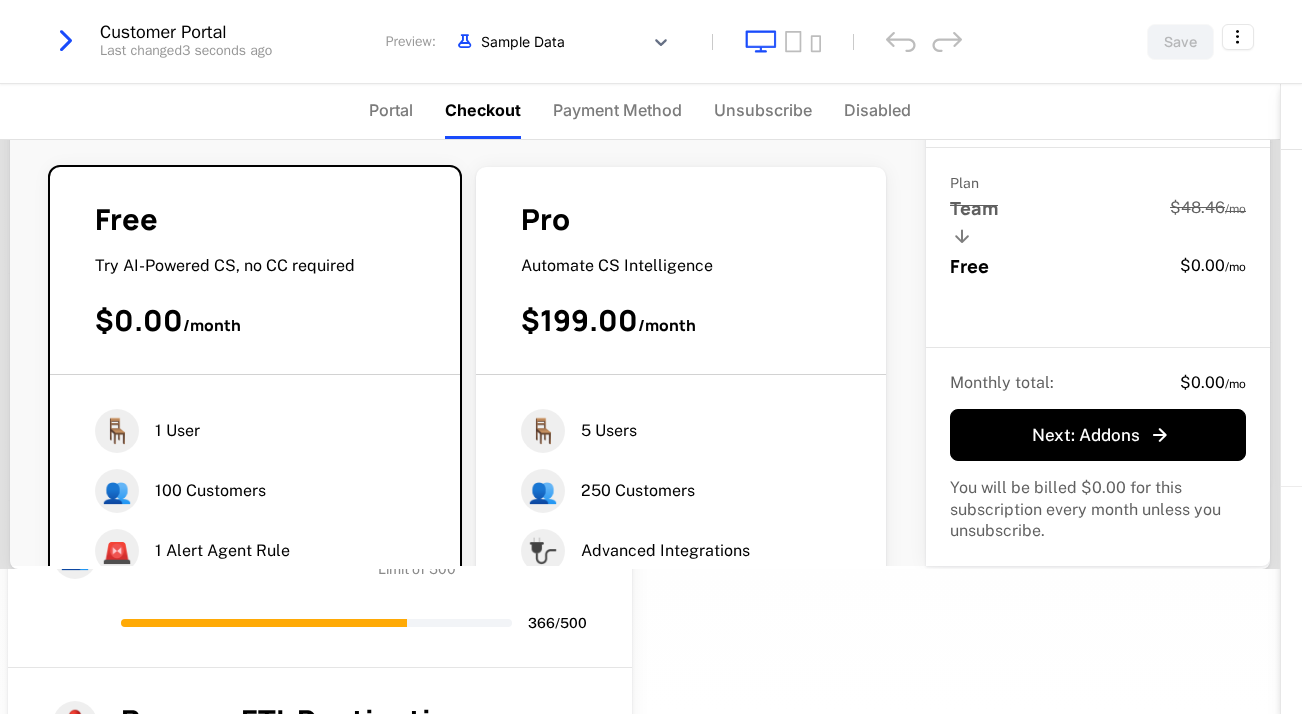 scroll, scrollTop: 0, scrollLeft: 0, axis: both 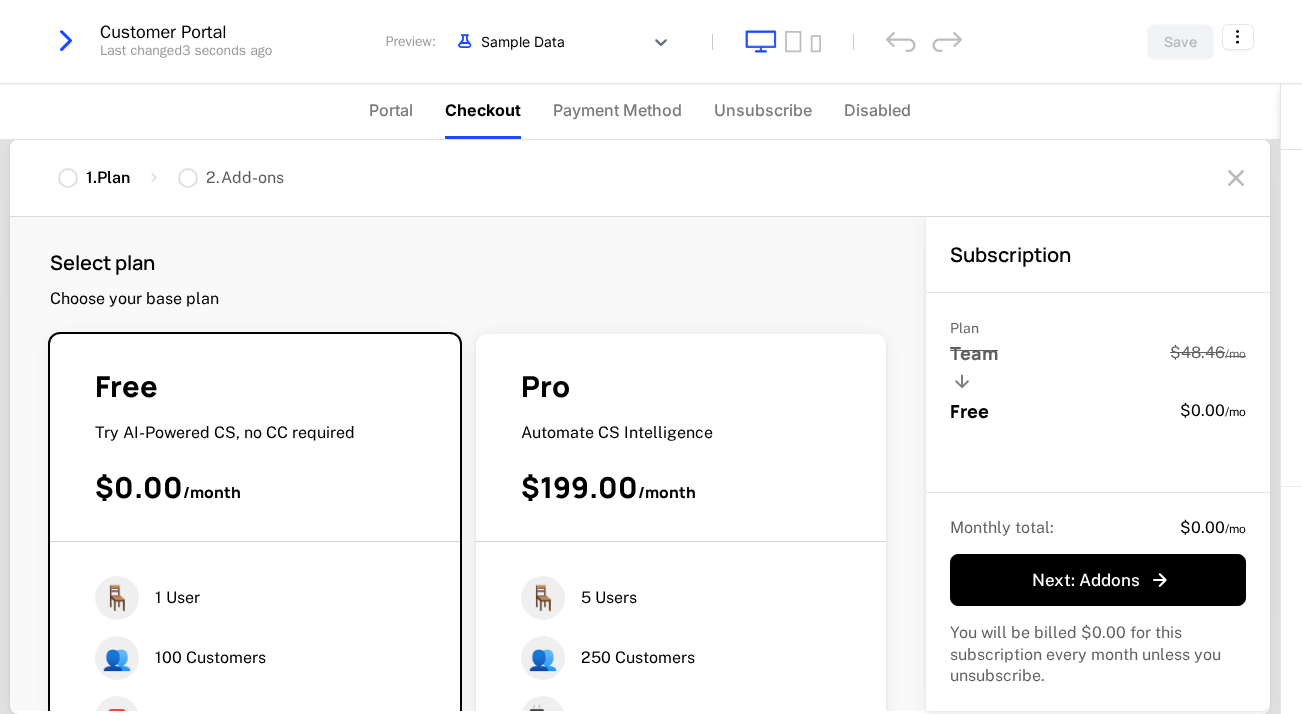 click on "Portal Checkout Payment Method Unsubscribe Disabled" at bounding box center (640, 111) 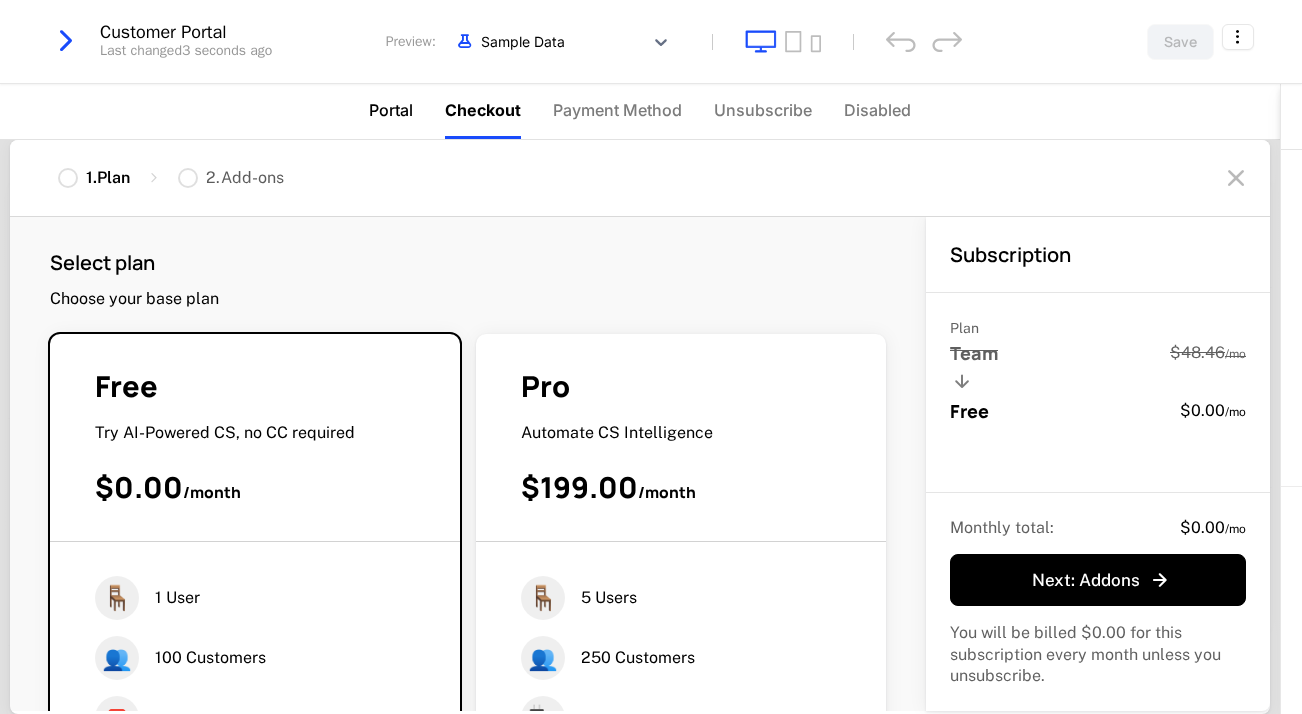click on "Portal" at bounding box center (391, 110) 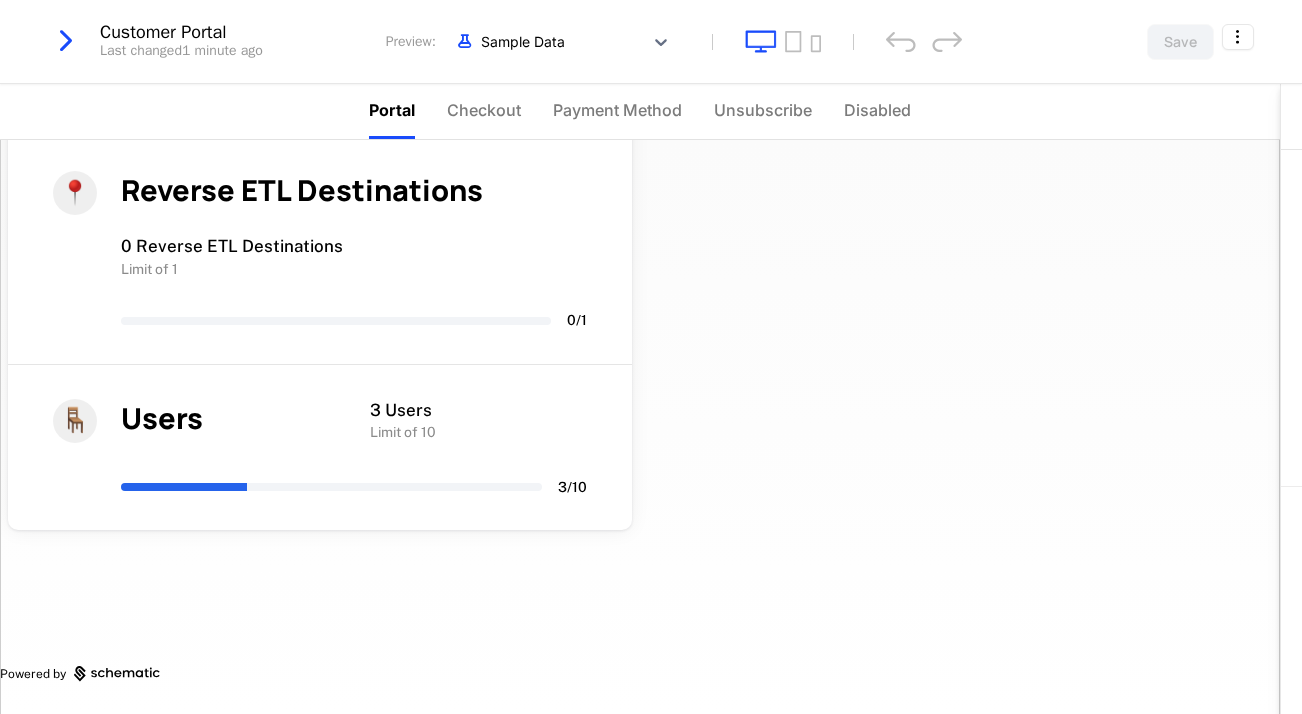 scroll, scrollTop: 0, scrollLeft: 0, axis: both 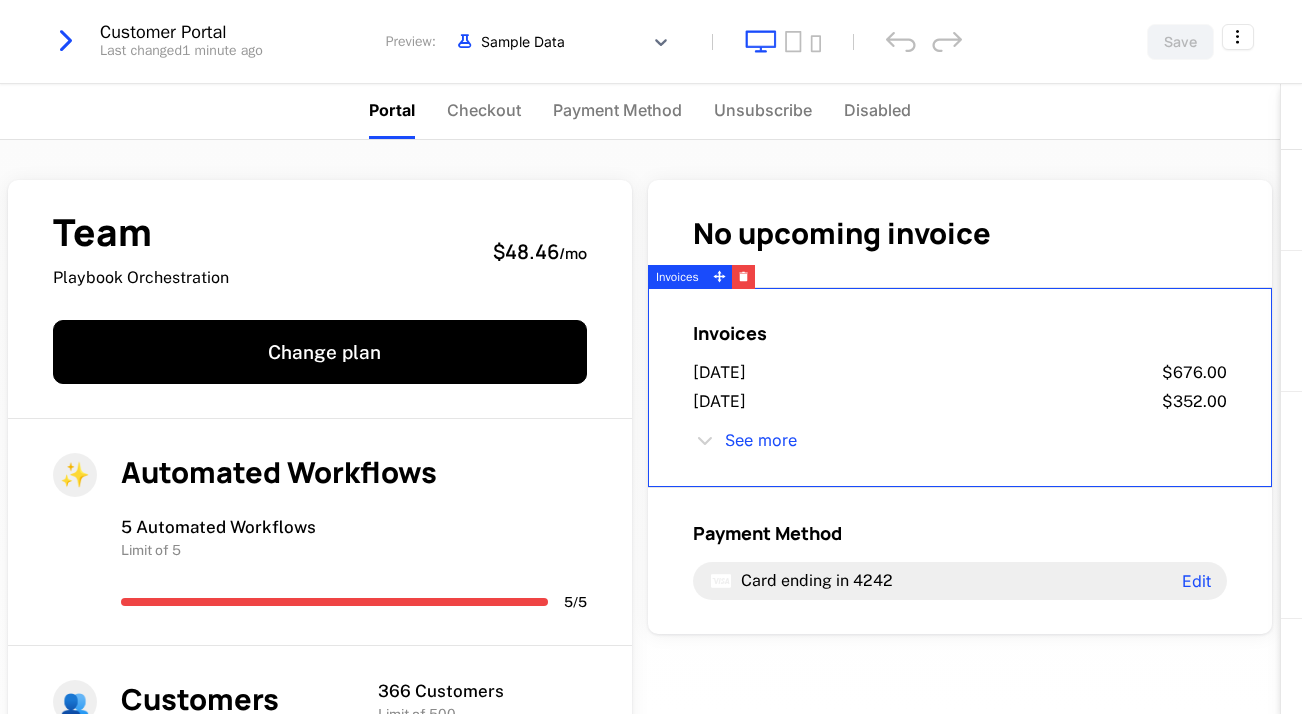 click on "Invoices July 19, 2025 $676.00 July 13, 2025 $352.00 See more" at bounding box center (960, 388) 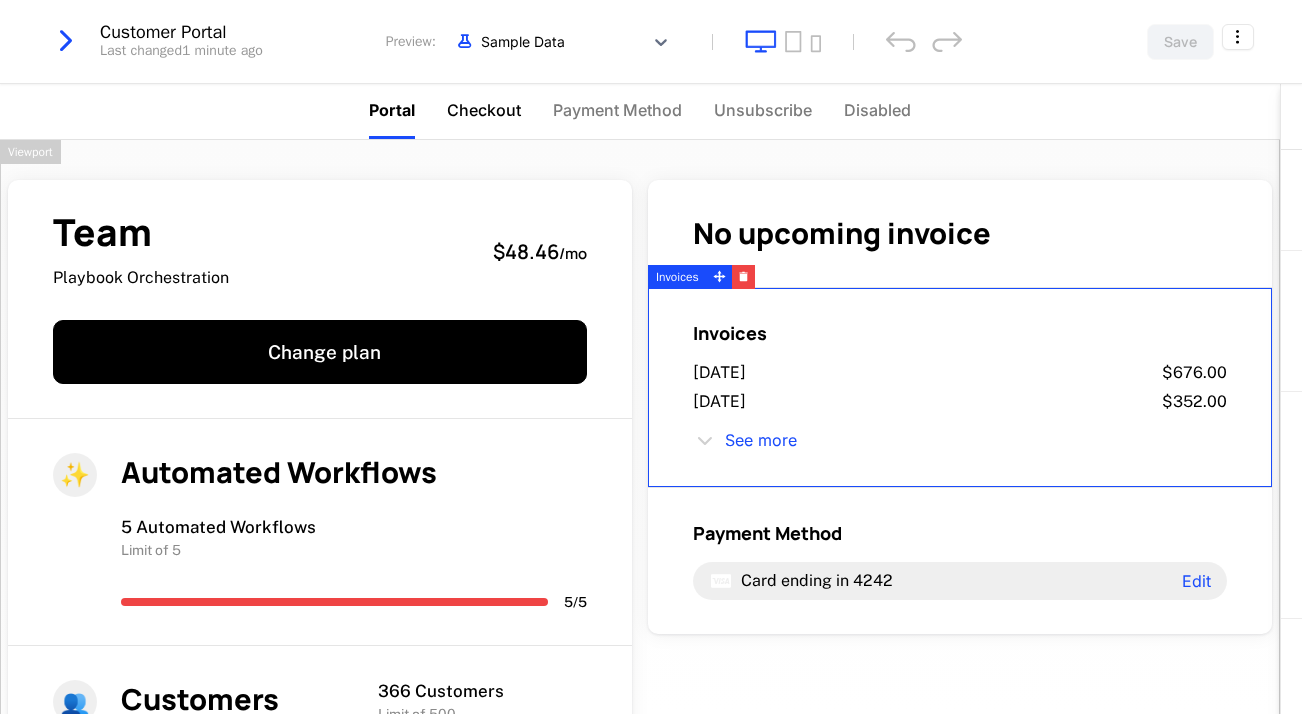 click on "Checkout" at bounding box center [484, 110] 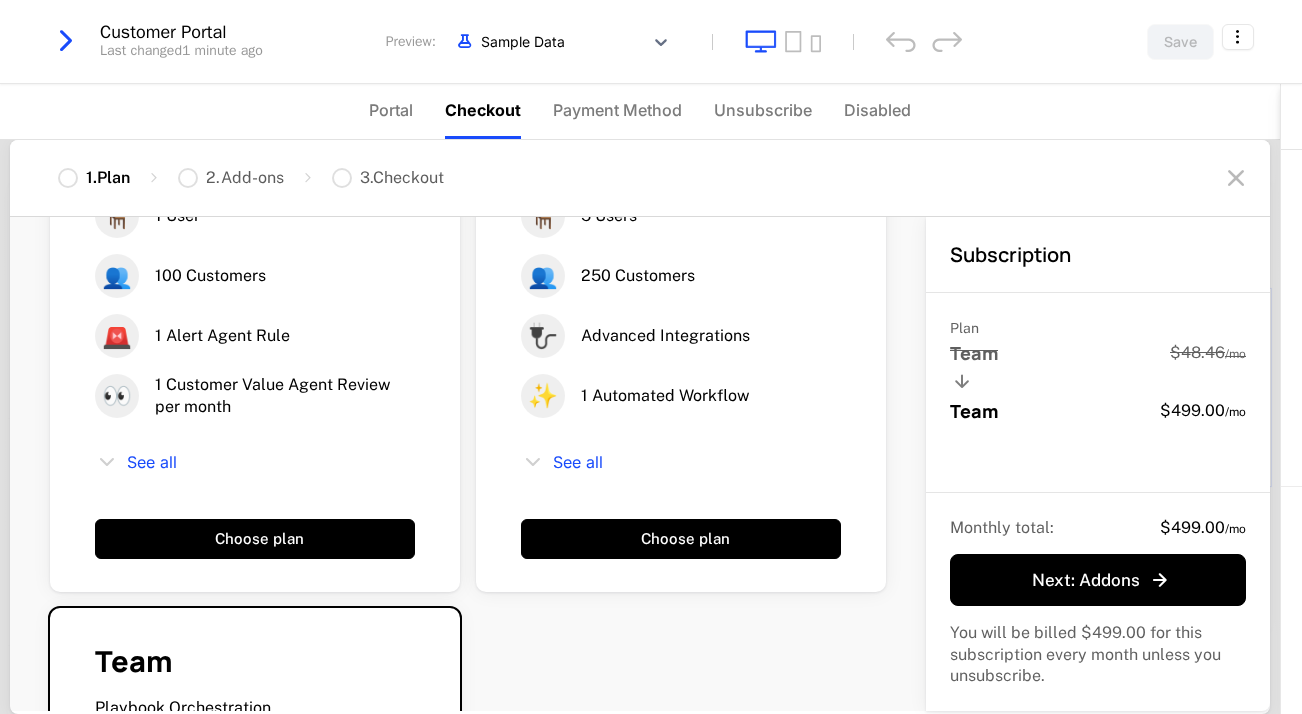 scroll, scrollTop: 410, scrollLeft: 0, axis: vertical 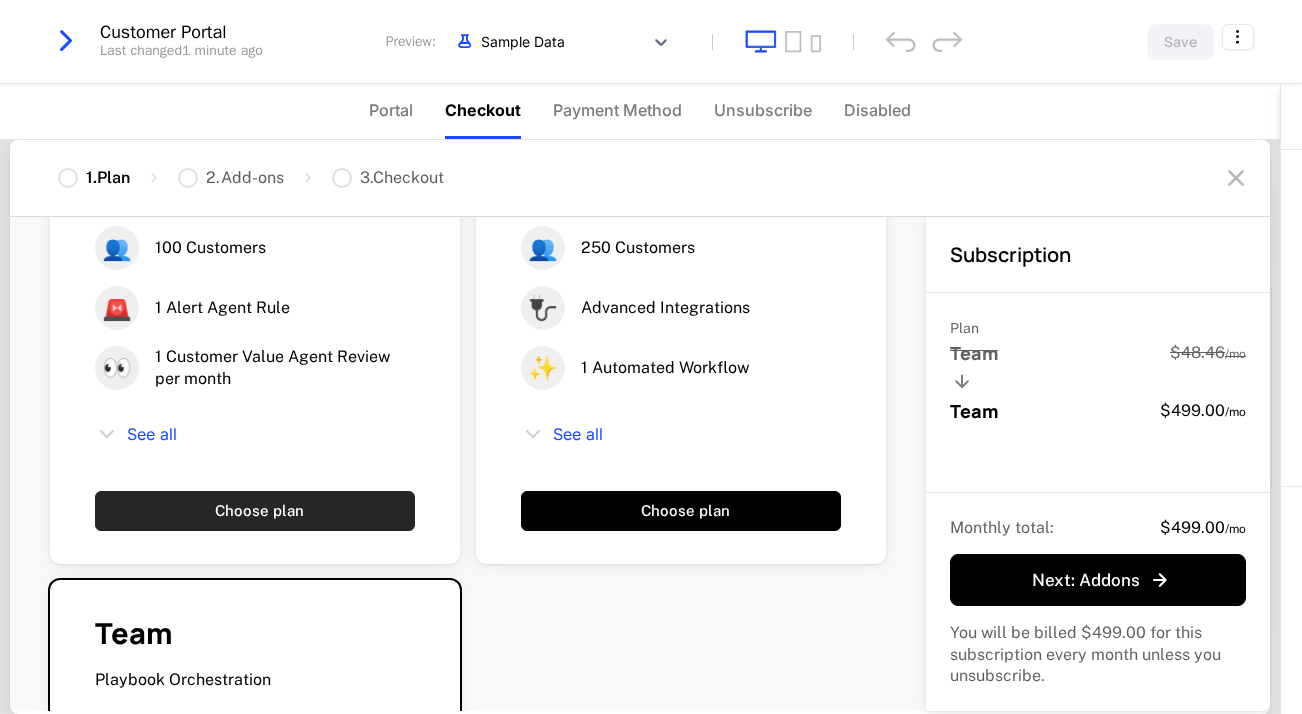 click on "Choose plan" at bounding box center [255, 511] 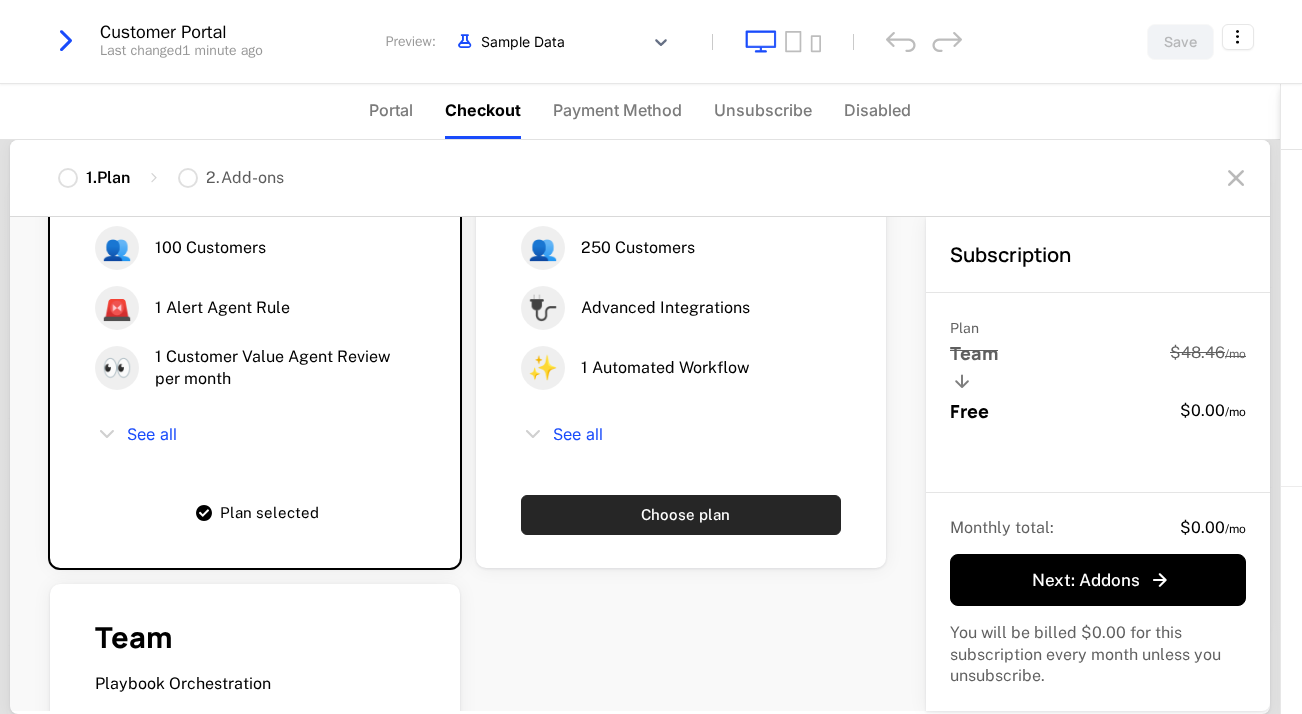 click on "Choose plan" at bounding box center (681, 515) 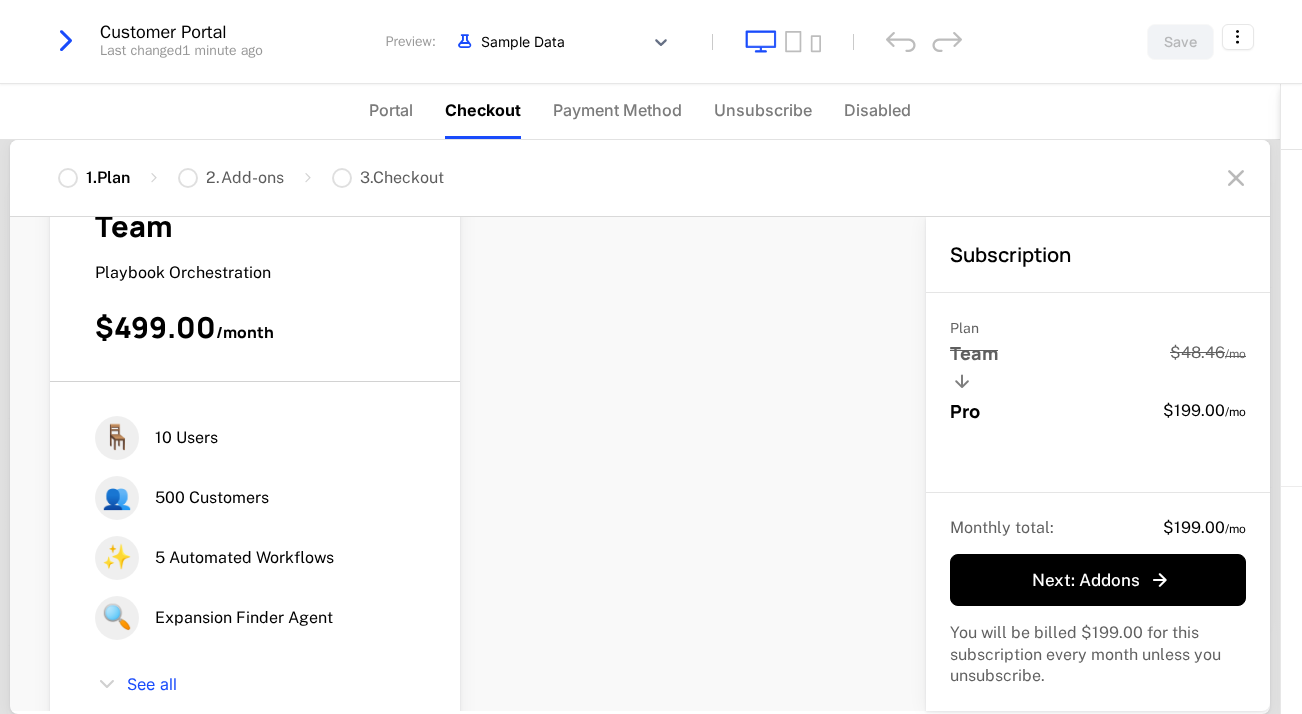 scroll, scrollTop: 957, scrollLeft: 0, axis: vertical 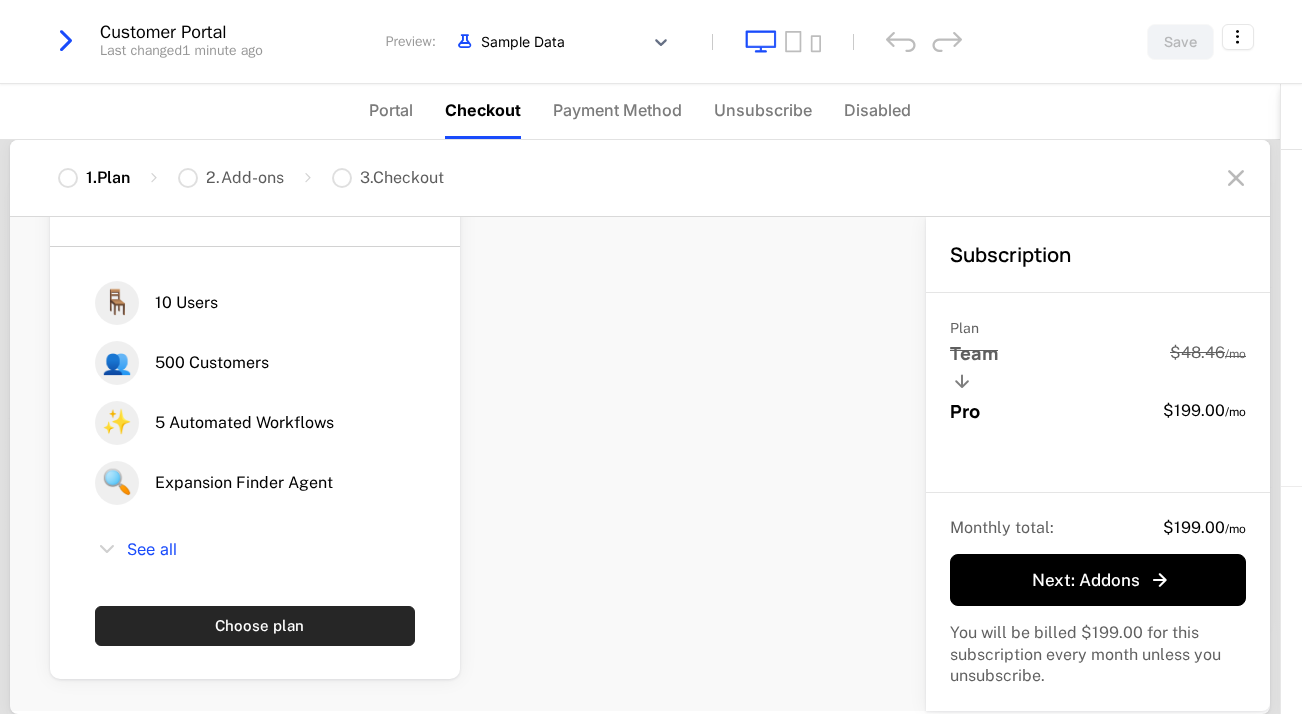 click on "Choose plan" at bounding box center (255, 626) 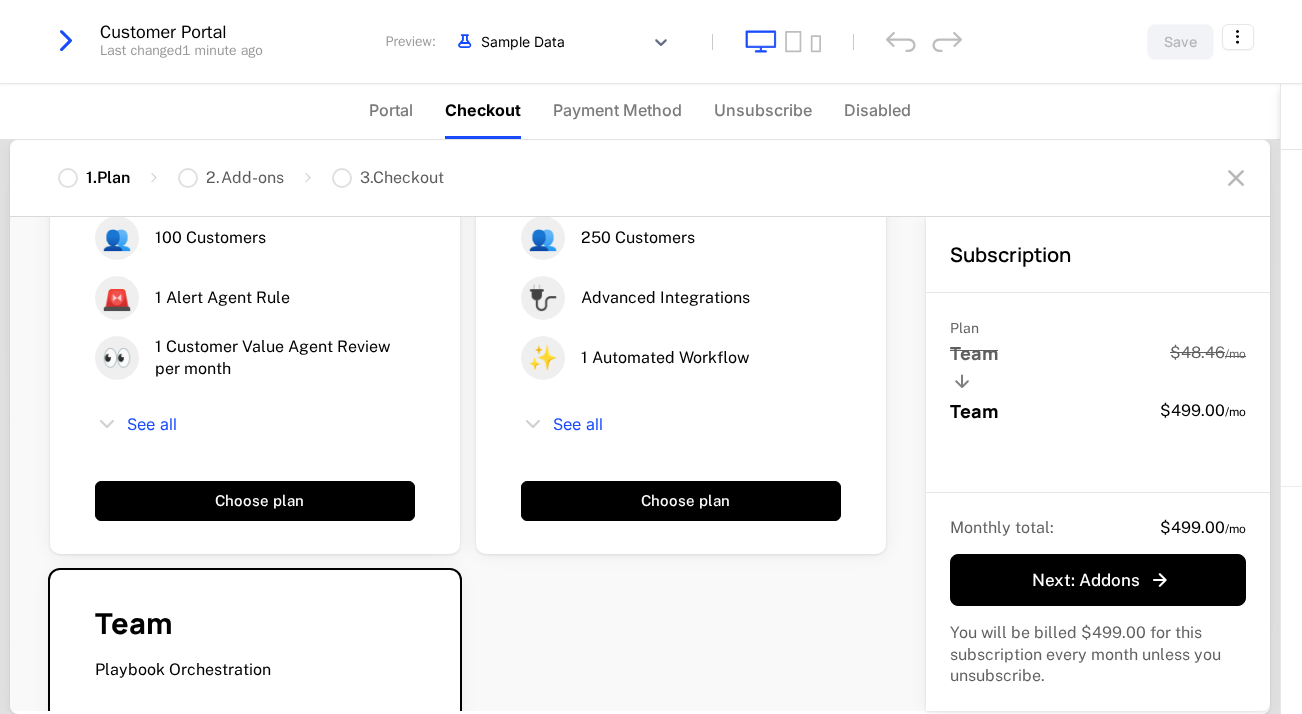 scroll, scrollTop: 0, scrollLeft: 0, axis: both 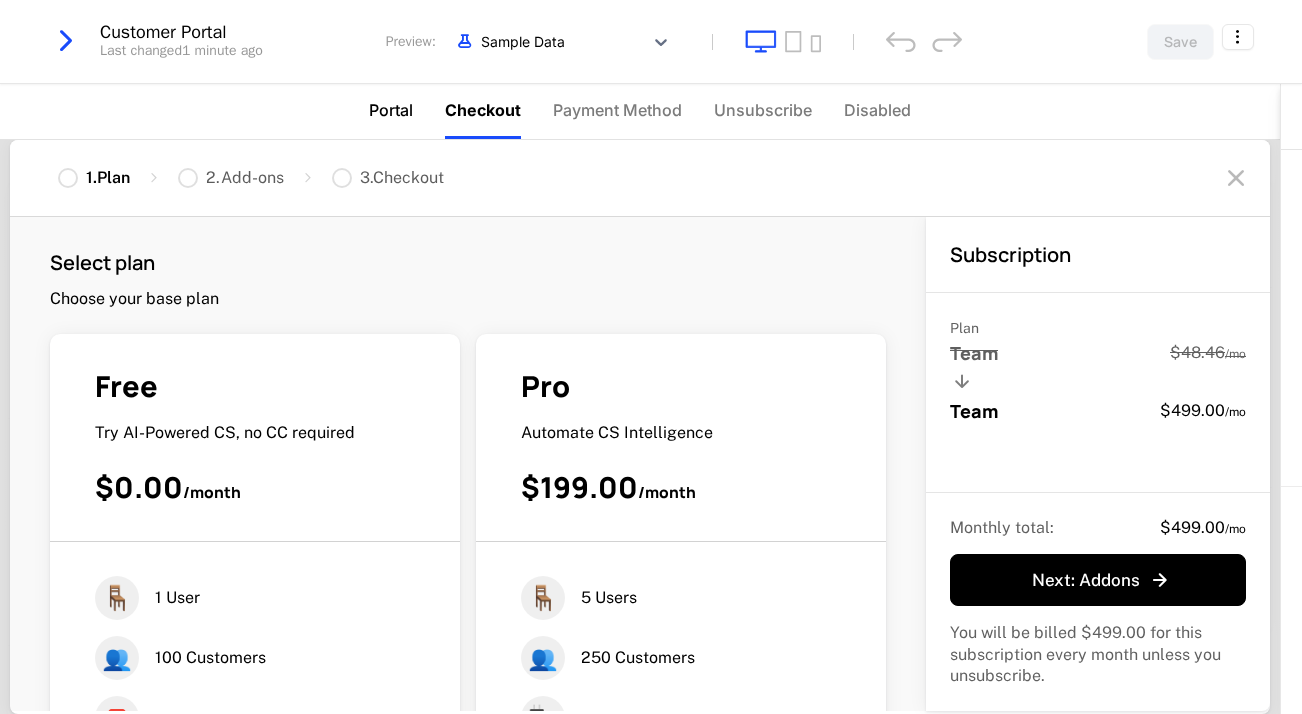 click on "Portal" at bounding box center (391, 111) 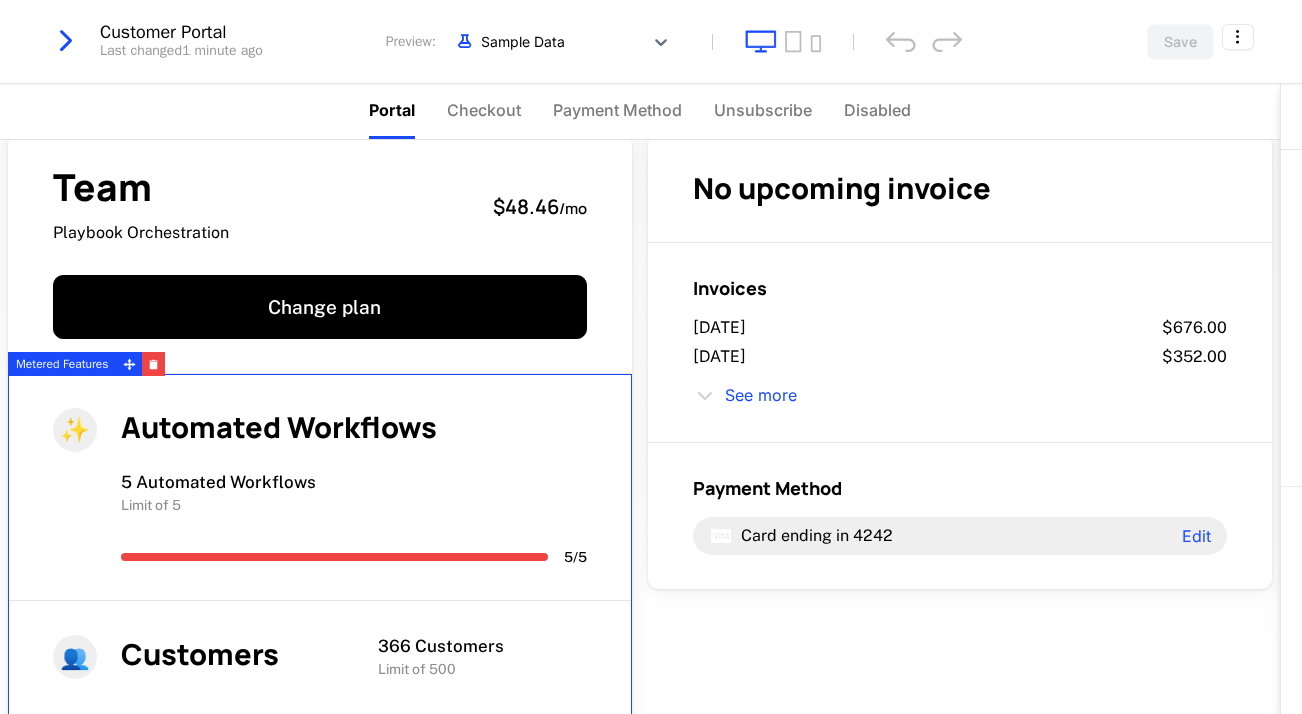 scroll, scrollTop: 44, scrollLeft: 0, axis: vertical 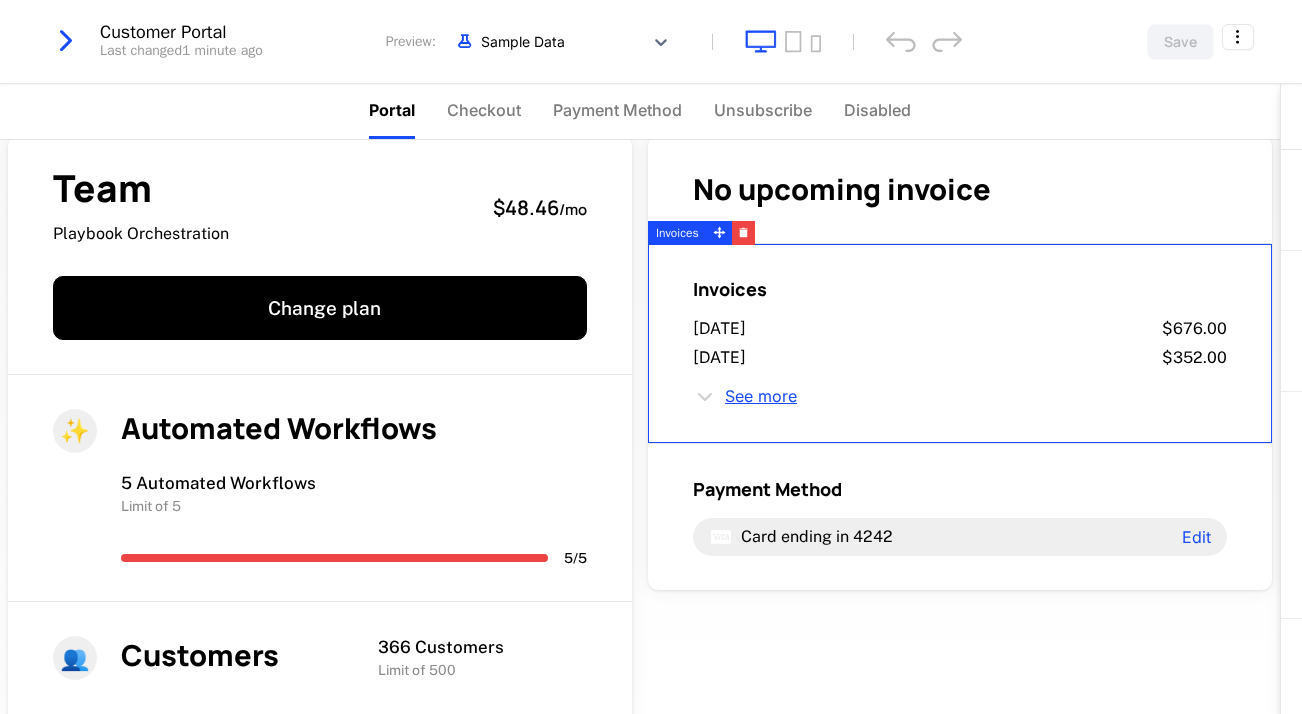 click on "See more" at bounding box center (761, 397) 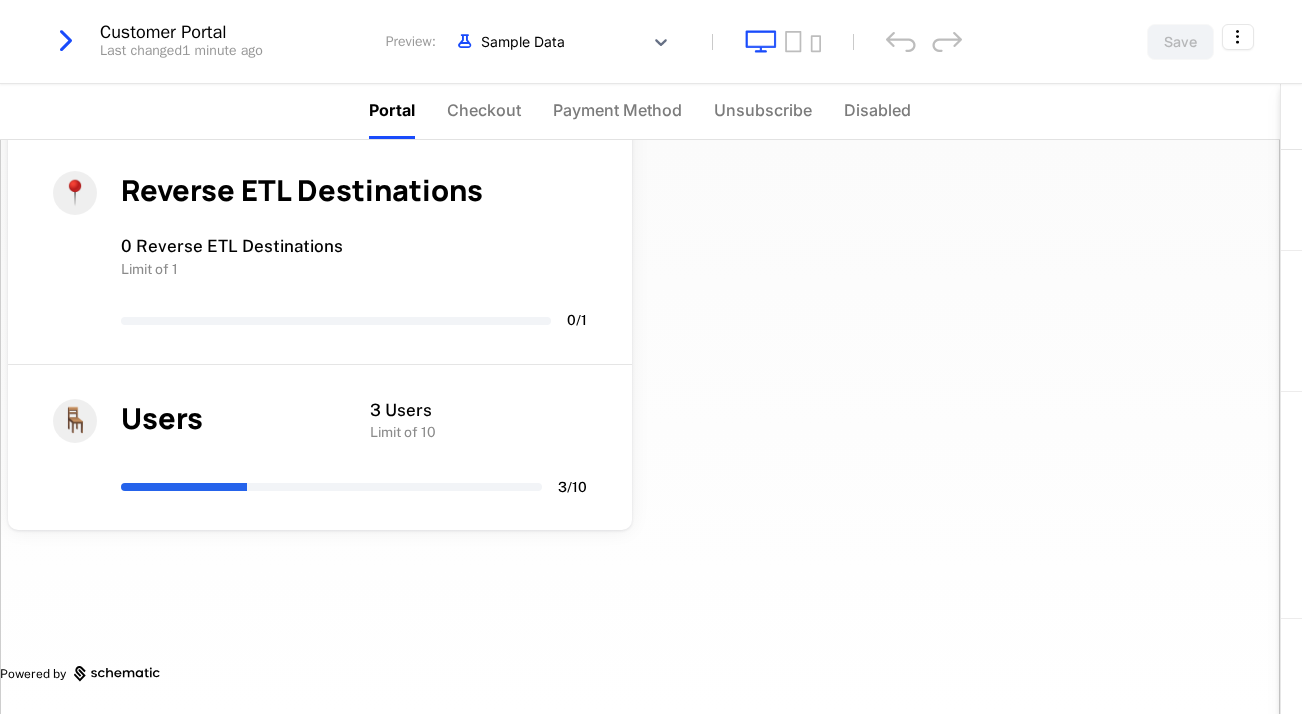 scroll, scrollTop: 0, scrollLeft: 0, axis: both 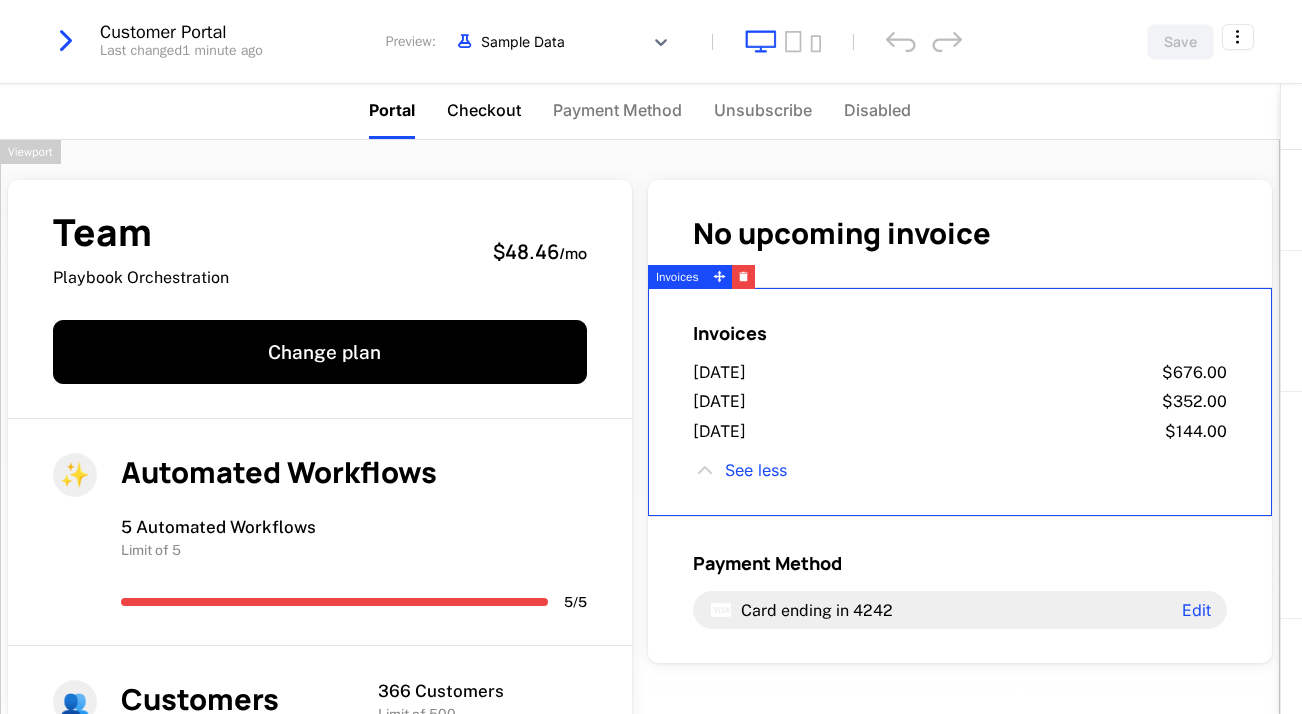 click on "Checkout" at bounding box center (484, 110) 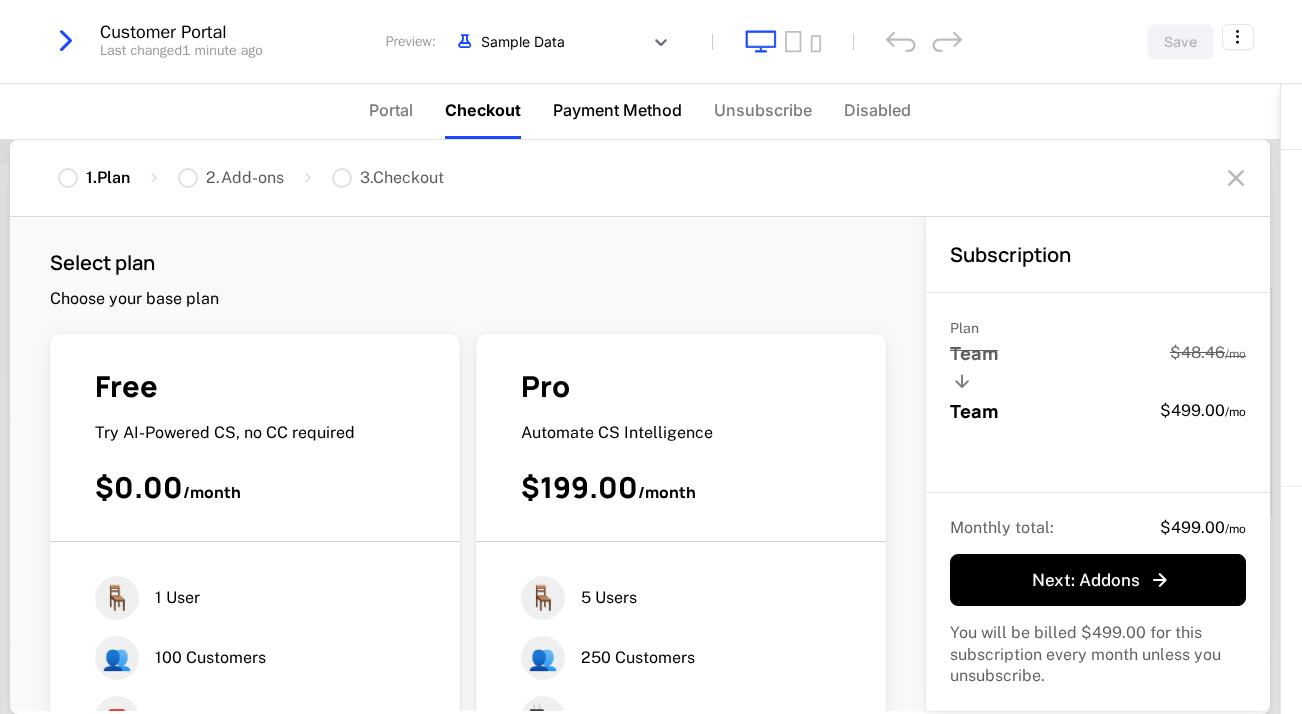 click on "Payment Method" at bounding box center (617, 110) 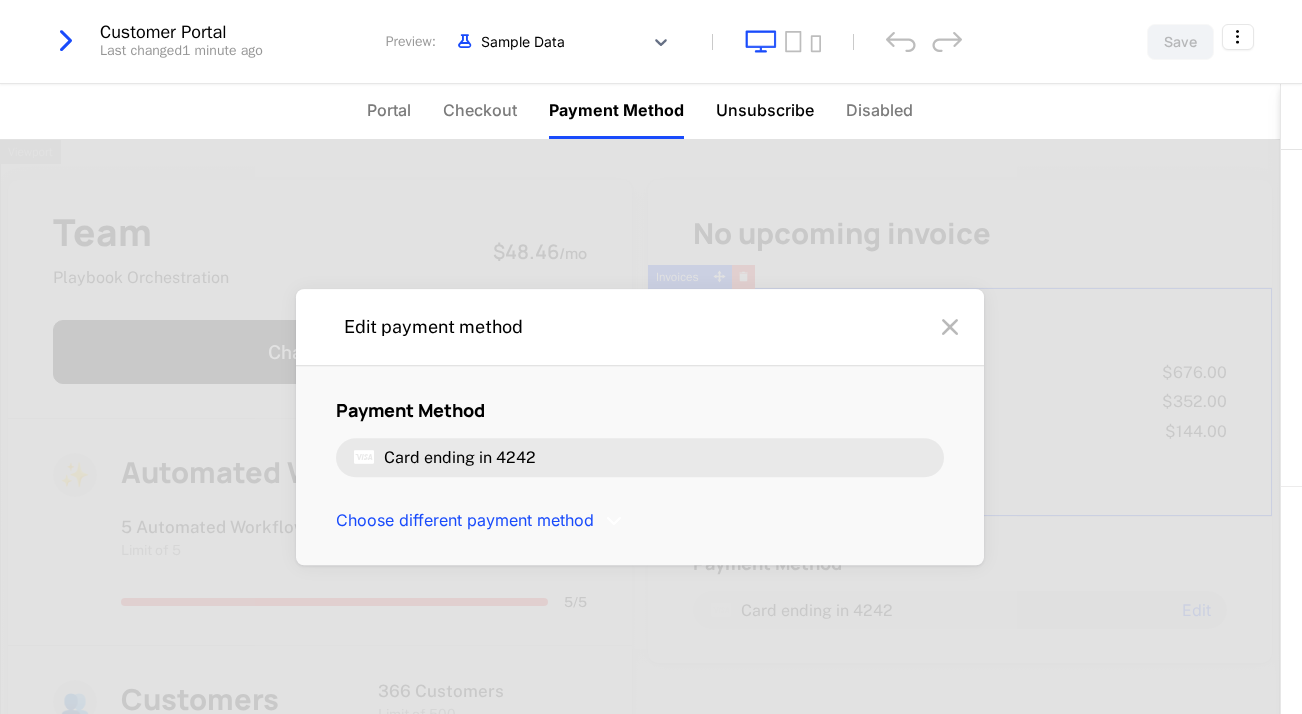 click on "Unsubscribe" at bounding box center (765, 111) 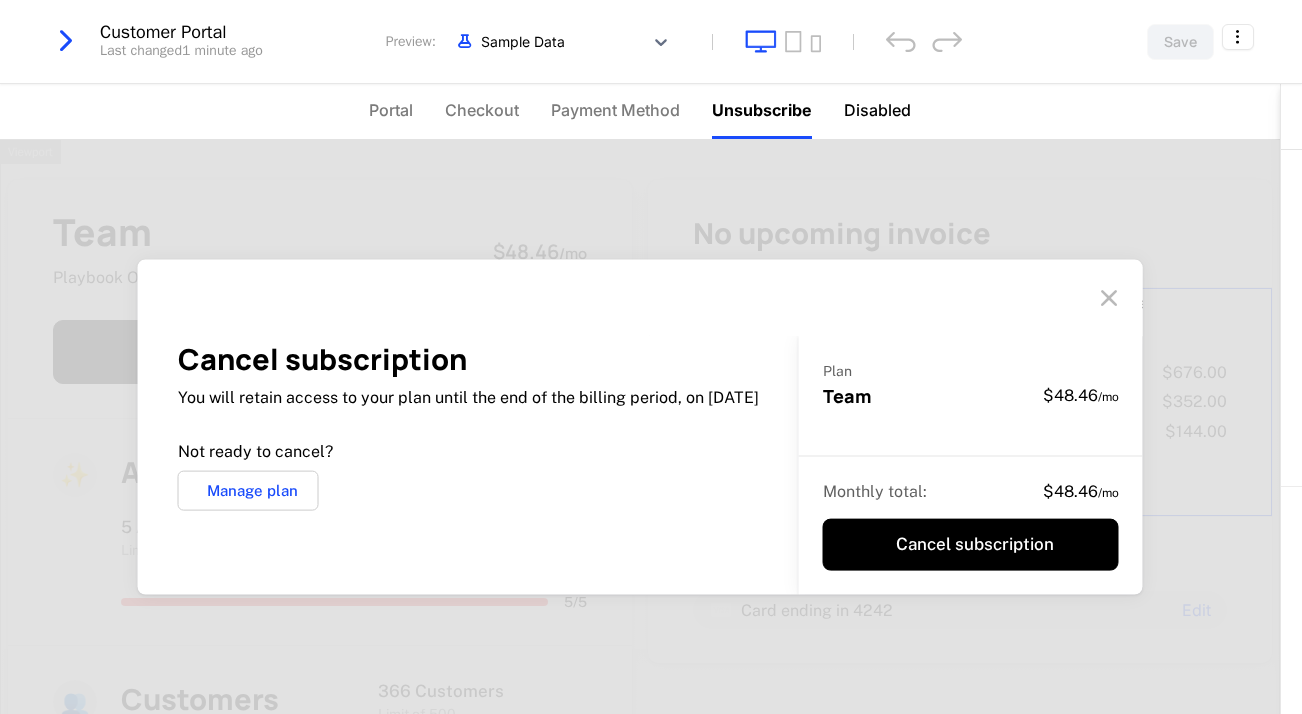 click on "Disabled" at bounding box center (877, 110) 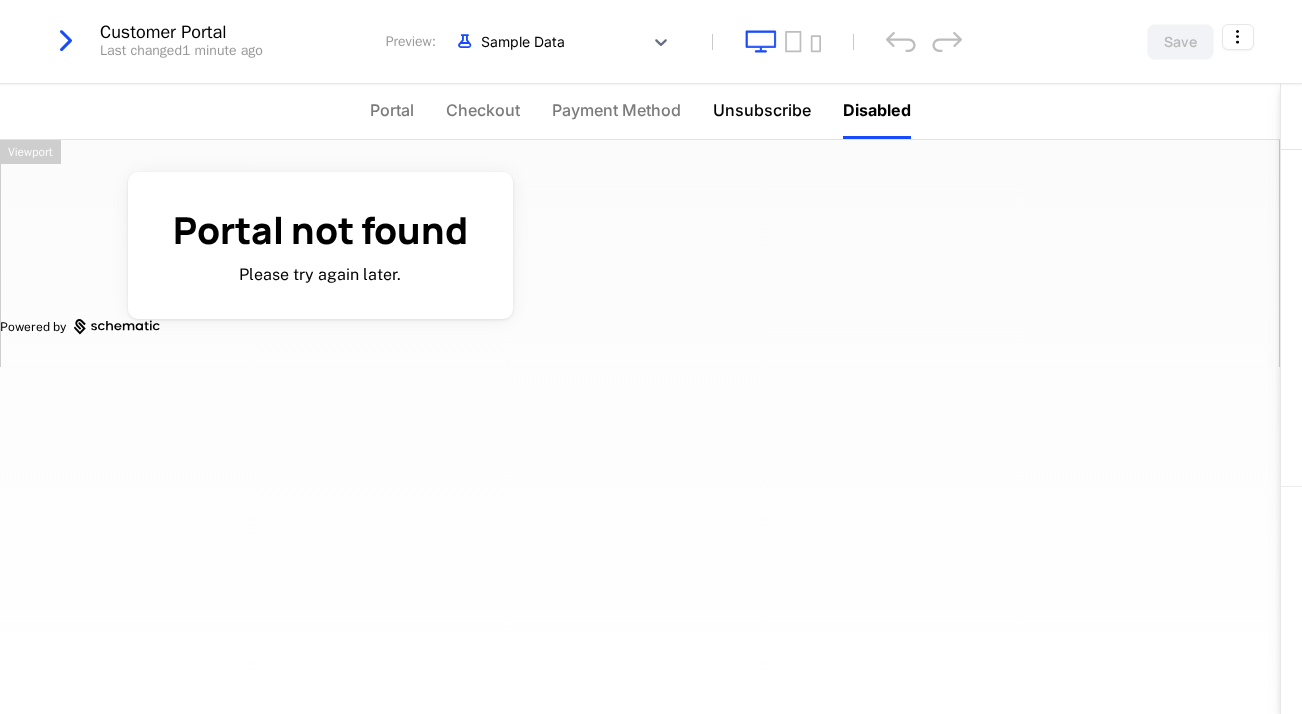 click on "Unsubscribe" at bounding box center [762, 111] 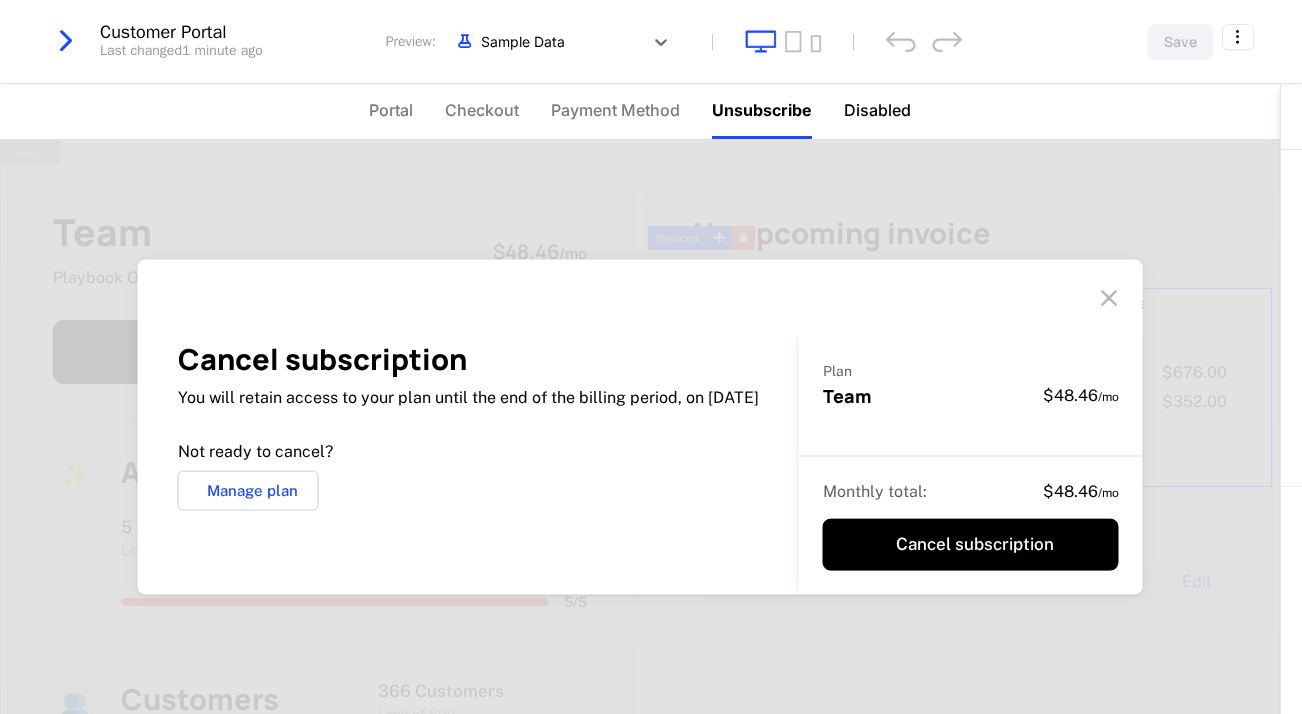 click on "Disabled" at bounding box center (877, 110) 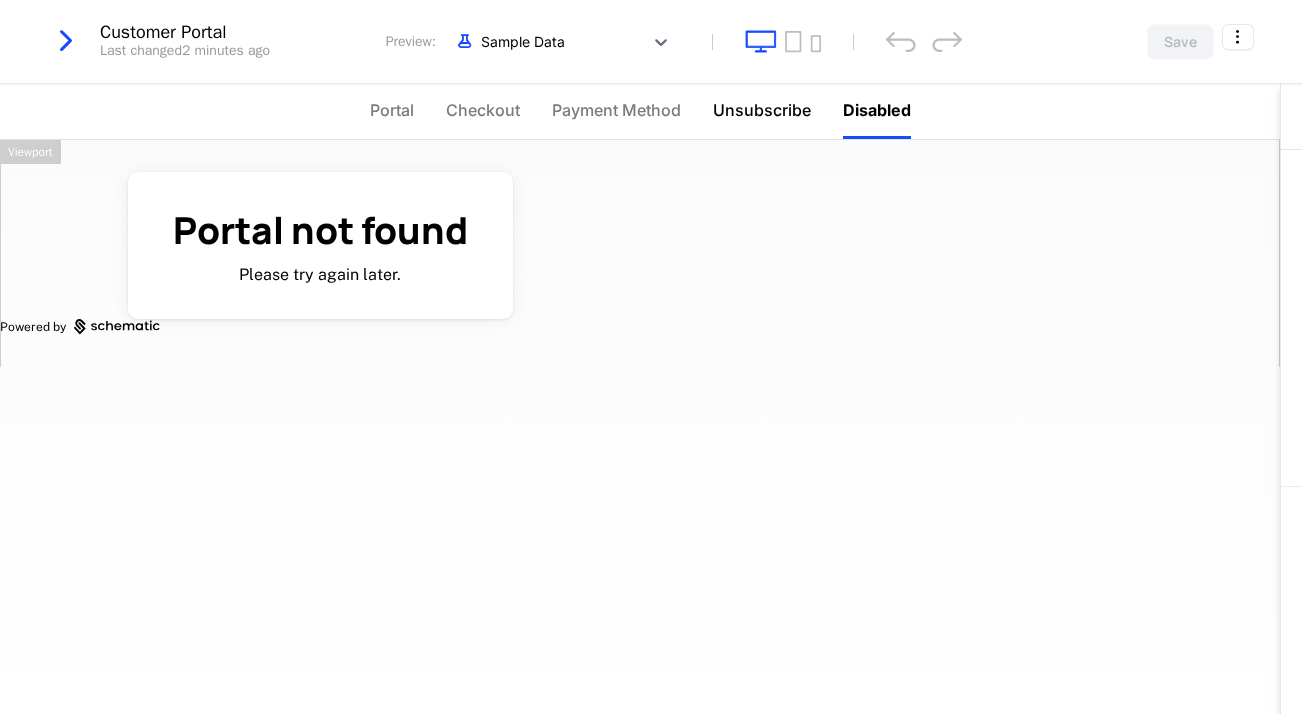 click on "Unsubscribe" at bounding box center [762, 110] 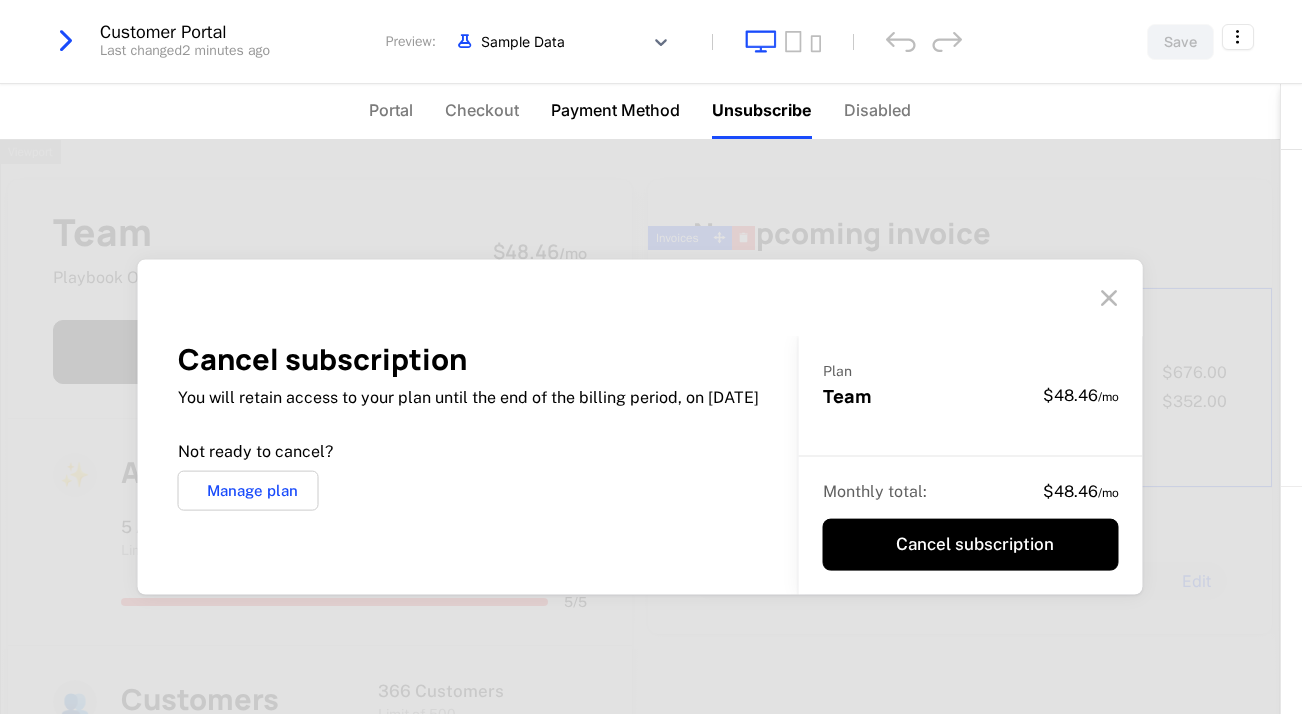 click on "Payment Method" at bounding box center (615, 110) 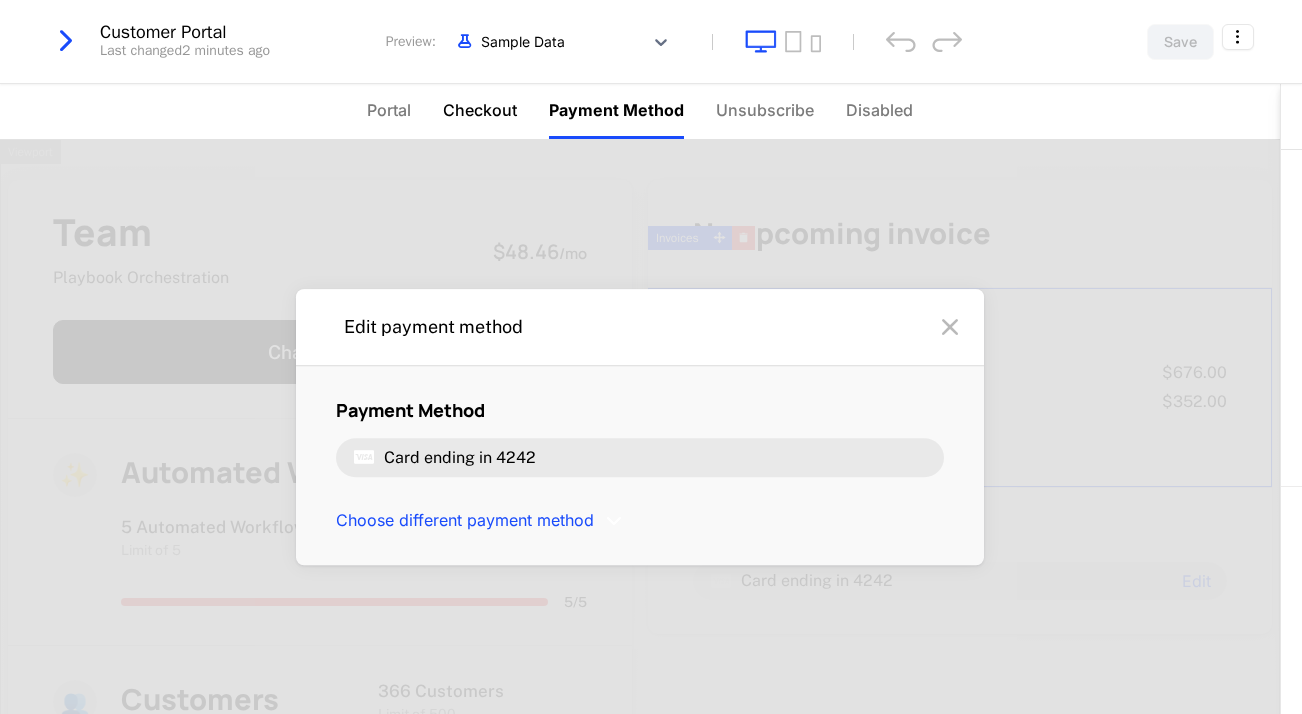 click on "Checkout" at bounding box center [480, 111] 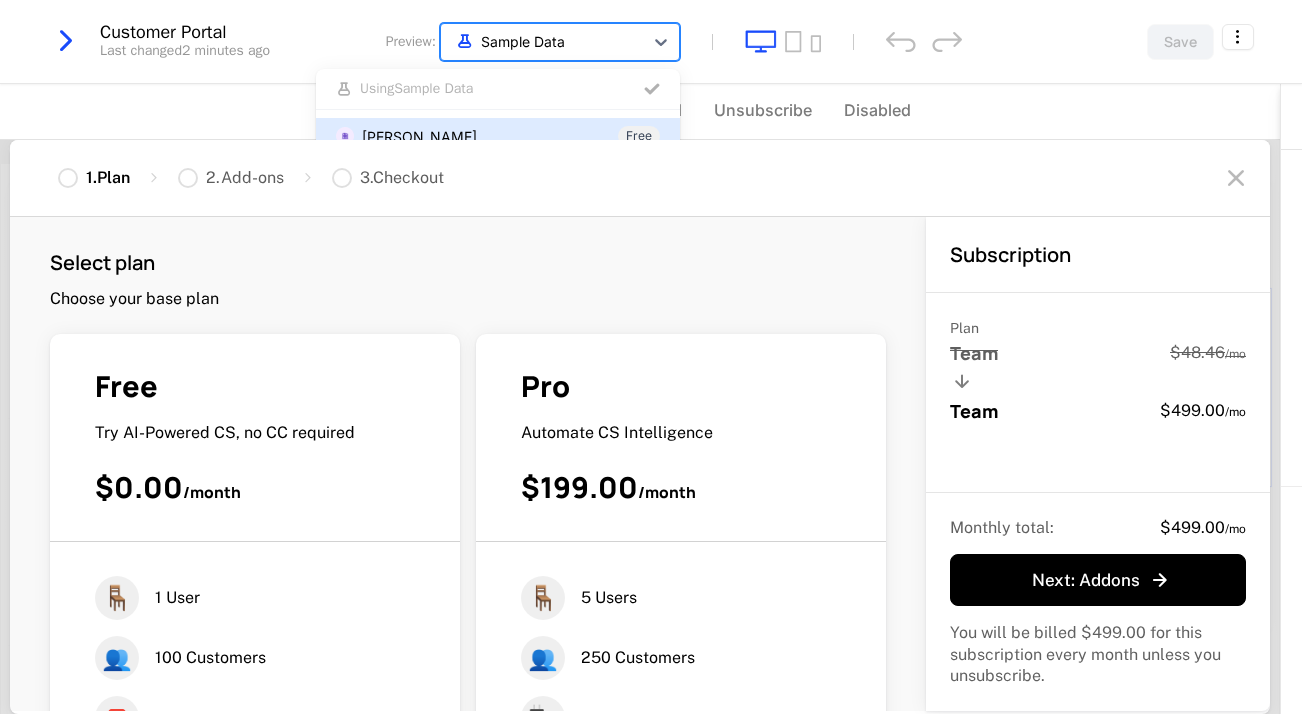 click on "Sample Data" at bounding box center [542, 41] 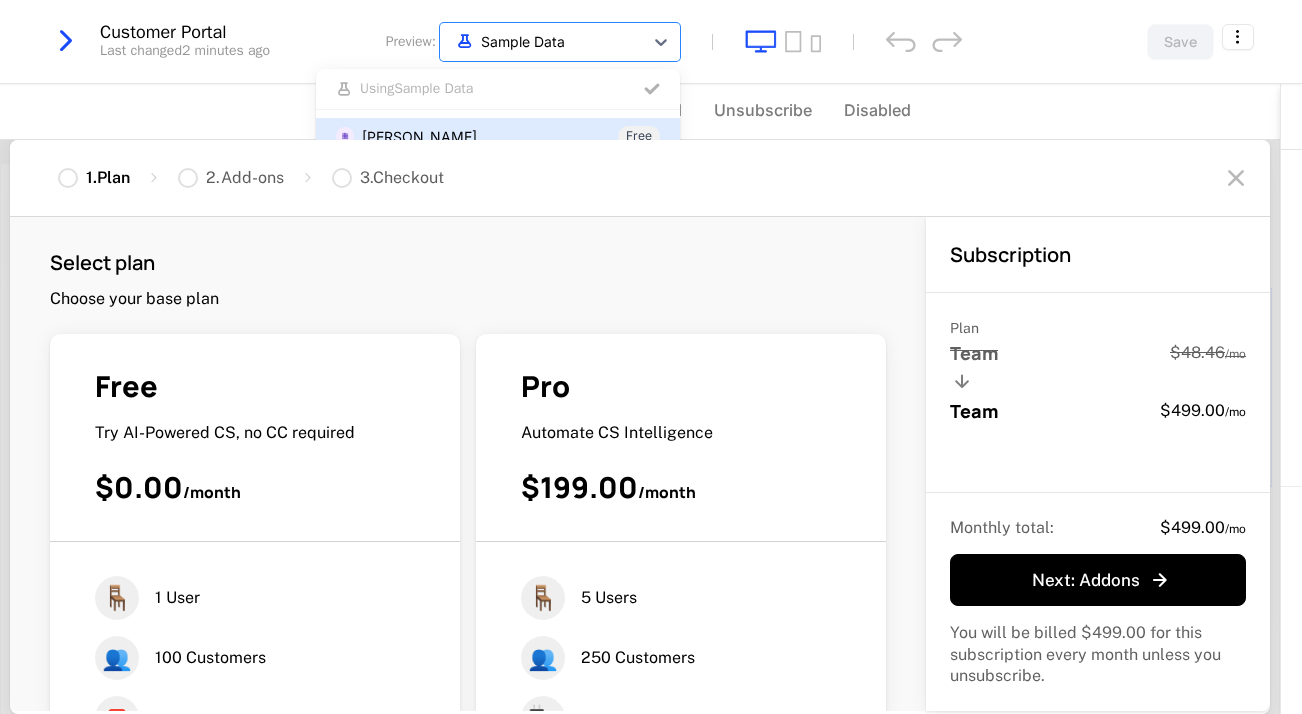 click on "Alexey Gerasimov Free" at bounding box center [498, 136] 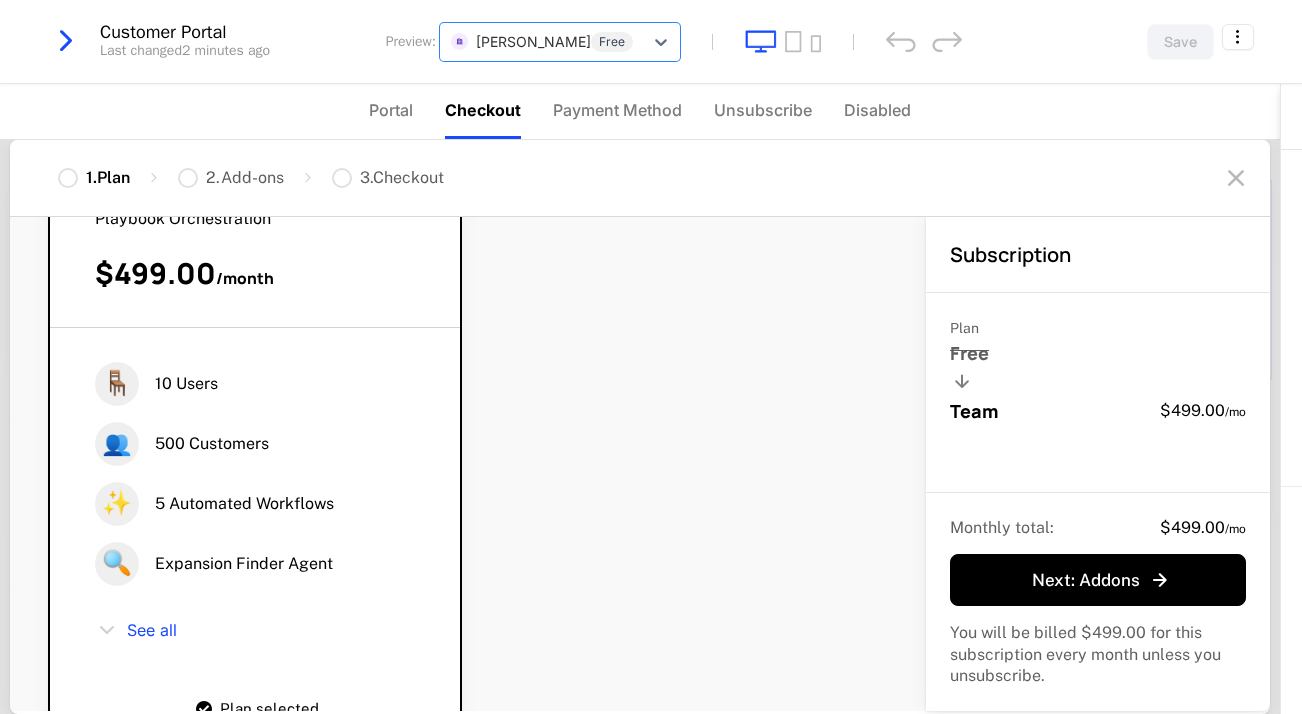 scroll, scrollTop: 957, scrollLeft: 0, axis: vertical 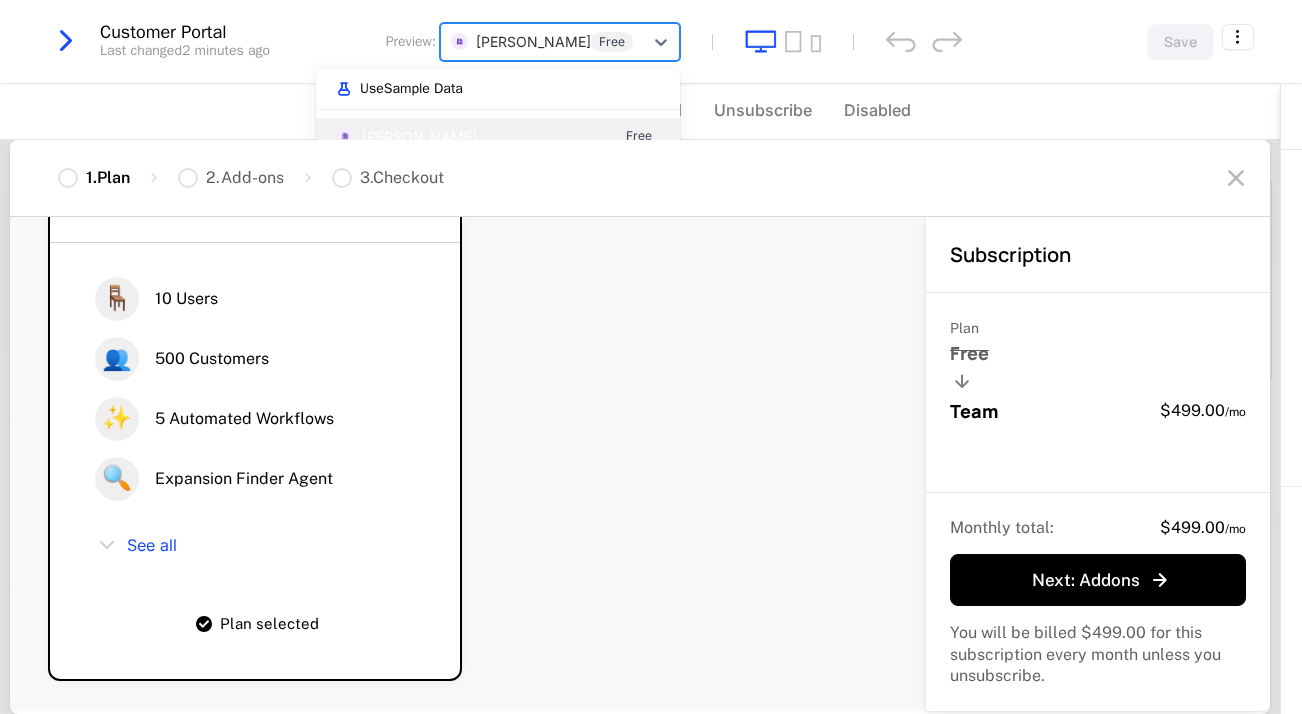 click on "Alexey Gerasimov Free" at bounding box center [542, 41] 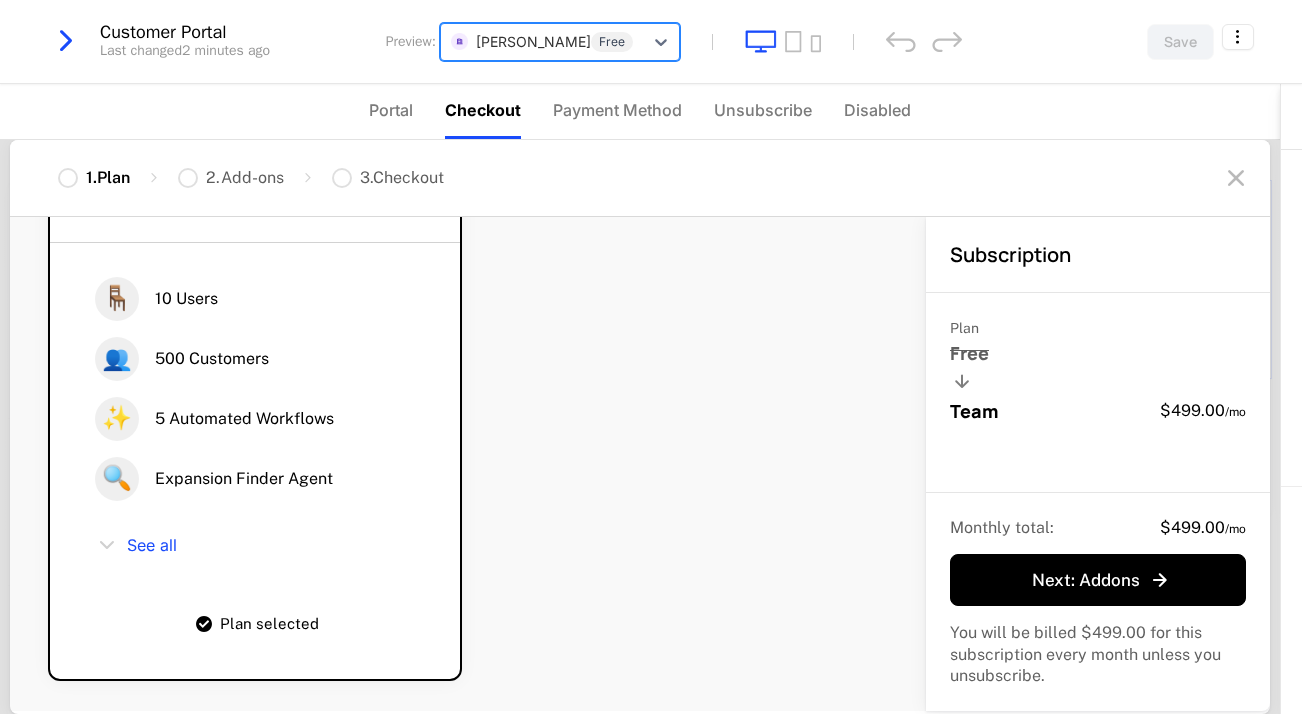 click at bounding box center [542, 41] 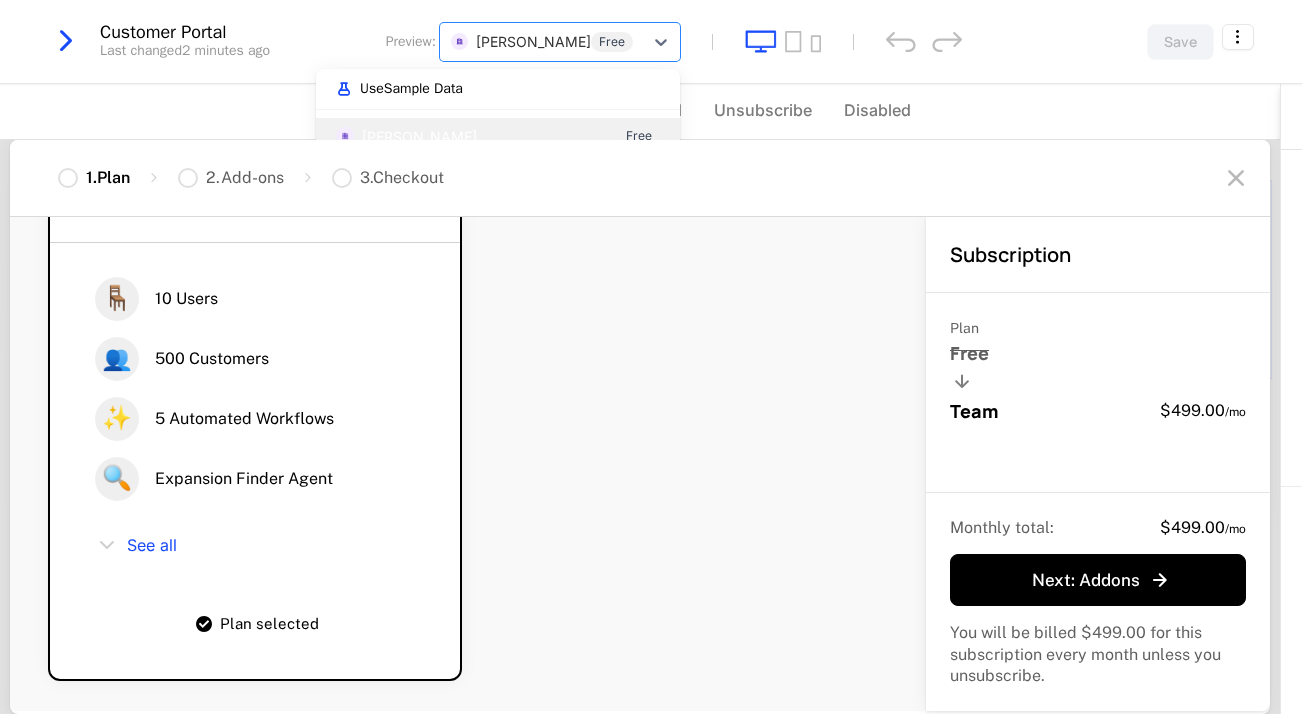click on "Use  Sample Data" at bounding box center [498, 89] 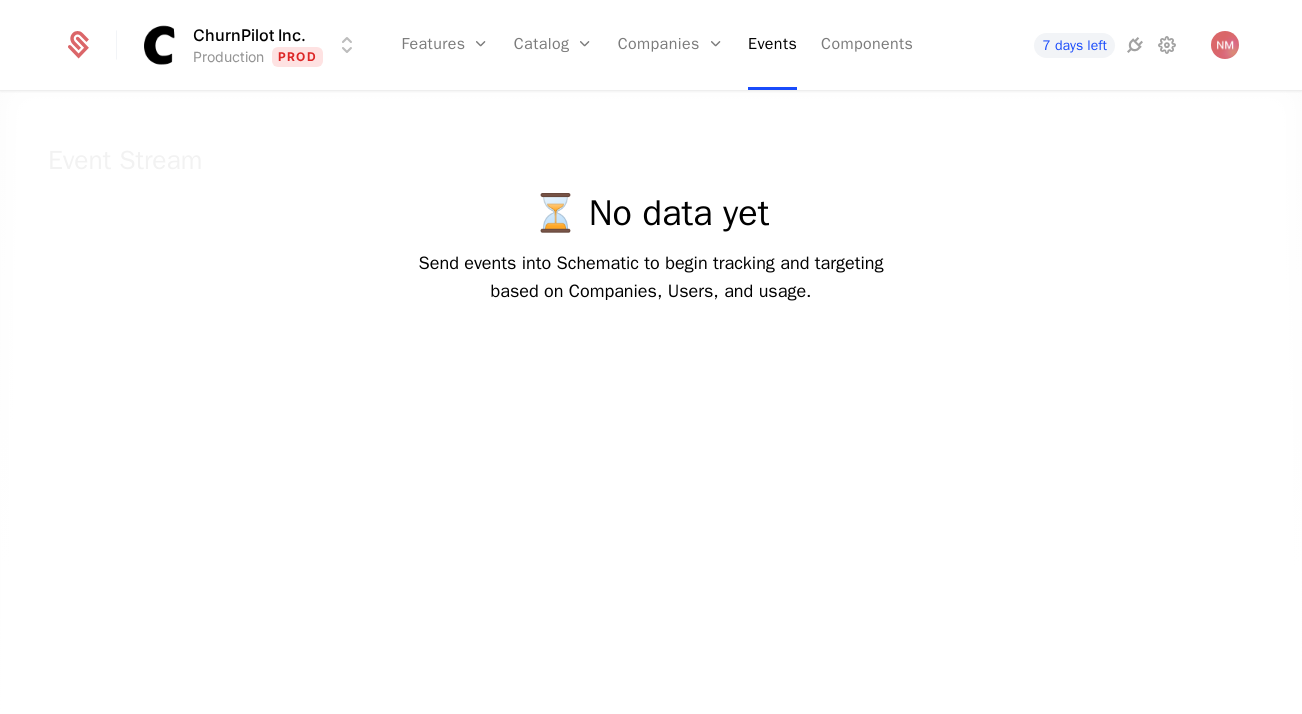 scroll, scrollTop: 0, scrollLeft: 0, axis: both 